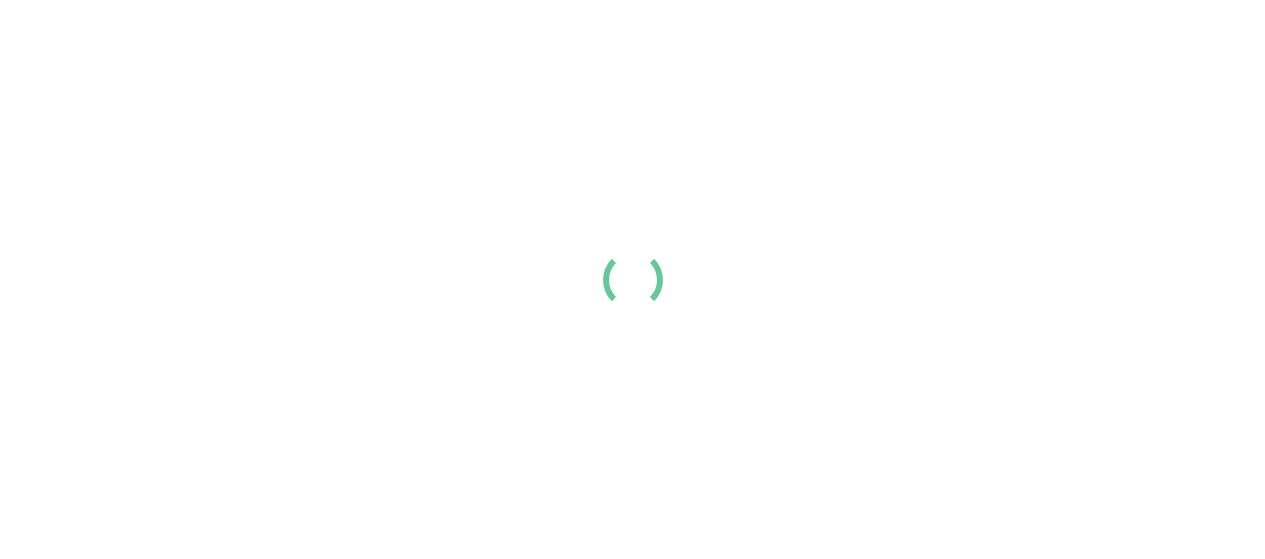 scroll, scrollTop: 0, scrollLeft: 0, axis: both 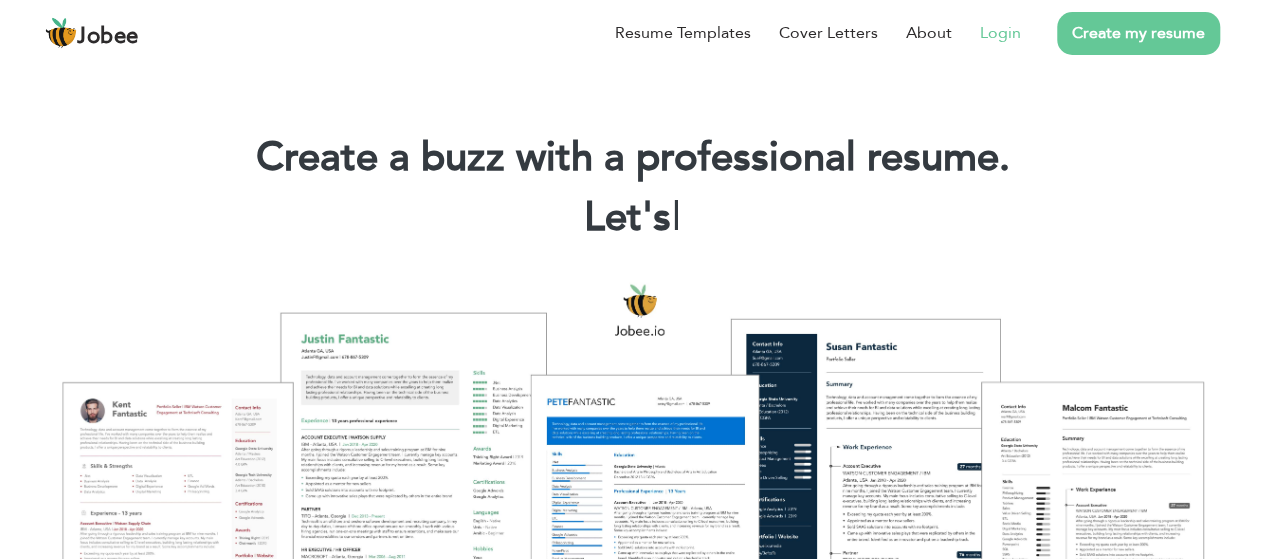click on "Login" at bounding box center (1000, 33) 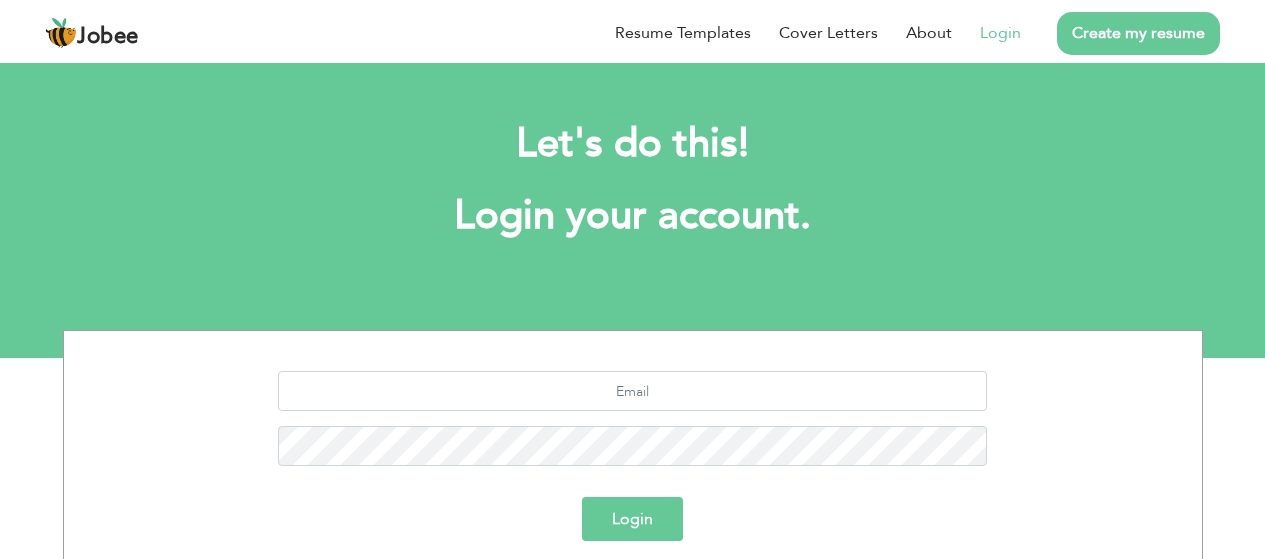 scroll, scrollTop: 0, scrollLeft: 0, axis: both 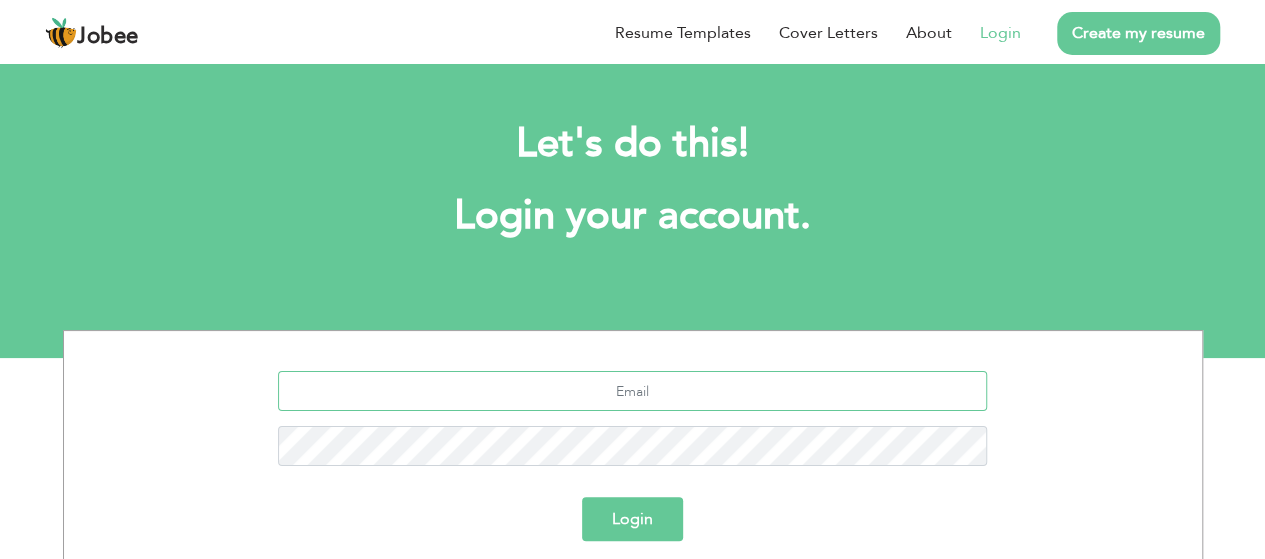 click at bounding box center [632, 391] 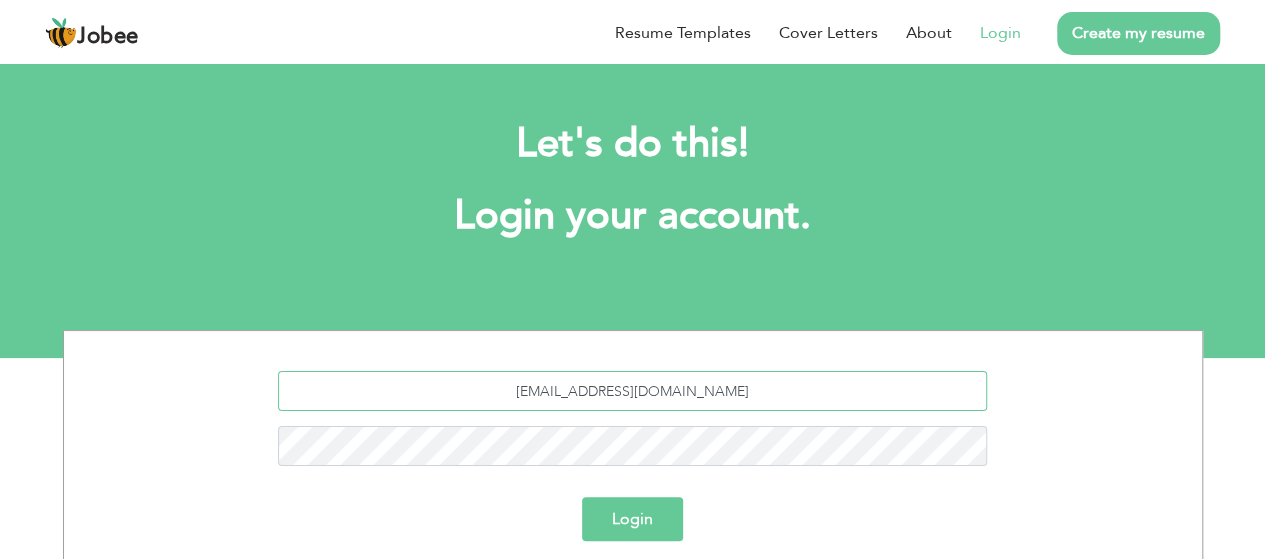 type on "akbarhassan358@gmail.com" 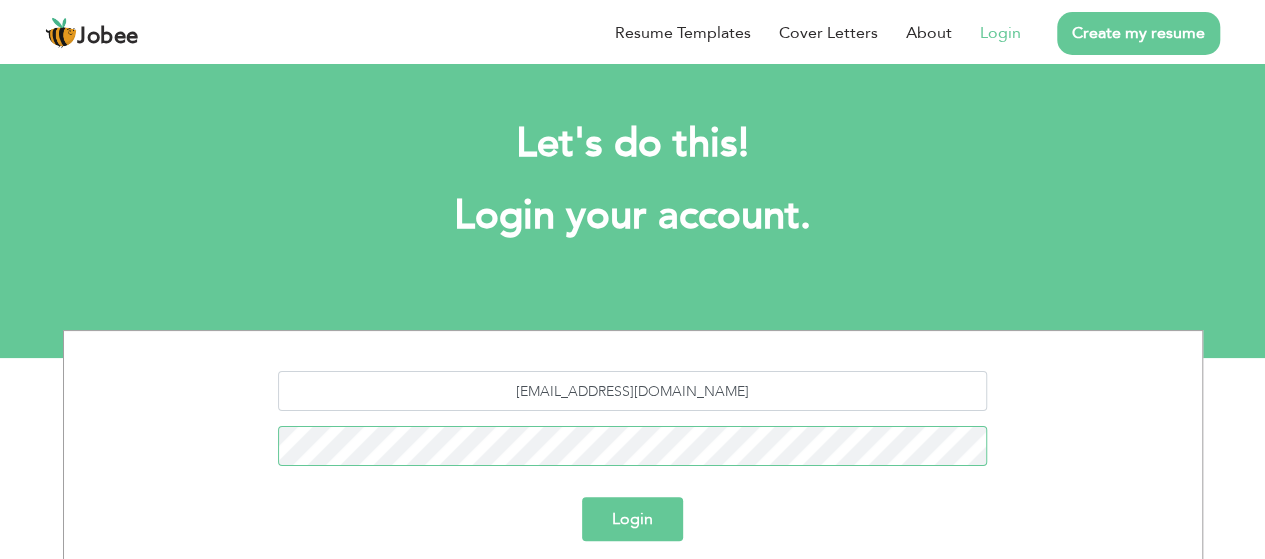 click on "Login" at bounding box center (632, 519) 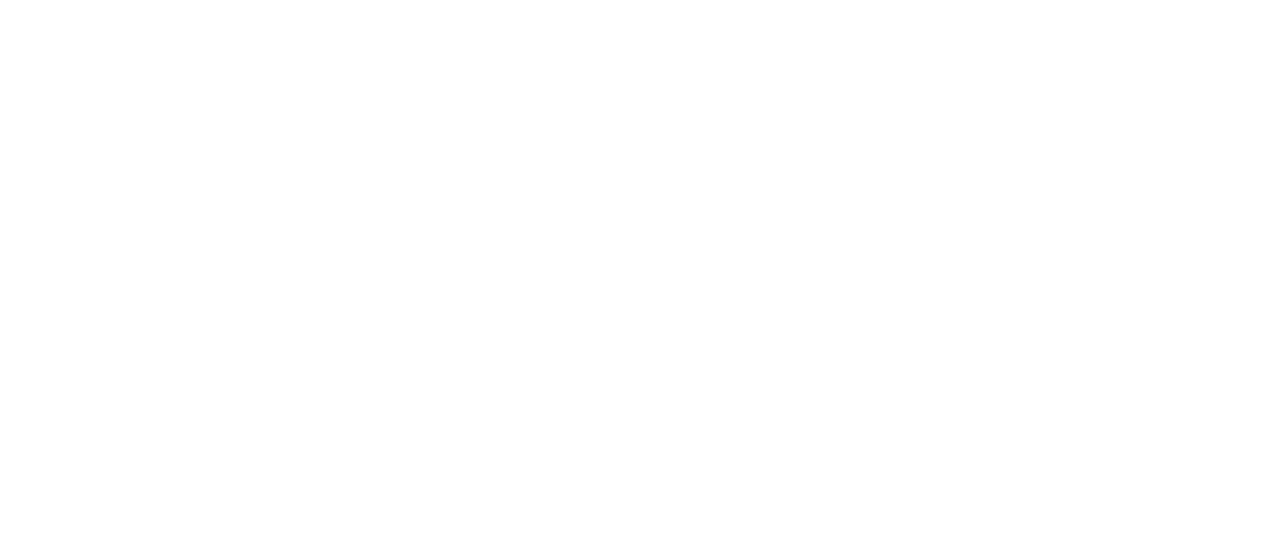 scroll, scrollTop: 0, scrollLeft: 0, axis: both 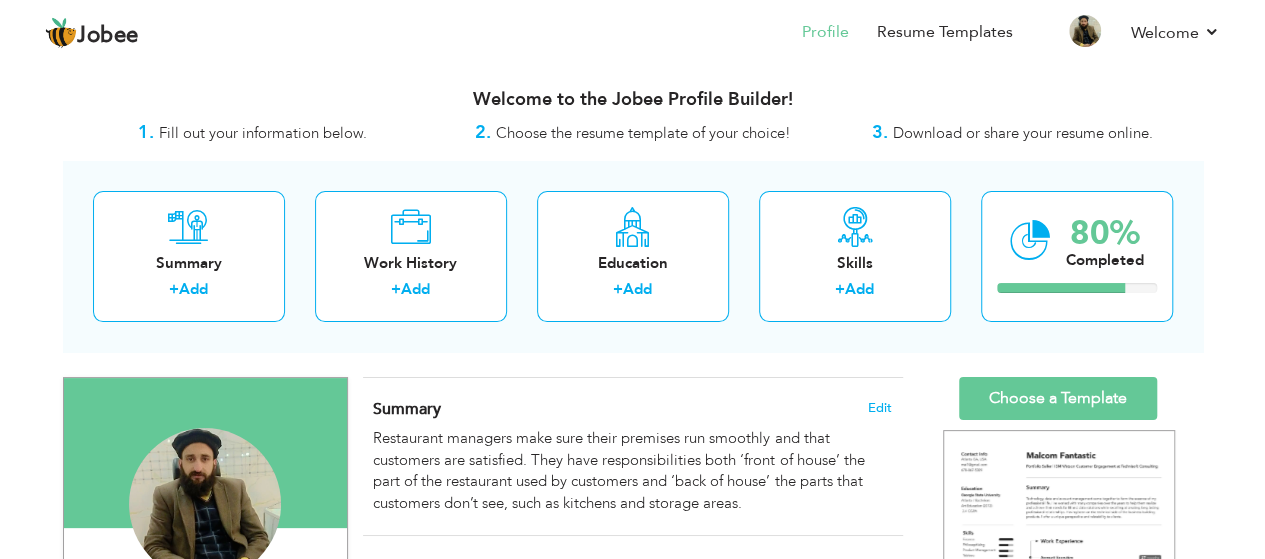 click on "View Resume
Export PDF
Profile
Summary
Public Link
Experience
Education
Awards
Work Histroy
Projects
Certifications
Skills
Preferred Job City" at bounding box center (632, 852) 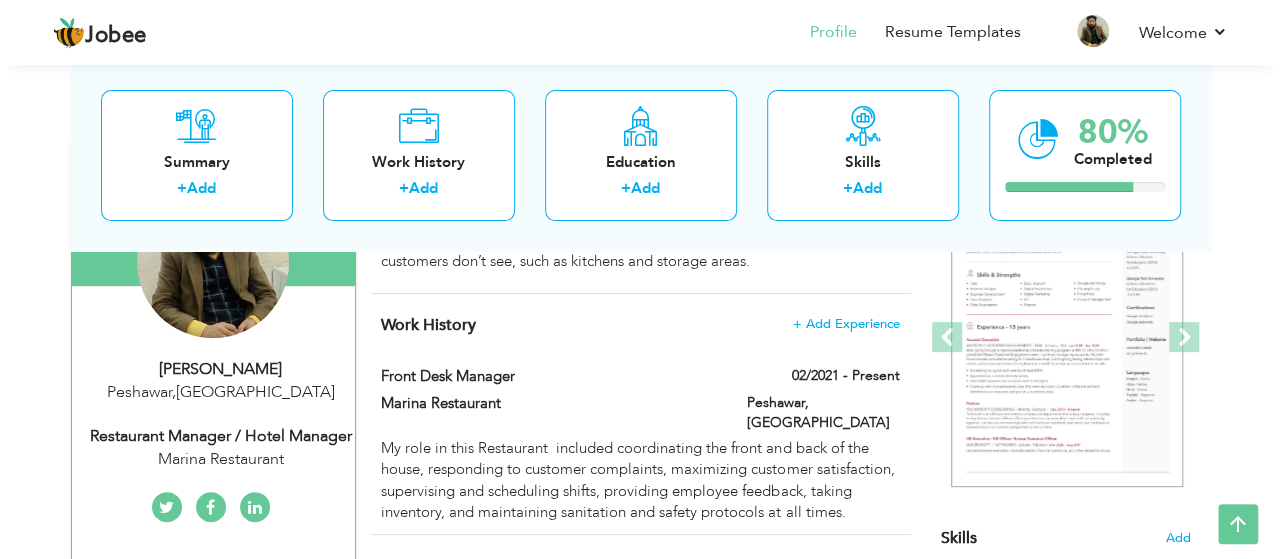 scroll, scrollTop: 230, scrollLeft: 0, axis: vertical 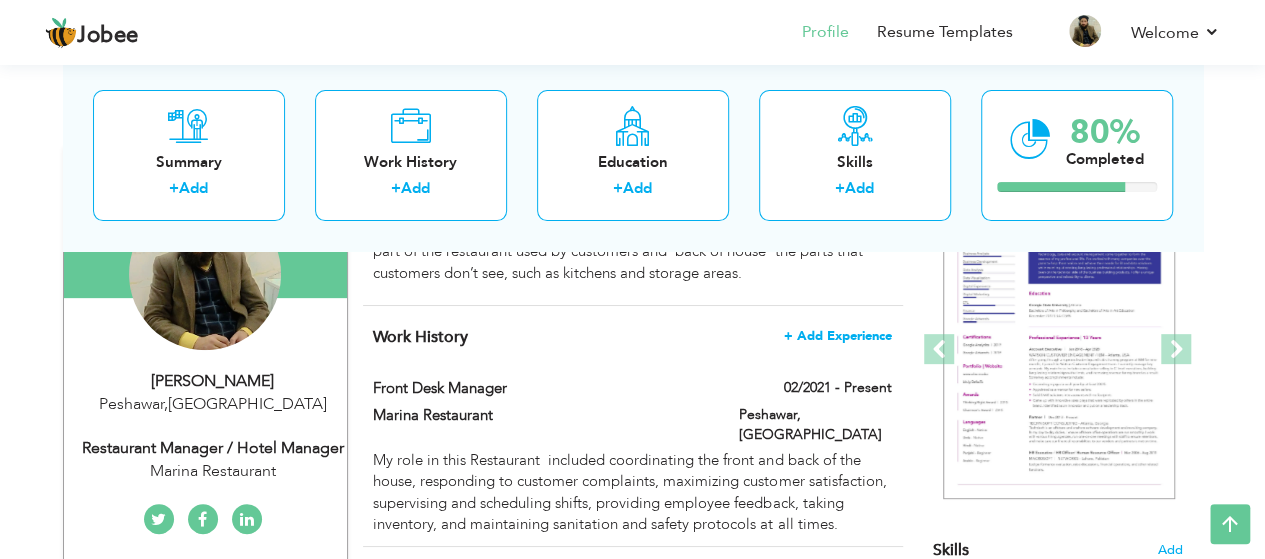 click on "+ Add Experience" at bounding box center [838, 336] 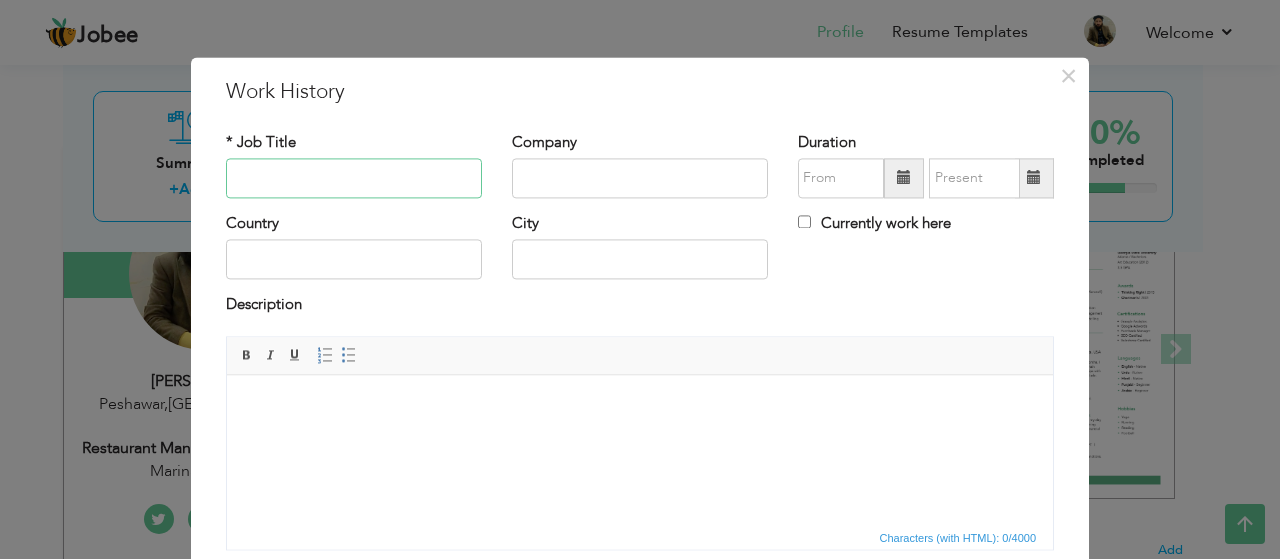 click at bounding box center (354, 178) 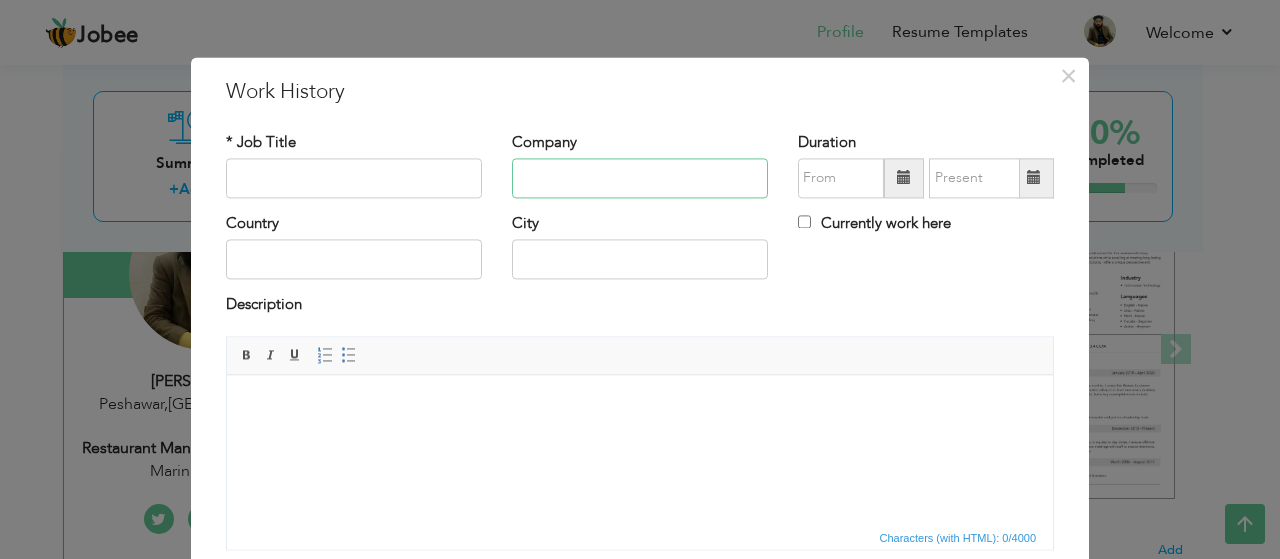 click at bounding box center [640, 178] 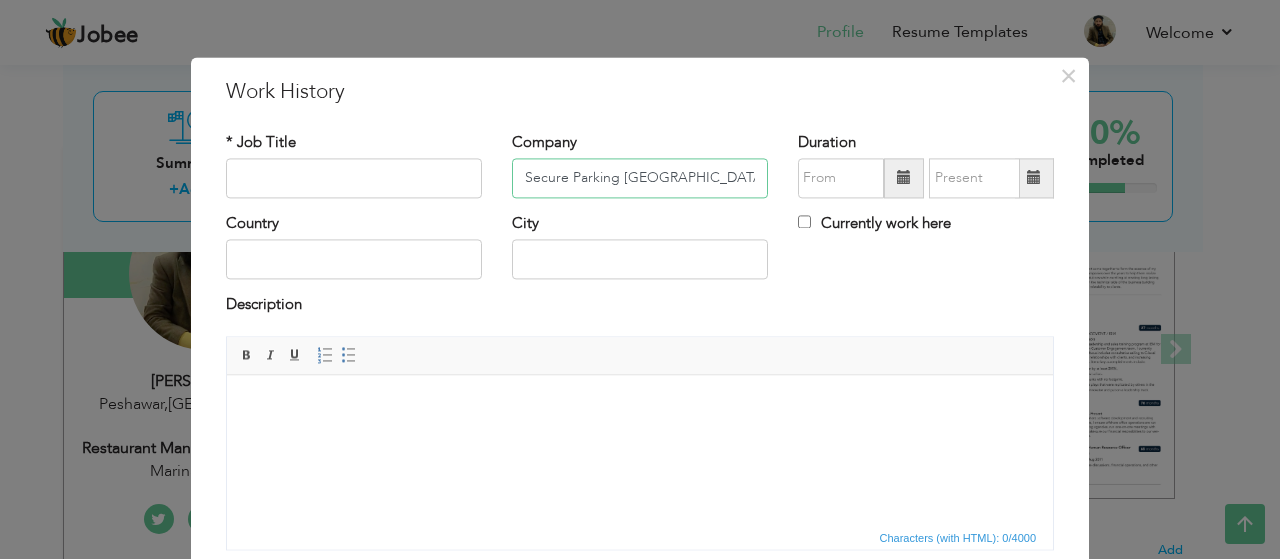 type on "Secure Parking [GEOGRAPHIC_DATA]" 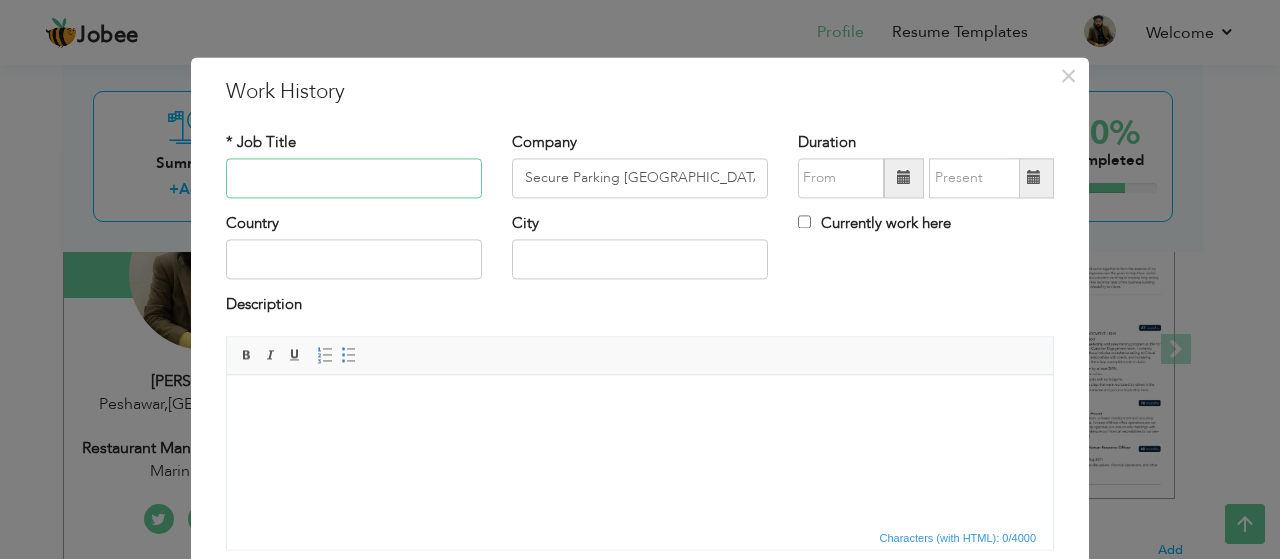 click at bounding box center [354, 178] 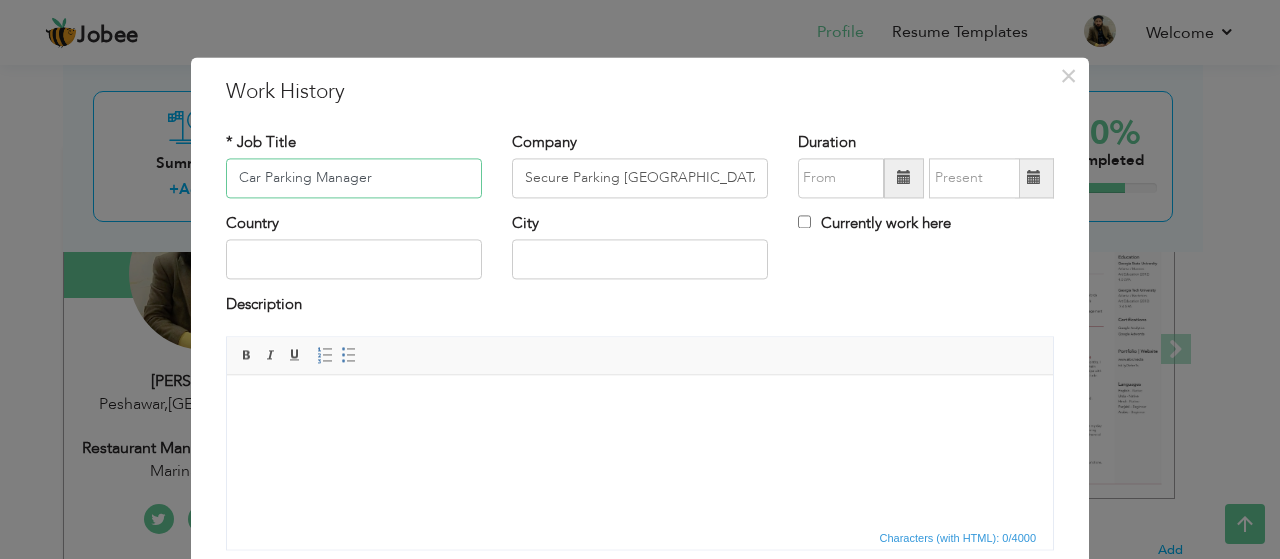 type on "Car Parking Manager" 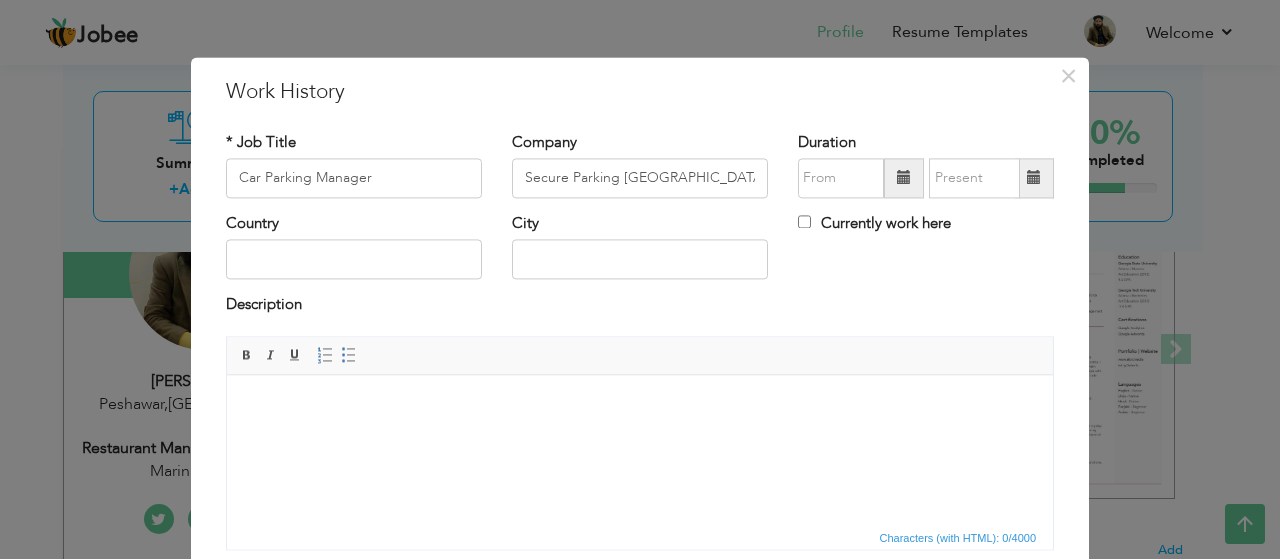 click at bounding box center [904, 178] 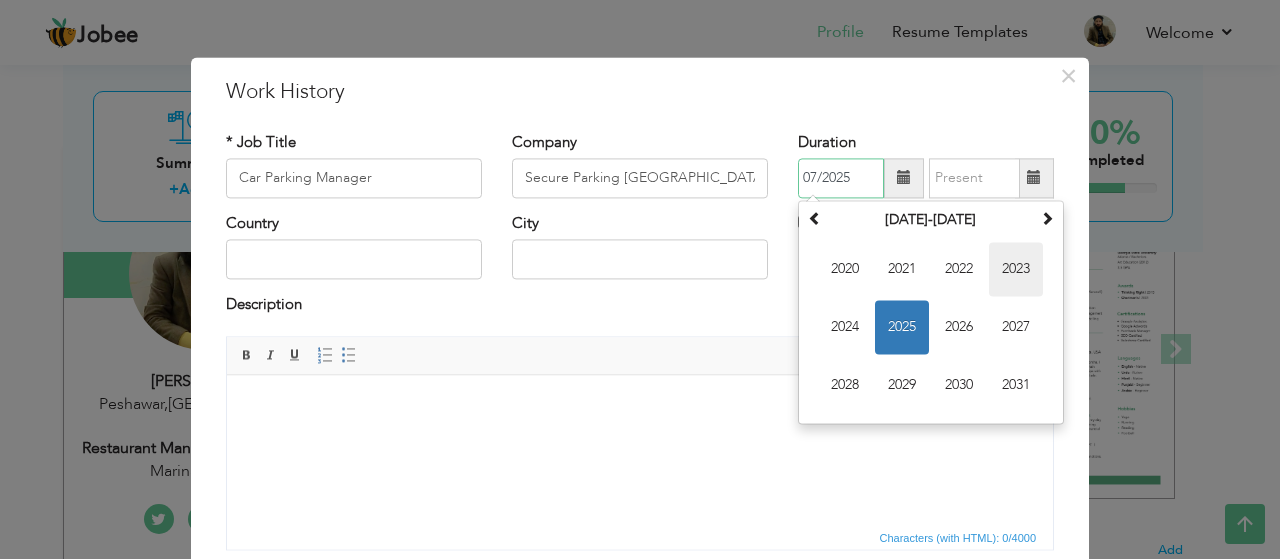 click on "2023" at bounding box center [1016, 269] 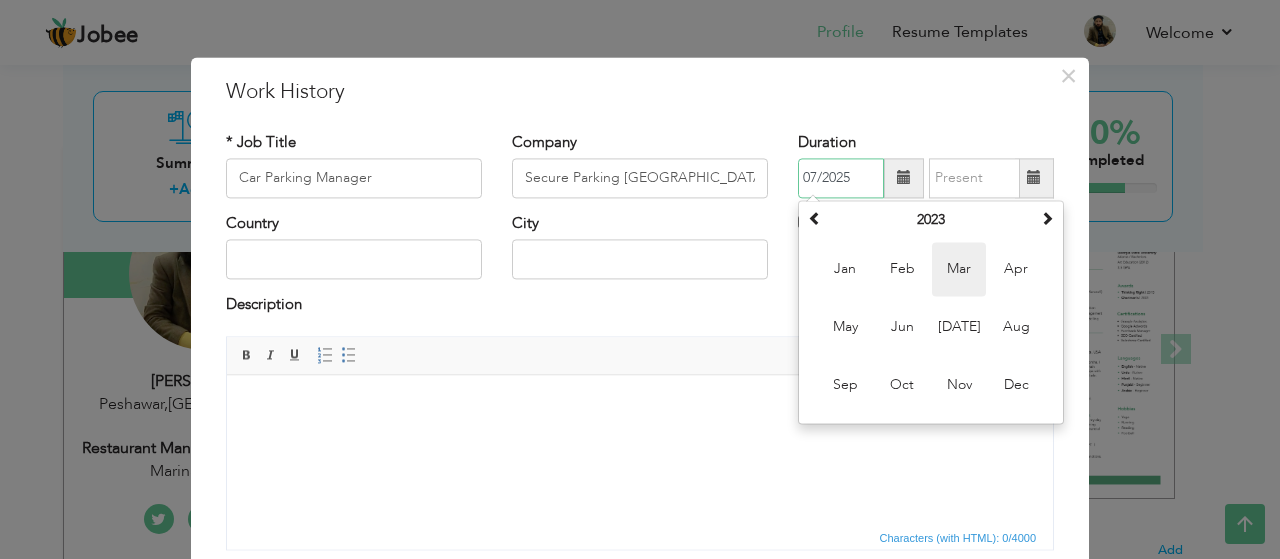 click on "Mar" at bounding box center (959, 269) 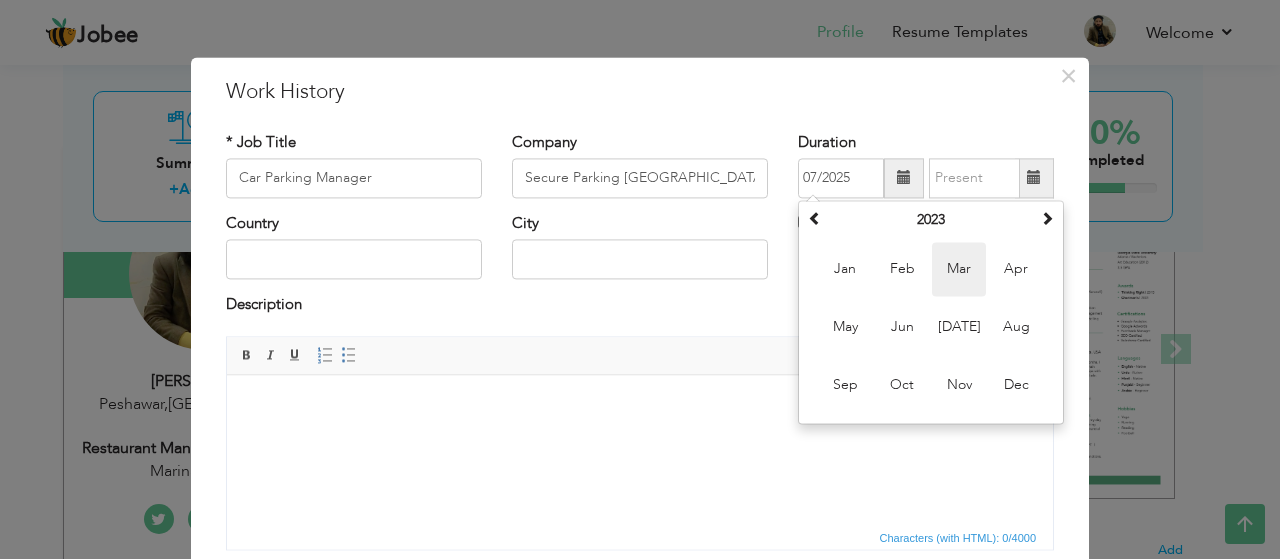 type on "03/2023" 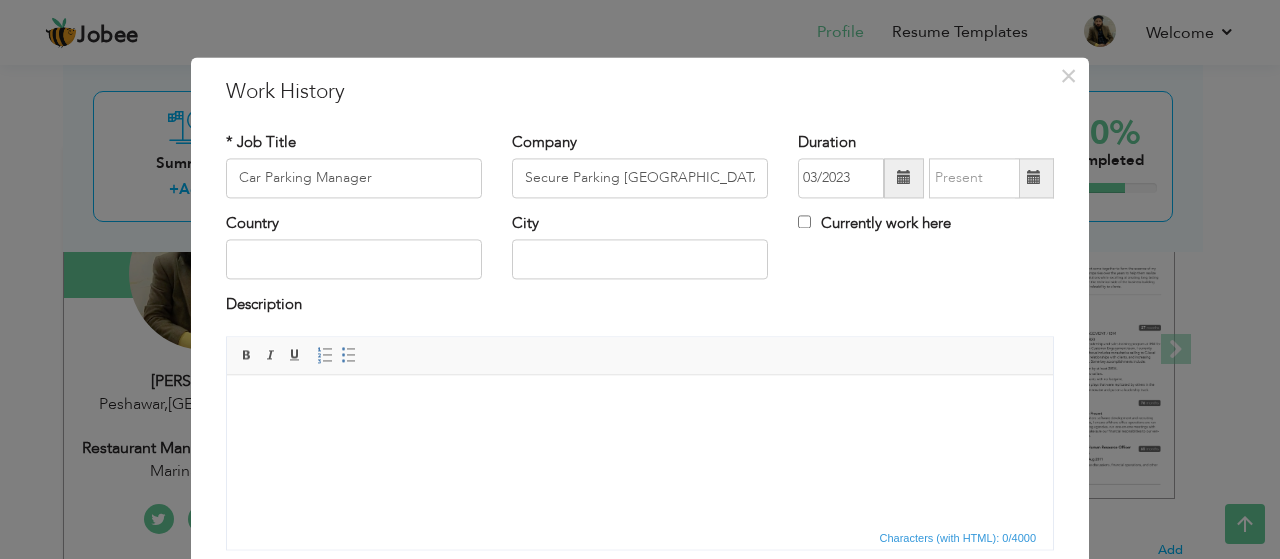 click at bounding box center [1034, 178] 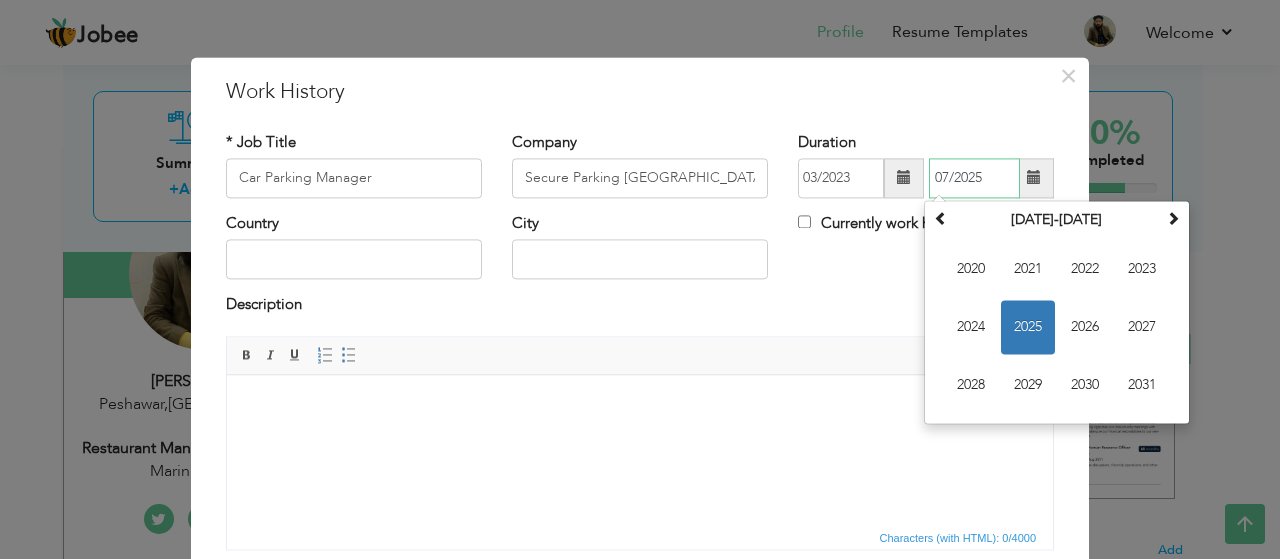 click on "2025" at bounding box center [1028, 327] 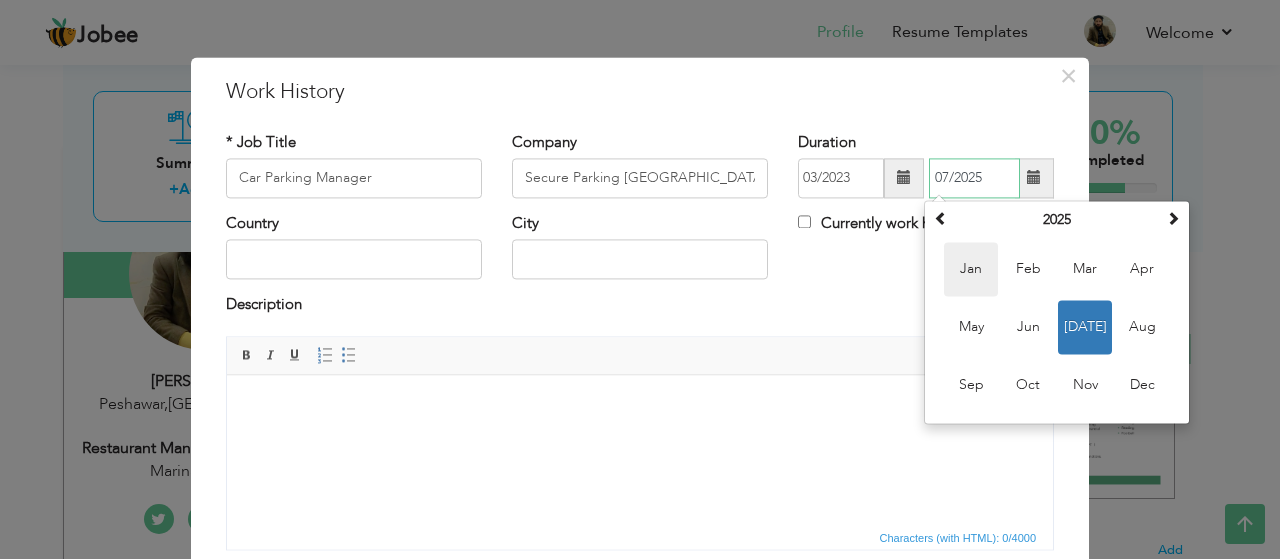 click on "Jan" at bounding box center [971, 269] 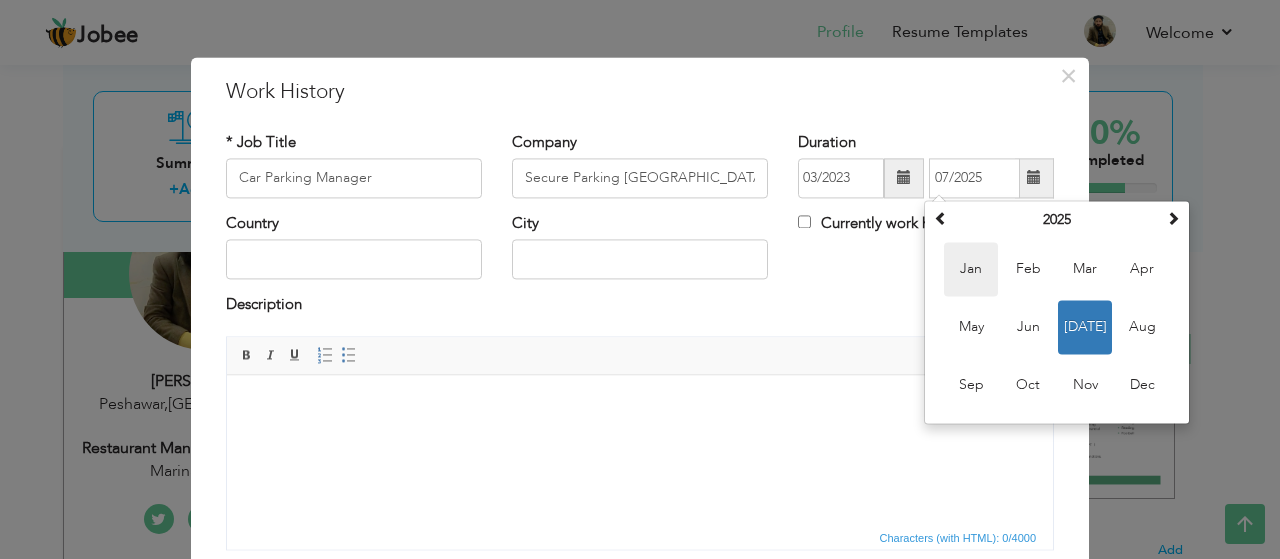 type on "01/2025" 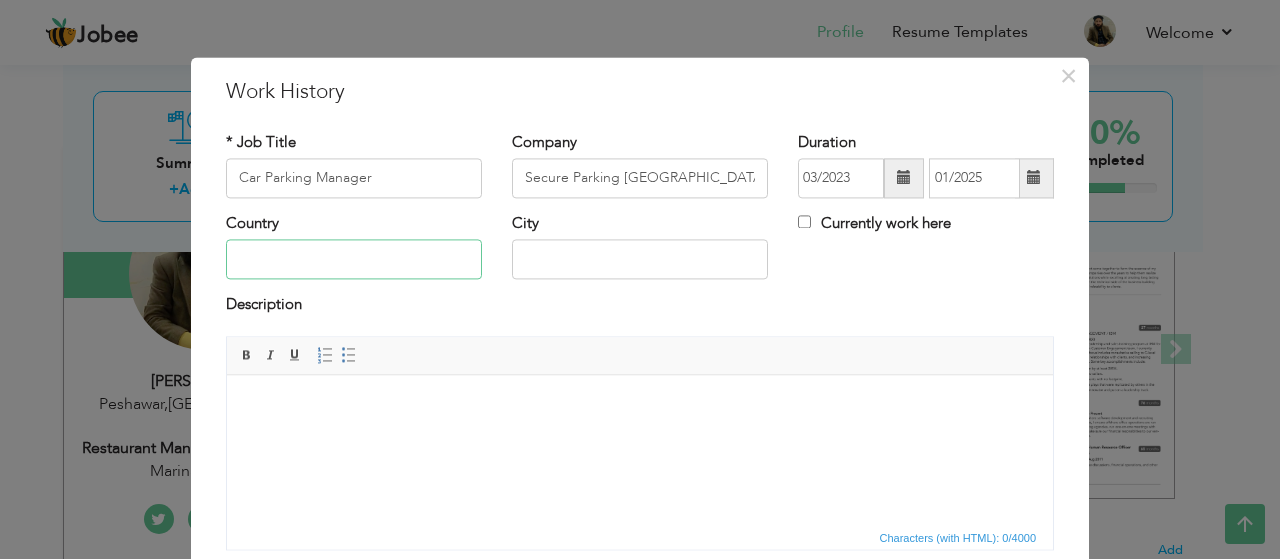click at bounding box center (354, 260) 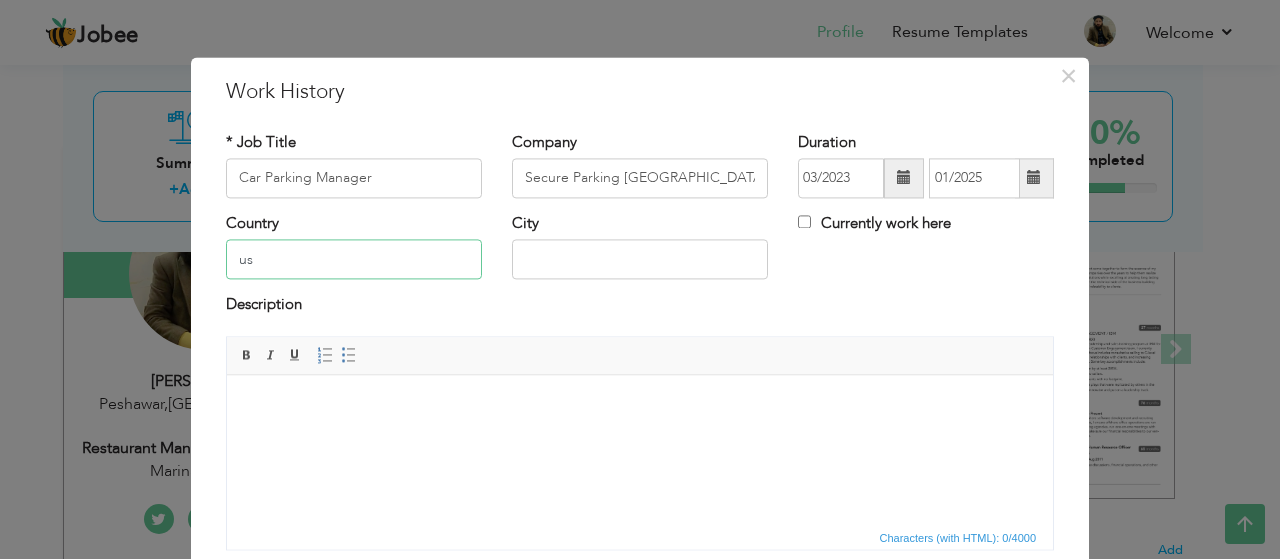 type on "u" 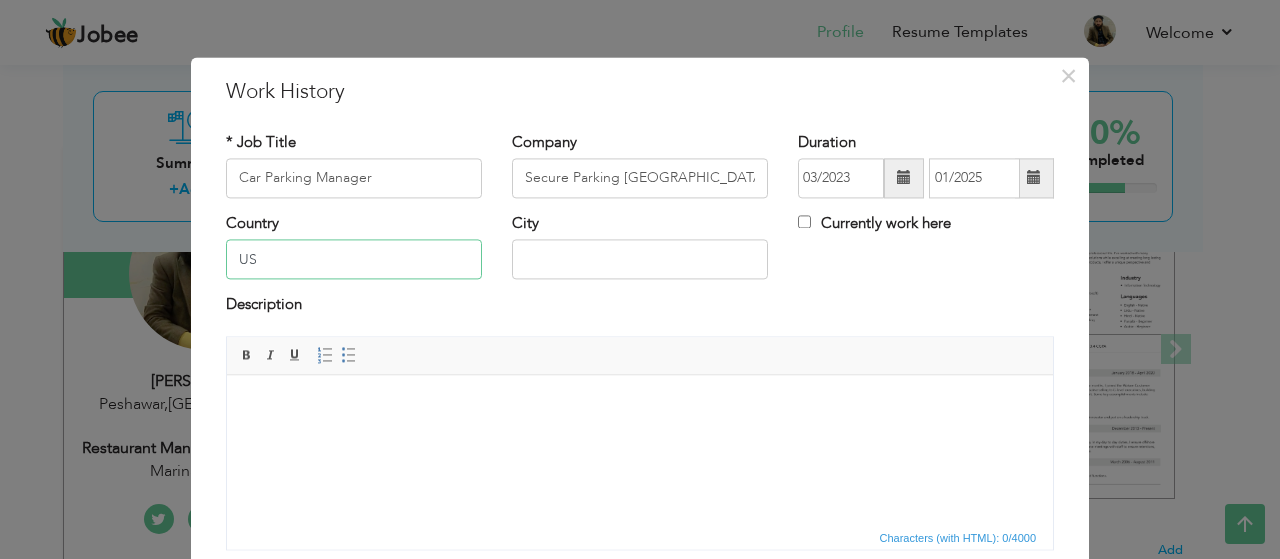 type on "U" 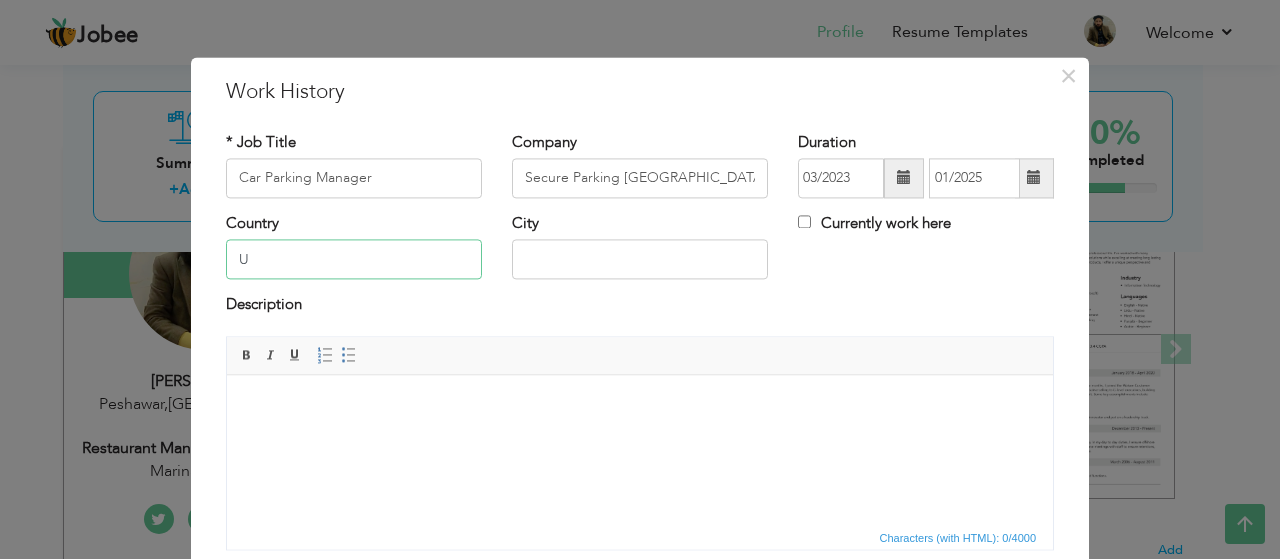 type 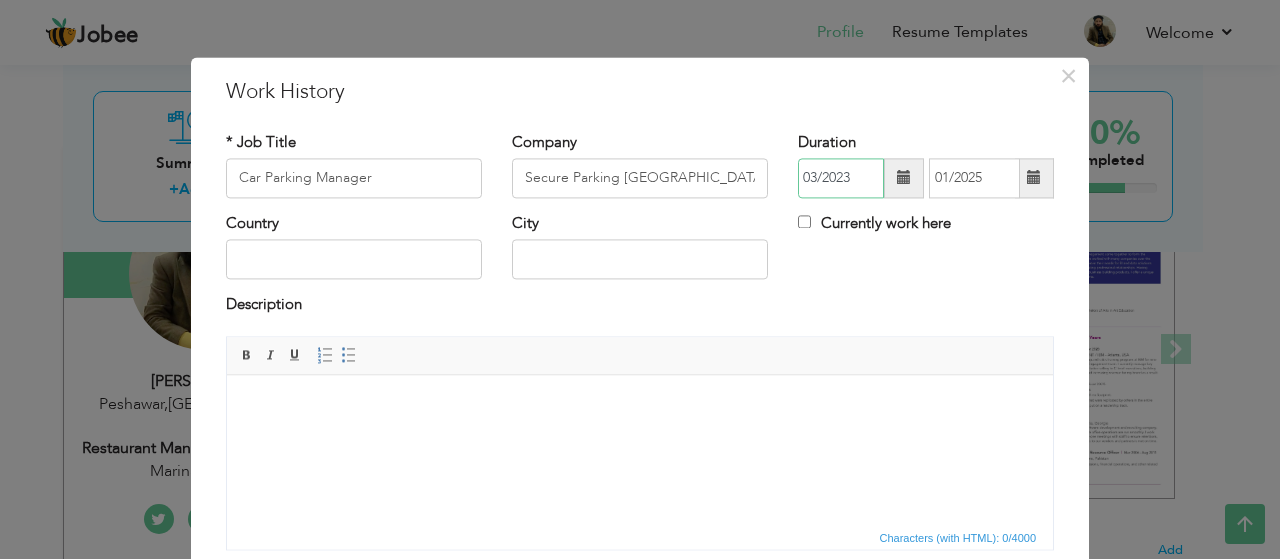 click on "03/2023" at bounding box center (841, 178) 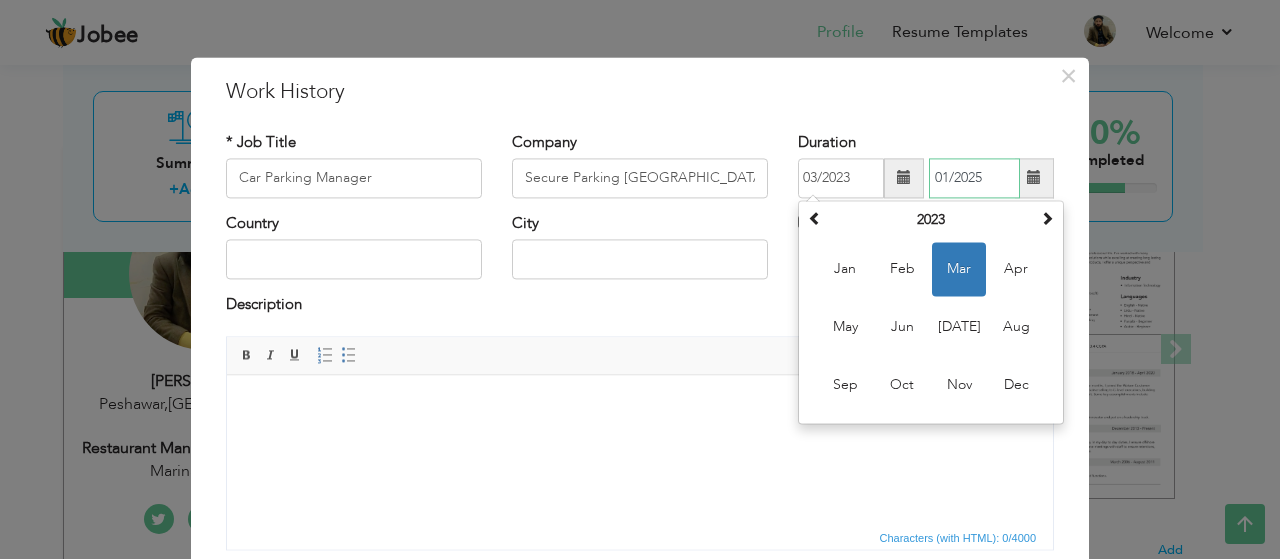 click on "01/2025" at bounding box center (974, 178) 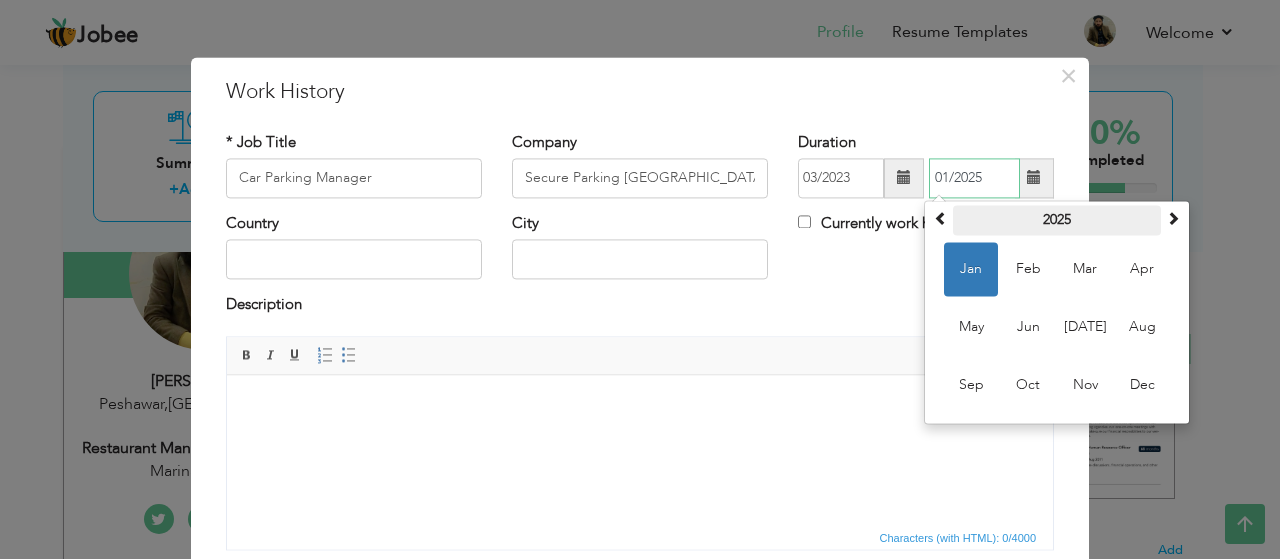 click on "2025" at bounding box center [1057, 220] 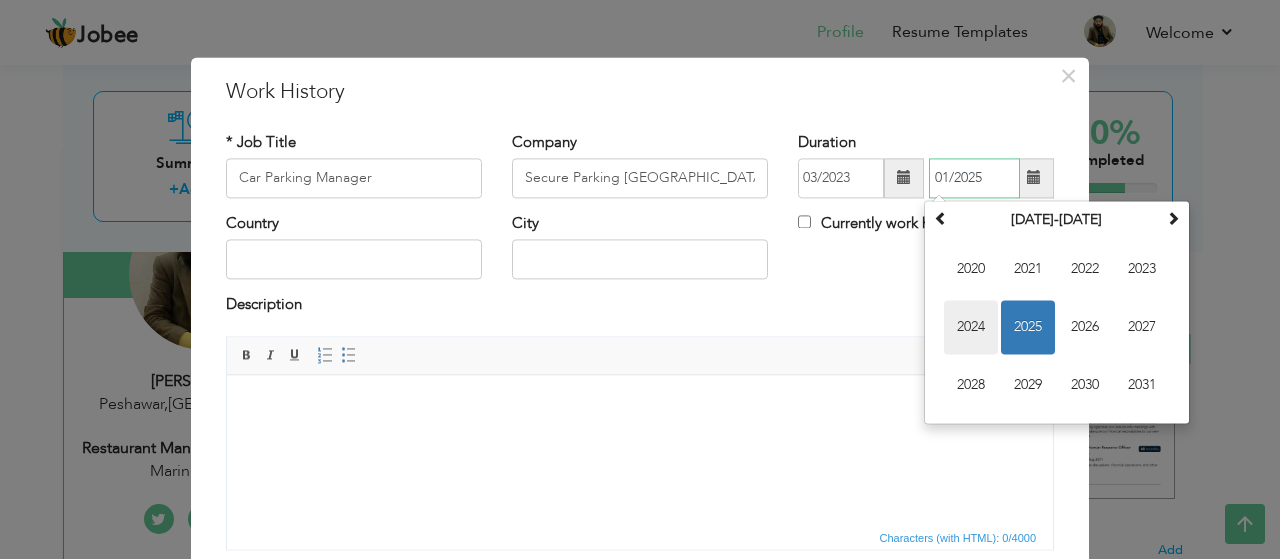 click on "2024" at bounding box center (971, 327) 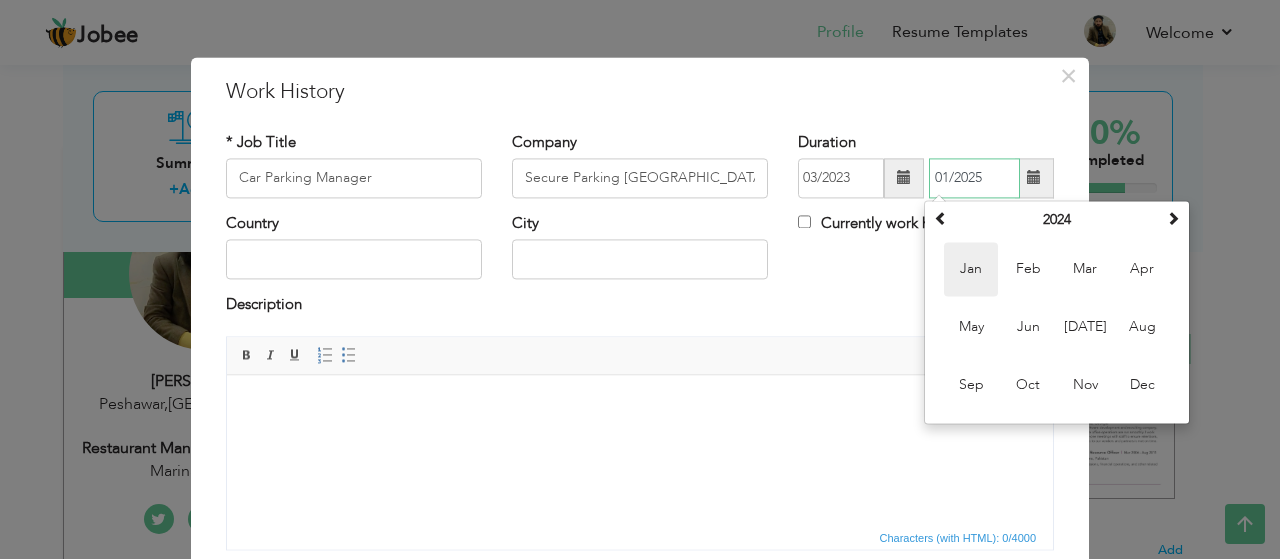click on "Jan" at bounding box center (971, 269) 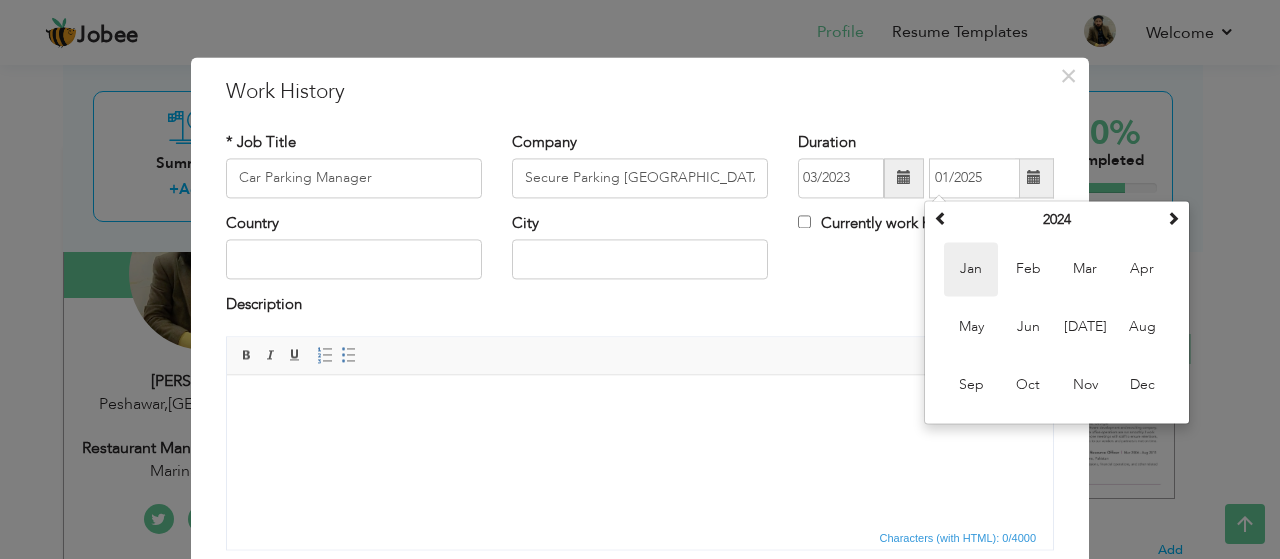 type on "01/2024" 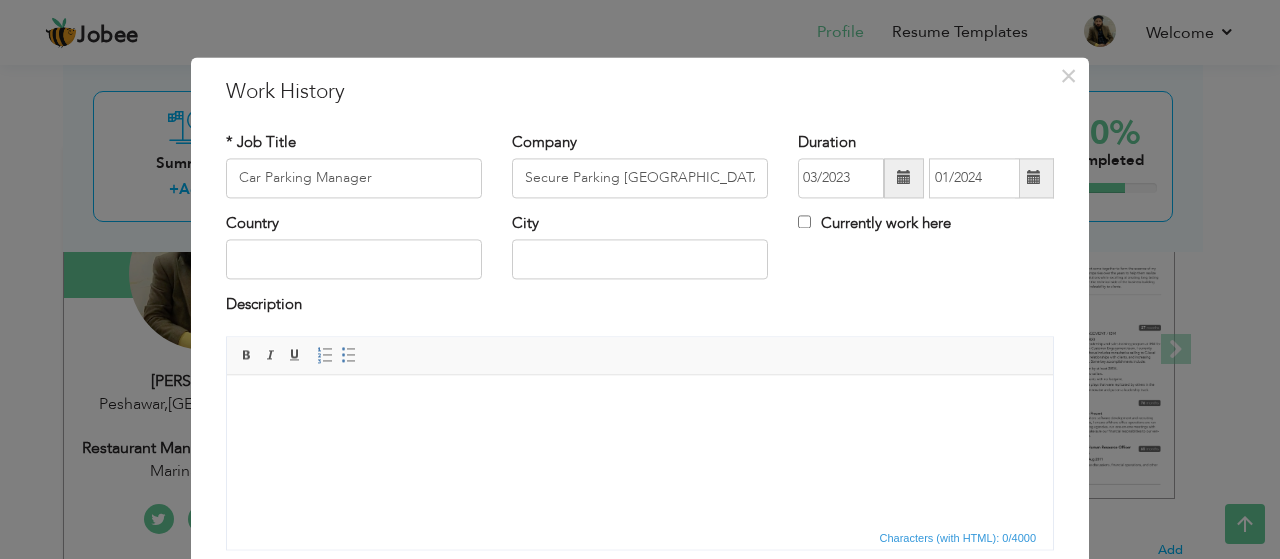 click at bounding box center [904, 178] 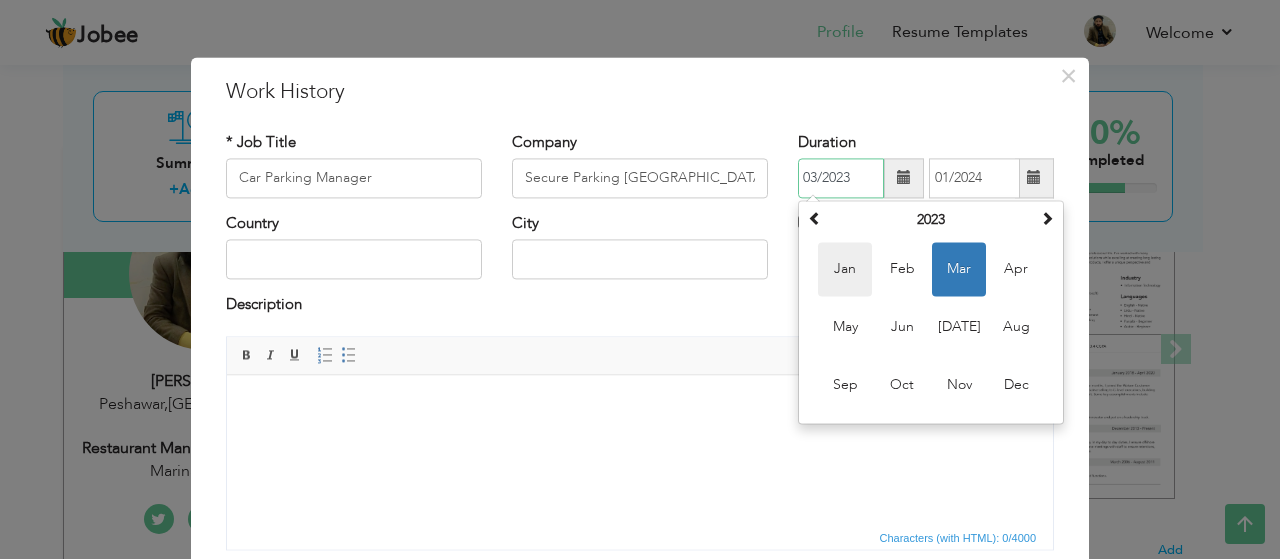 click on "Jan" at bounding box center [845, 269] 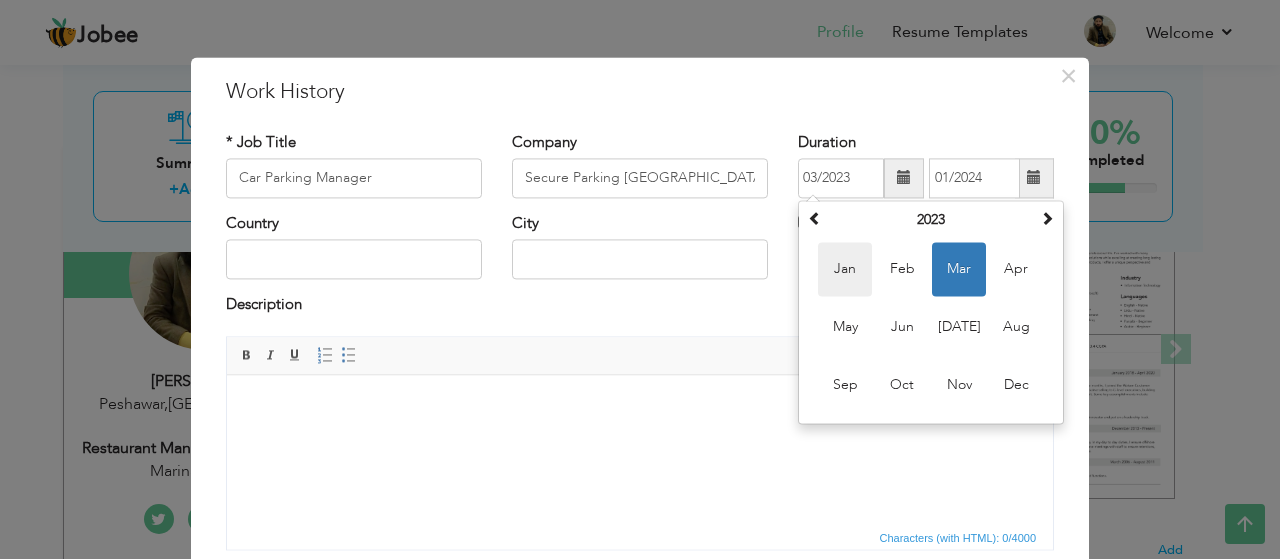 type on "01/2023" 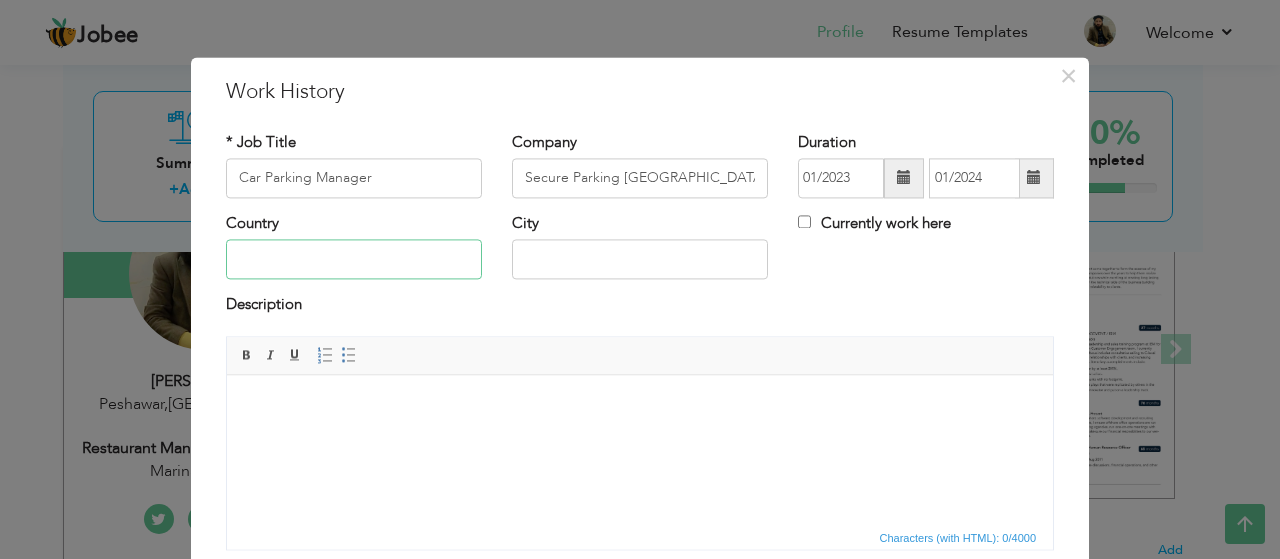 click at bounding box center [354, 260] 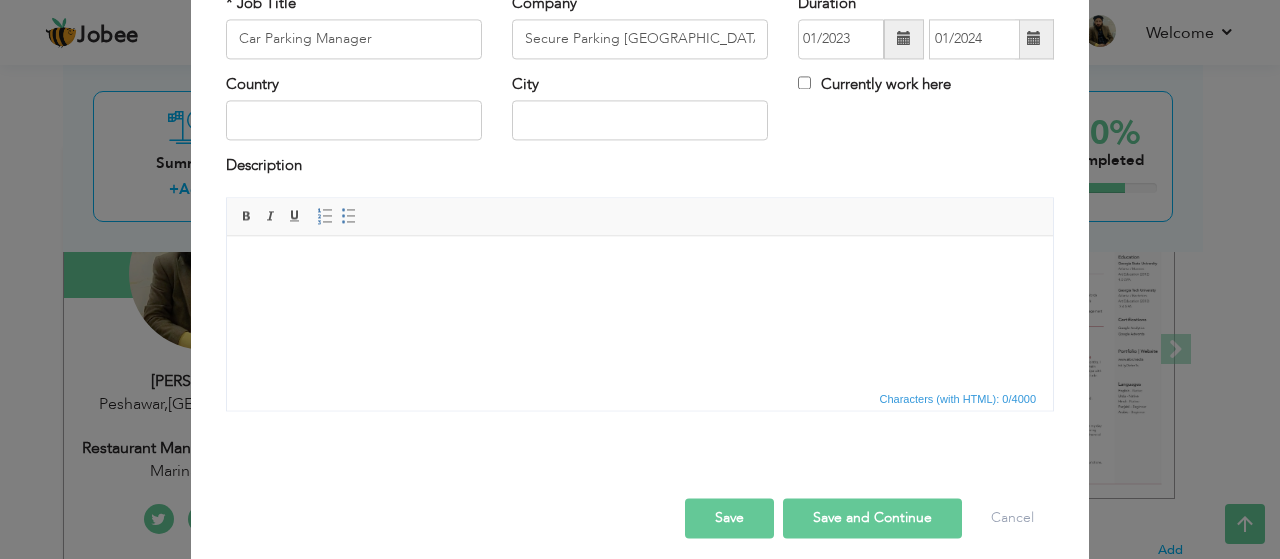 scroll, scrollTop: 151, scrollLeft: 0, axis: vertical 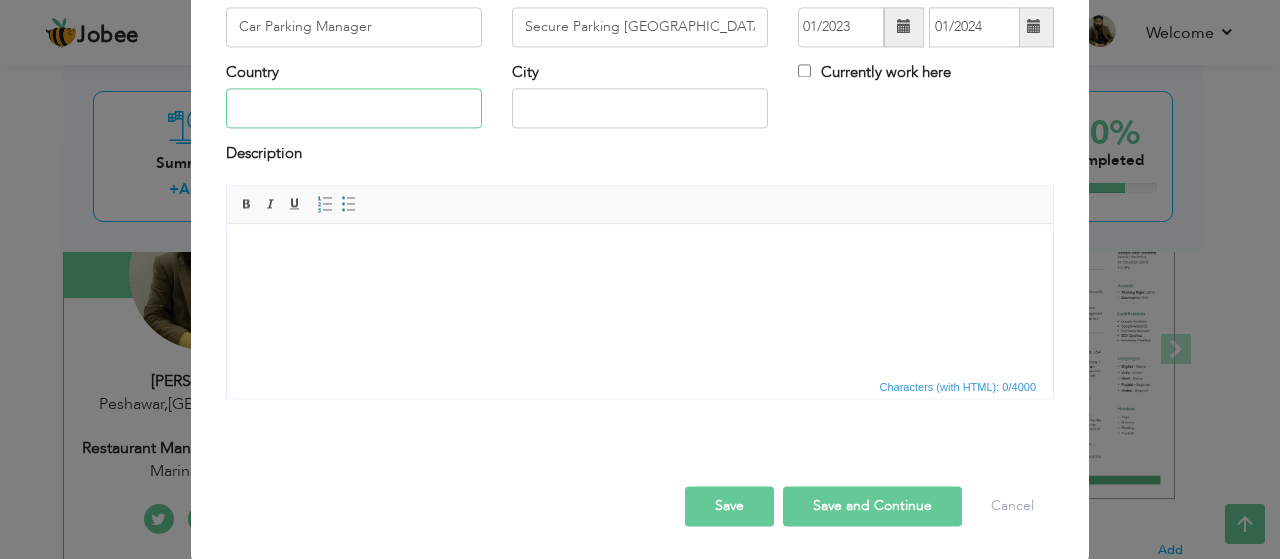 click at bounding box center [354, 109] 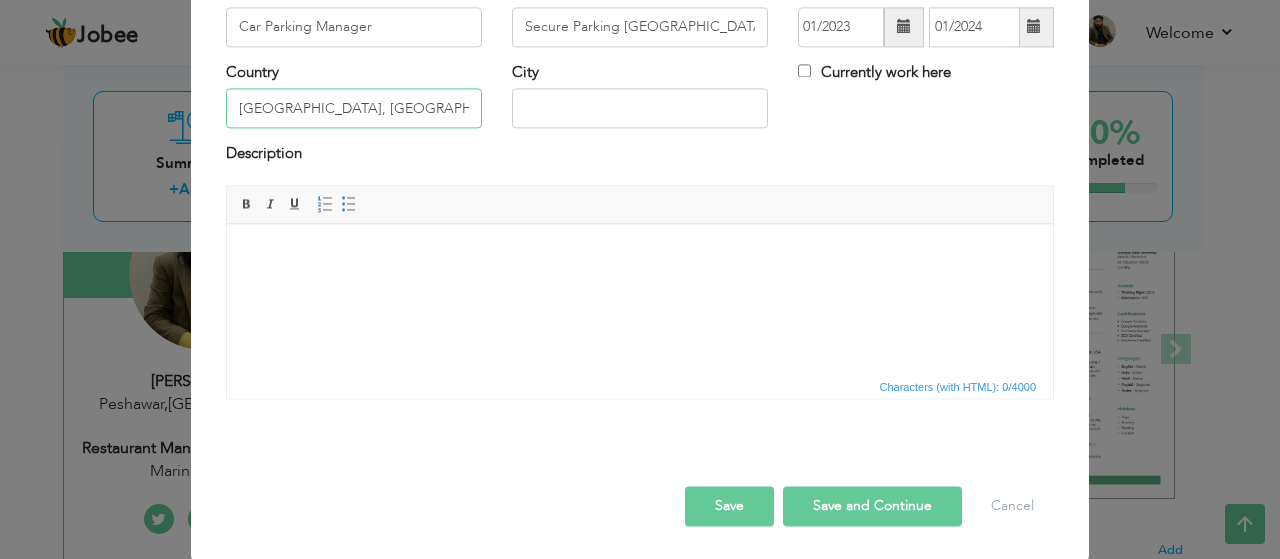 type on "[GEOGRAPHIC_DATA], [GEOGRAPHIC_DATA]" 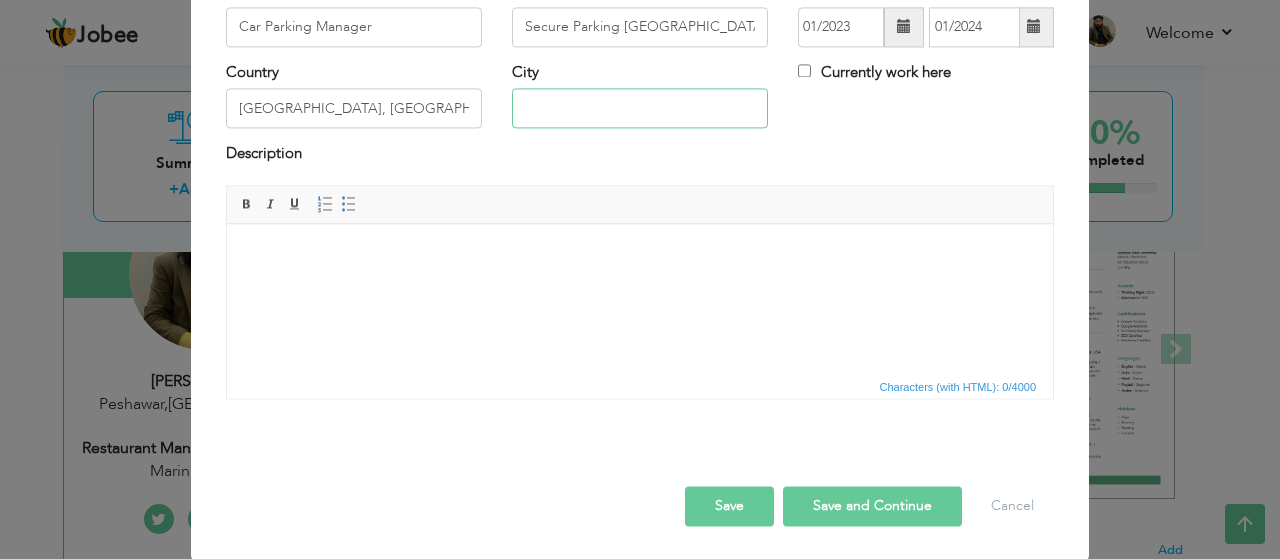 click at bounding box center (640, 109) 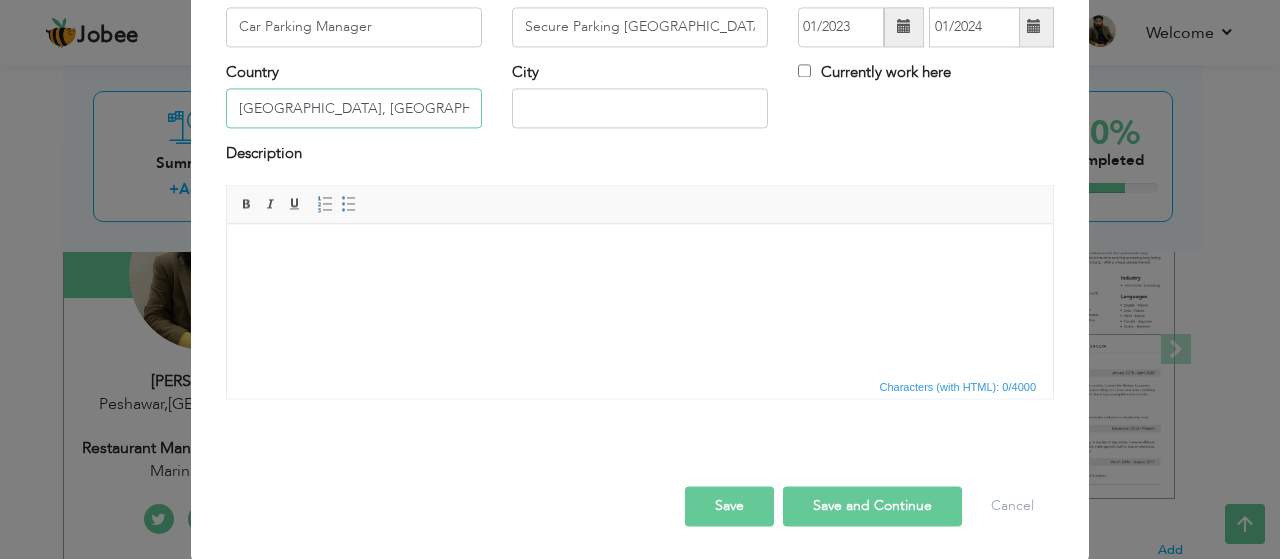 click on "[GEOGRAPHIC_DATA], [GEOGRAPHIC_DATA]" at bounding box center [354, 109] 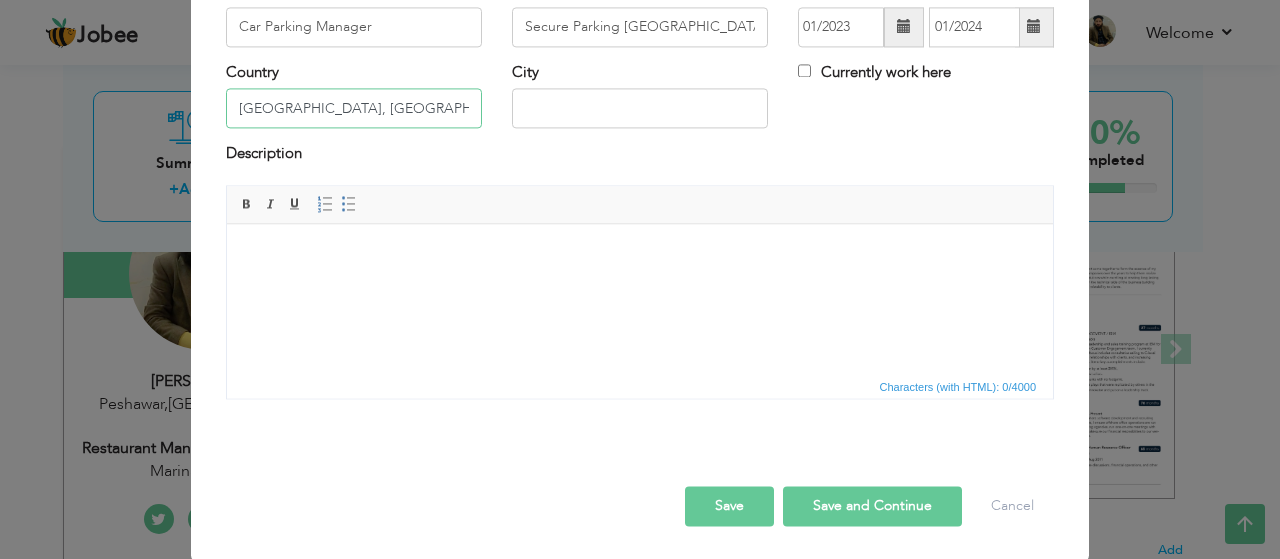 click on "[GEOGRAPHIC_DATA], [GEOGRAPHIC_DATA]" at bounding box center [354, 109] 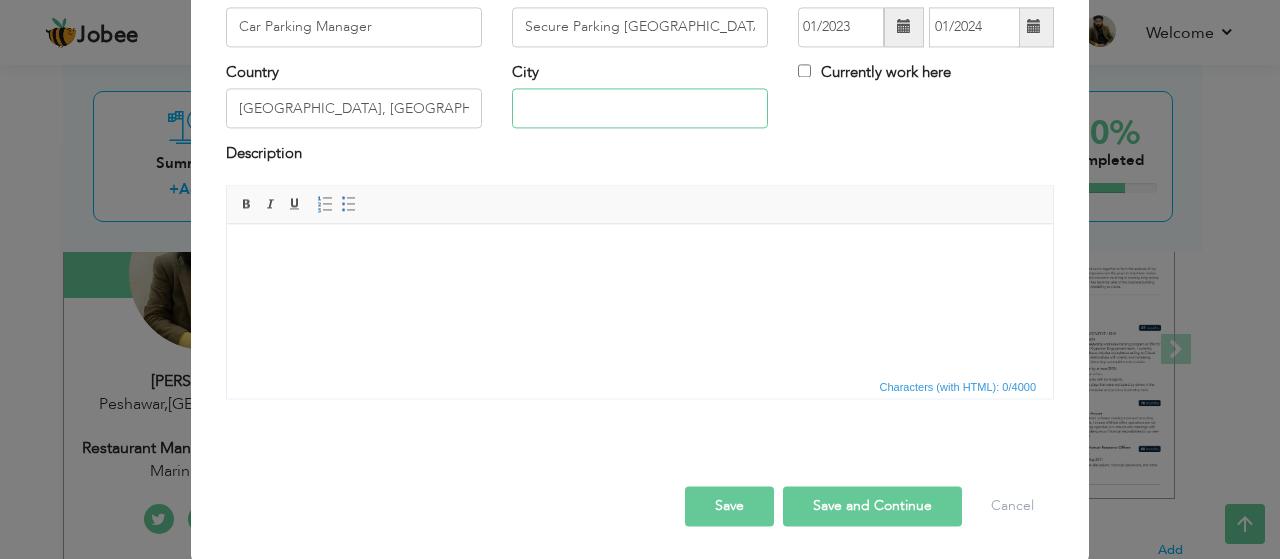 click at bounding box center (640, 109) 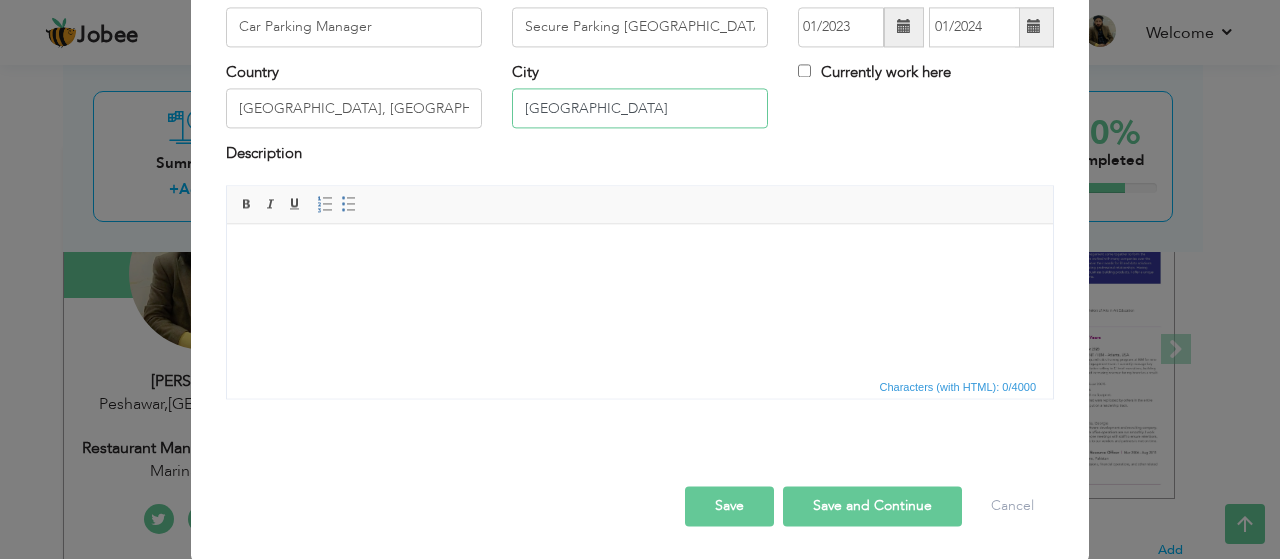 type on "[GEOGRAPHIC_DATA]" 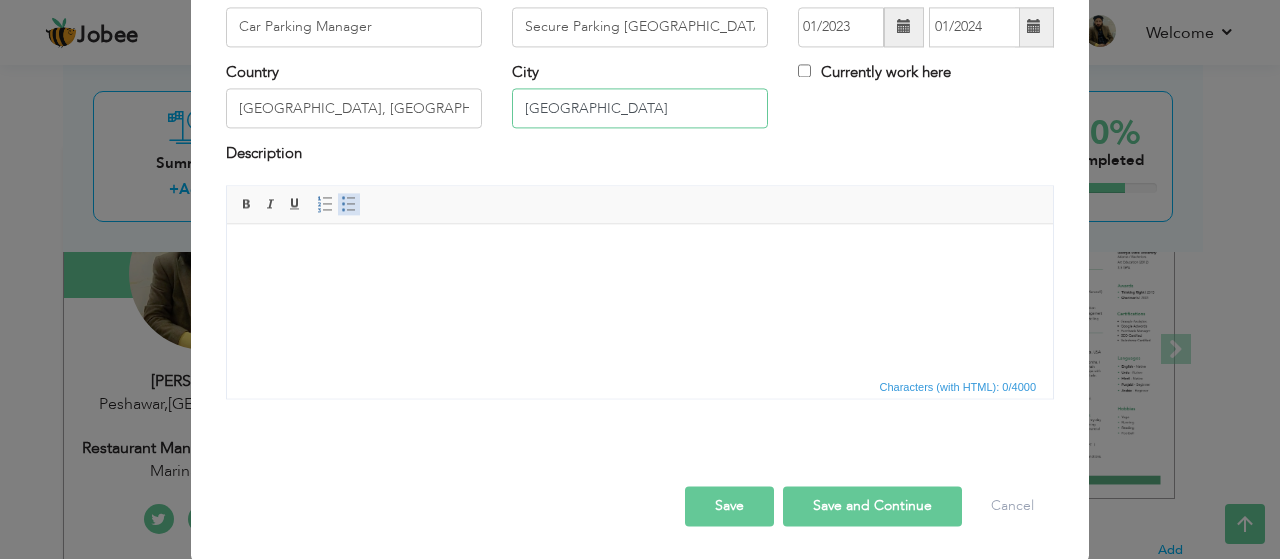 click at bounding box center (349, 204) 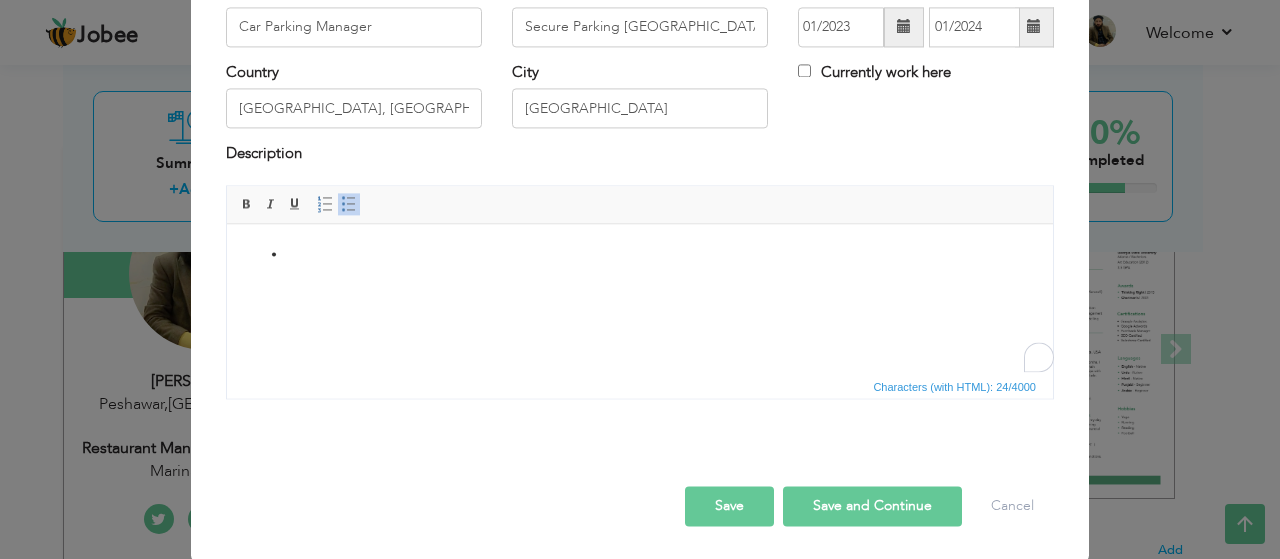 click at bounding box center (640, 254) 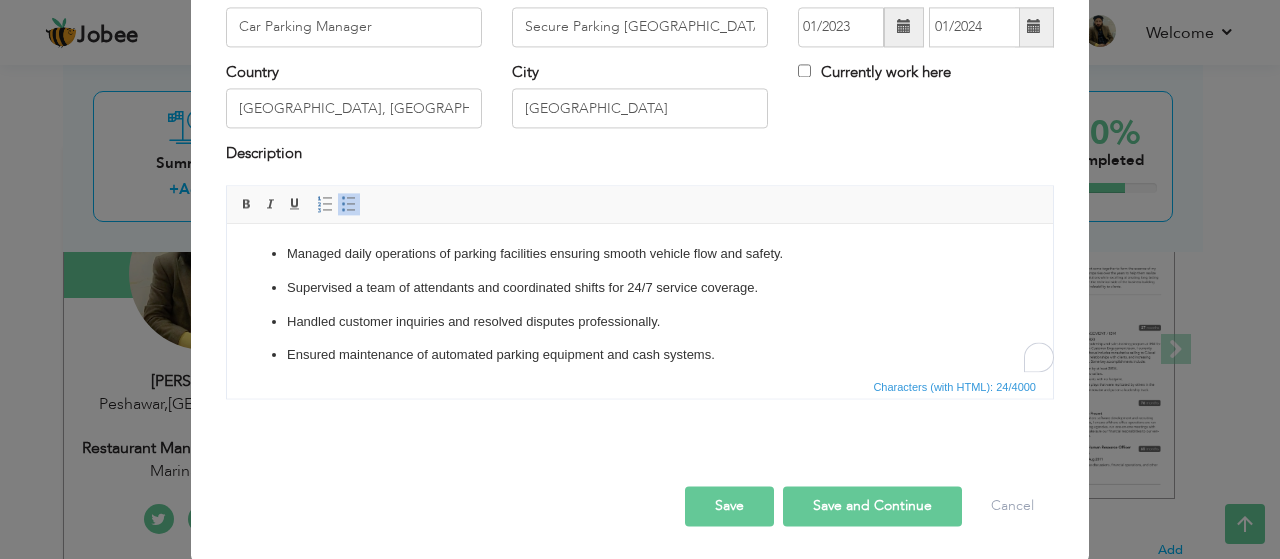 scroll, scrollTop: 56, scrollLeft: 0, axis: vertical 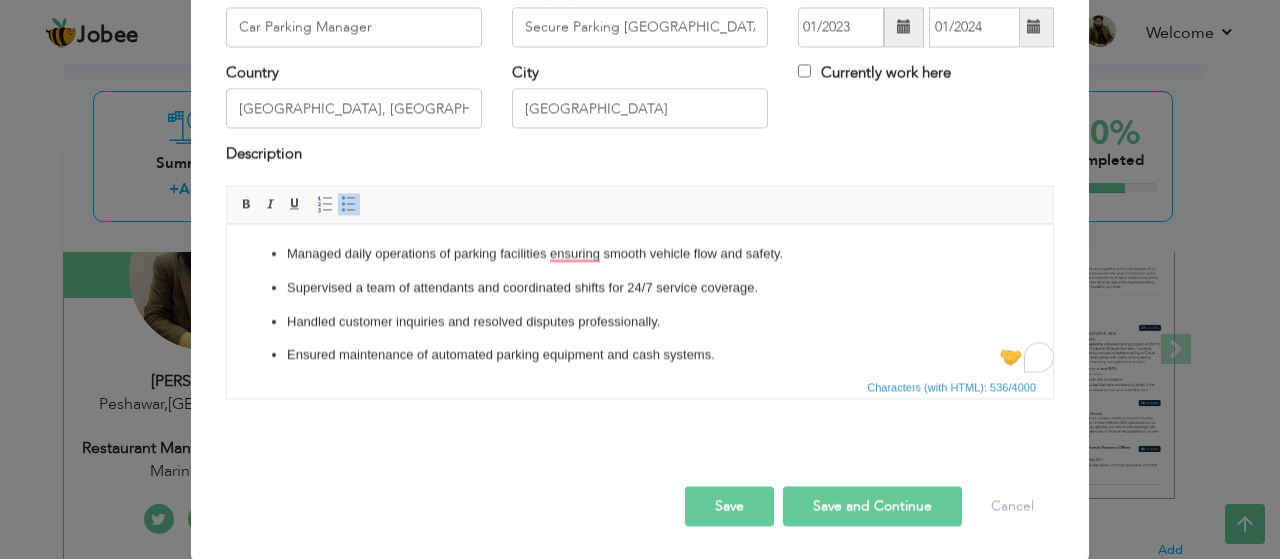 click on "Managed daily operations of parking facilities ensuring smooth vehicle flow and safety." at bounding box center (640, 254) 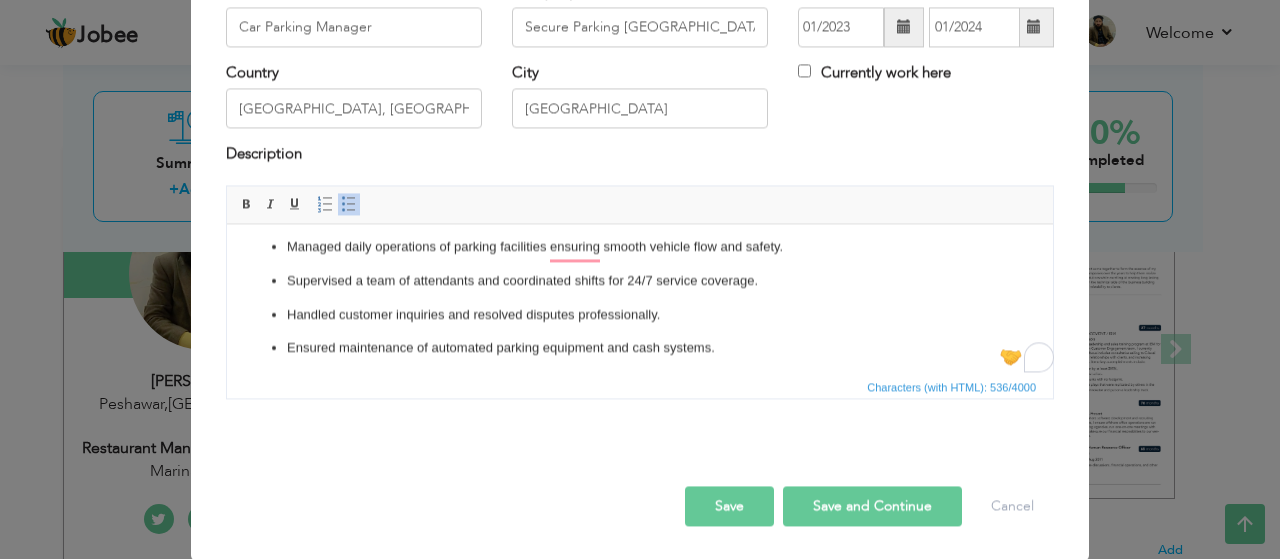 scroll, scrollTop: 7, scrollLeft: 0, axis: vertical 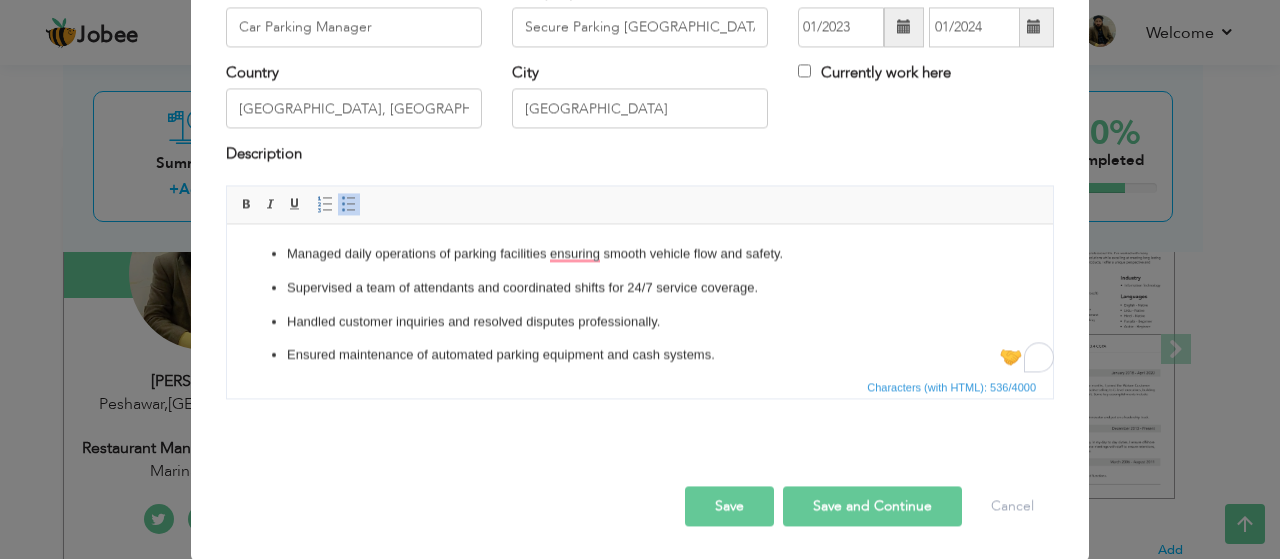 click on "Save" at bounding box center [729, 506] 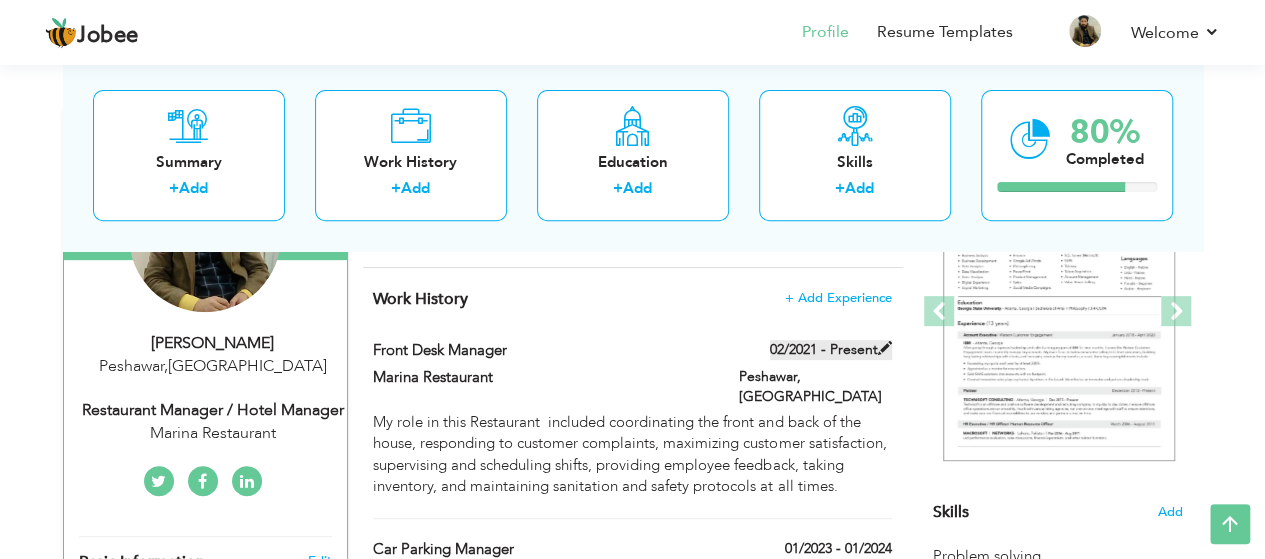 click at bounding box center [885, 348] 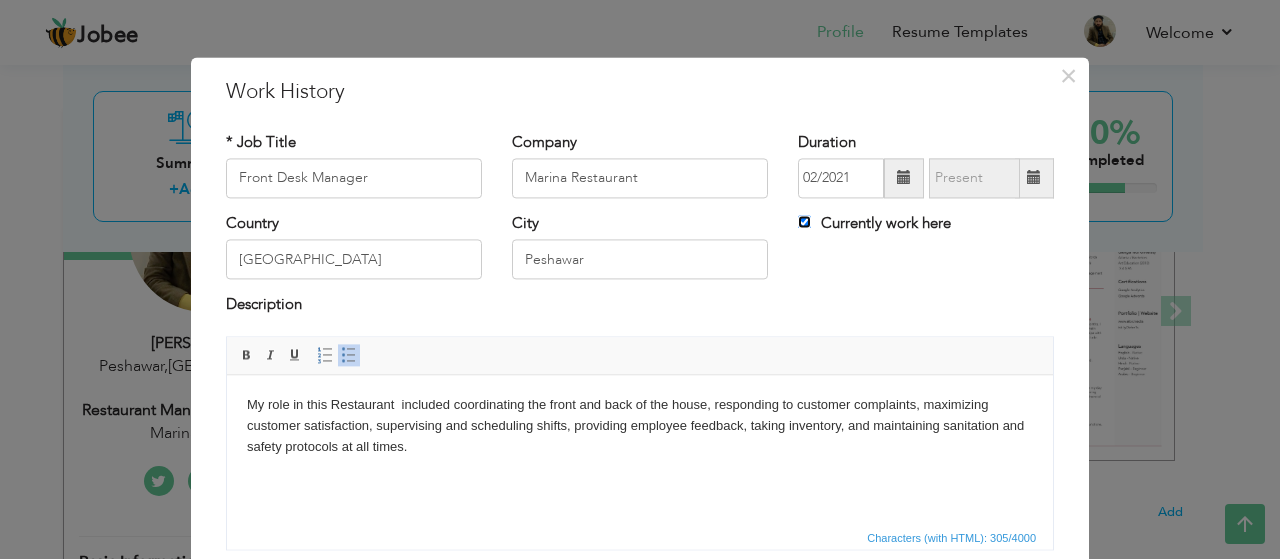 click on "Currently work here" at bounding box center (804, 221) 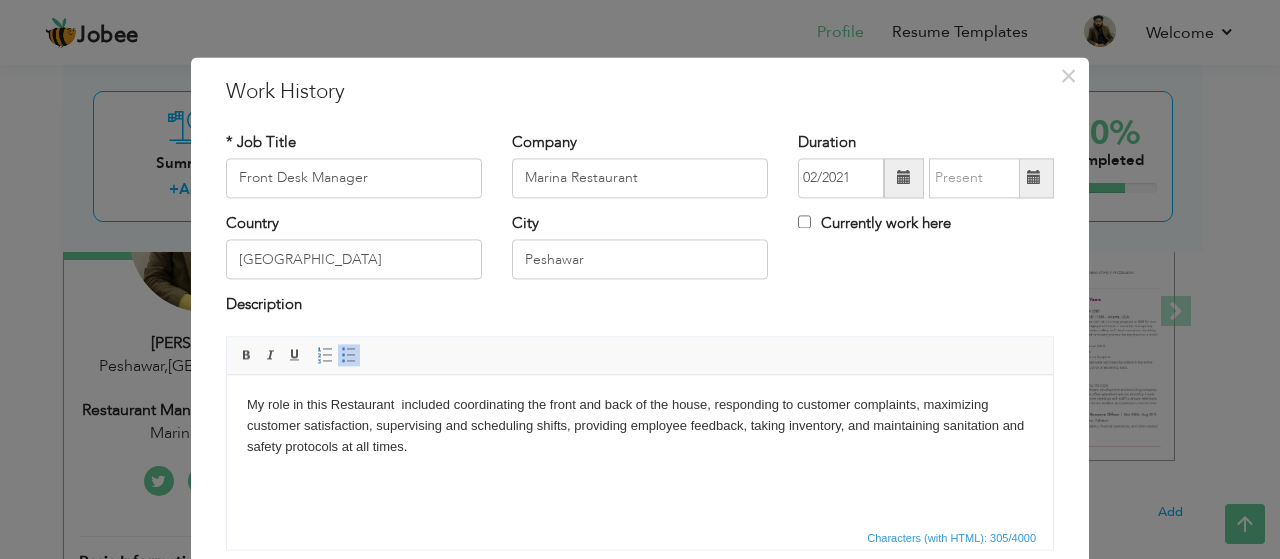 click at bounding box center [1034, 178] 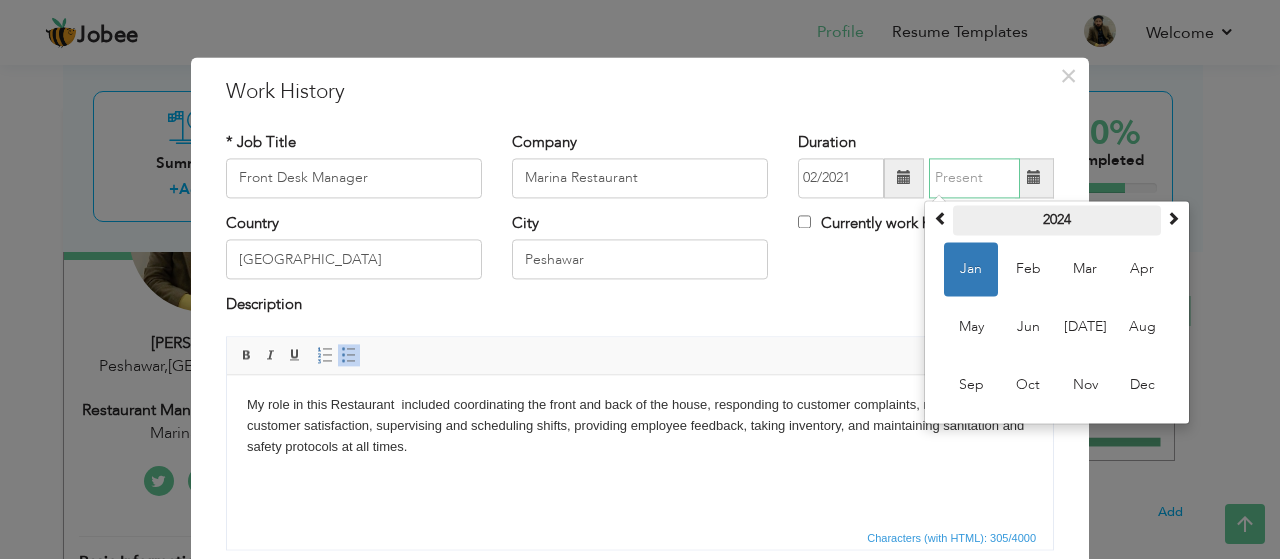 click on "2024" at bounding box center [1057, 220] 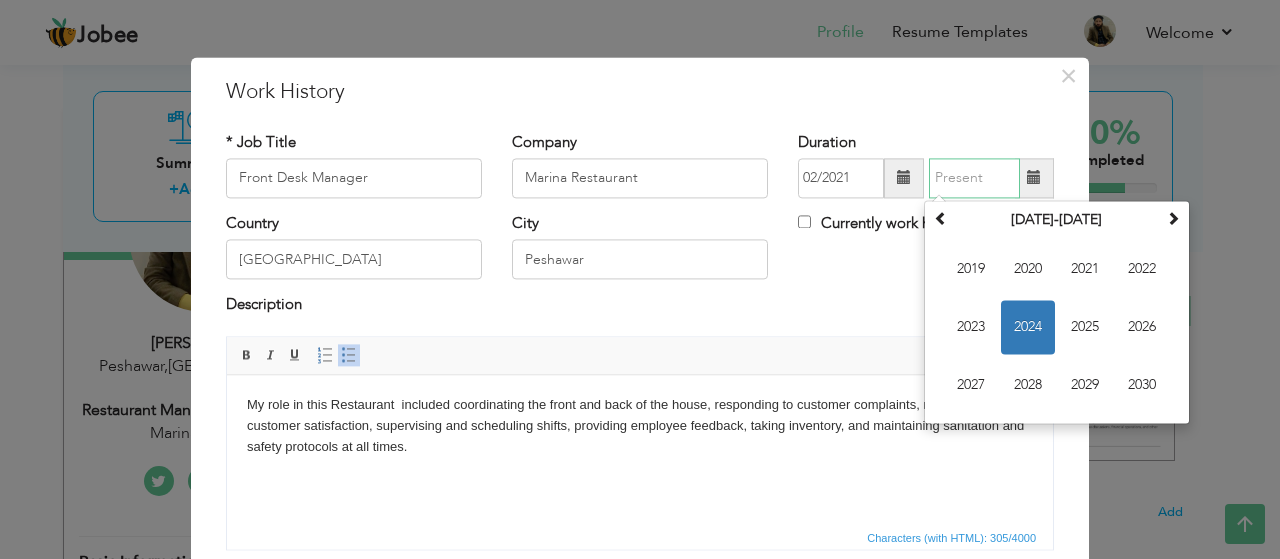 click on "2022" at bounding box center (1142, 269) 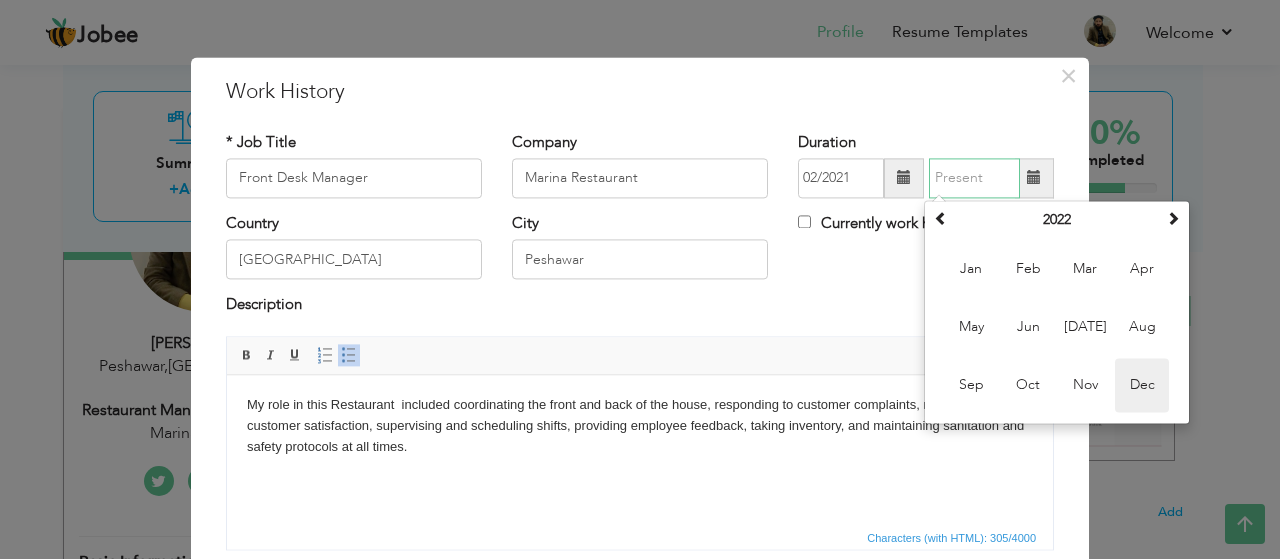 click on "Dec" at bounding box center [1142, 385] 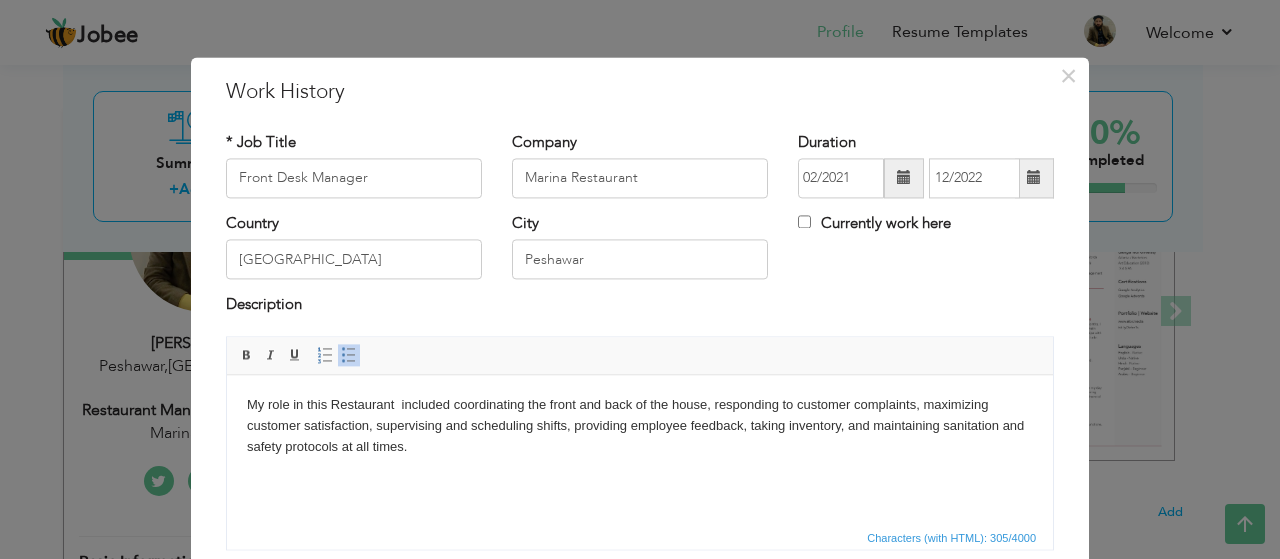 click at bounding box center (1034, 178) 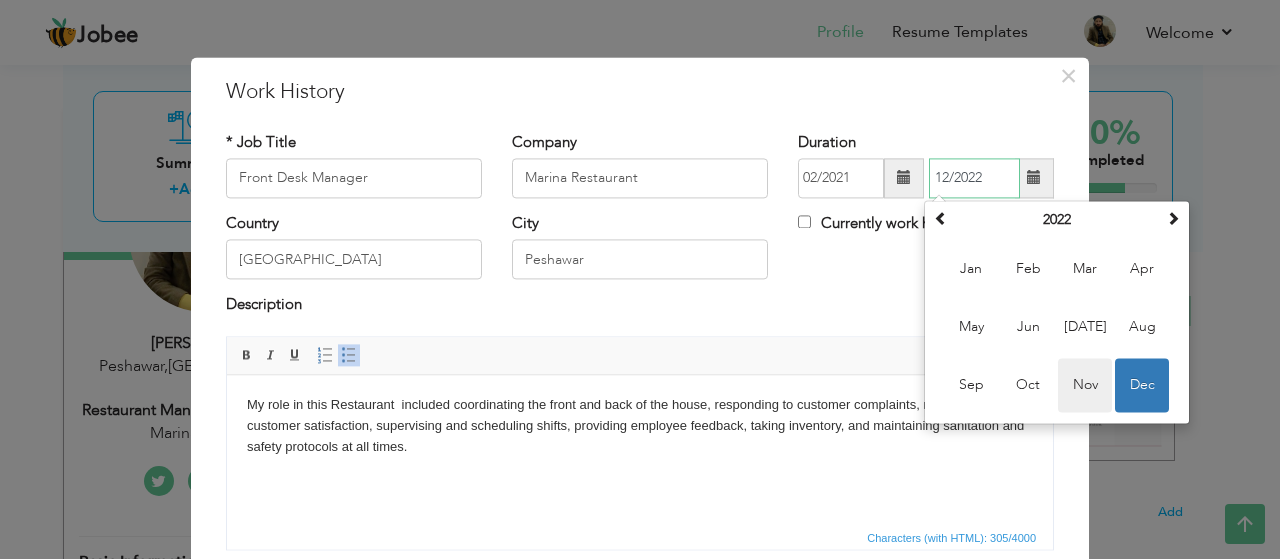 click on "Nov" at bounding box center (1085, 385) 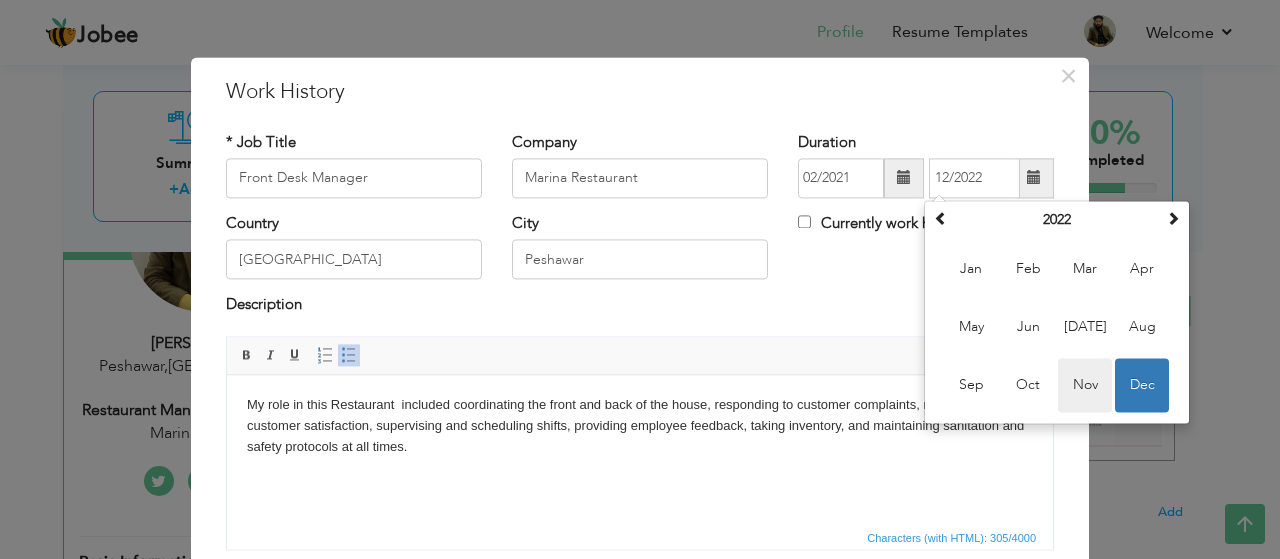 type on "11/2022" 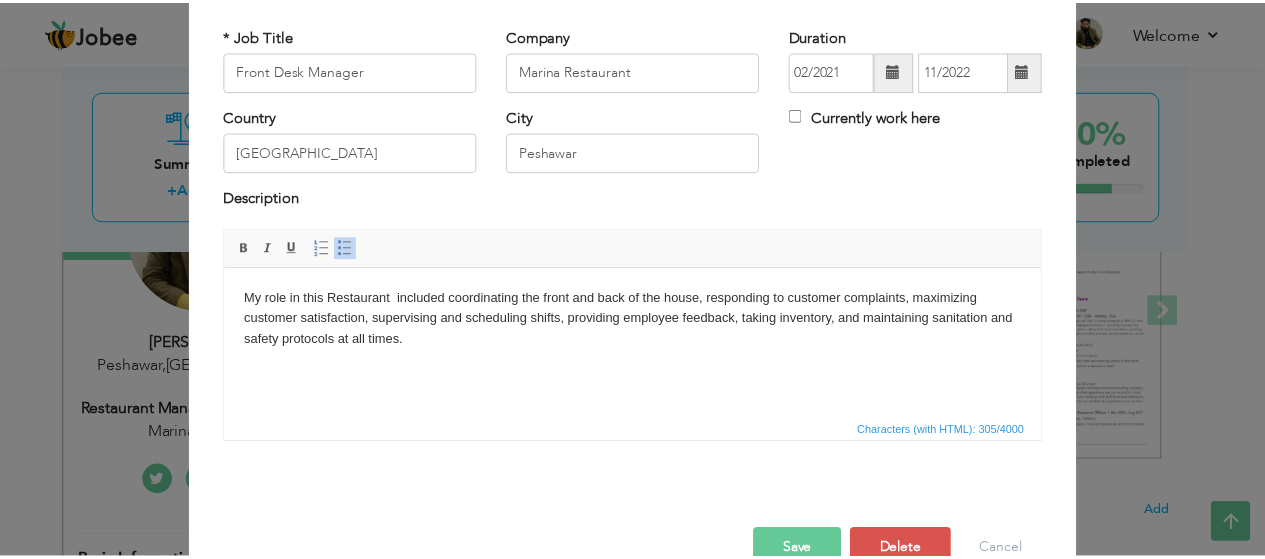 scroll, scrollTop: 151, scrollLeft: 0, axis: vertical 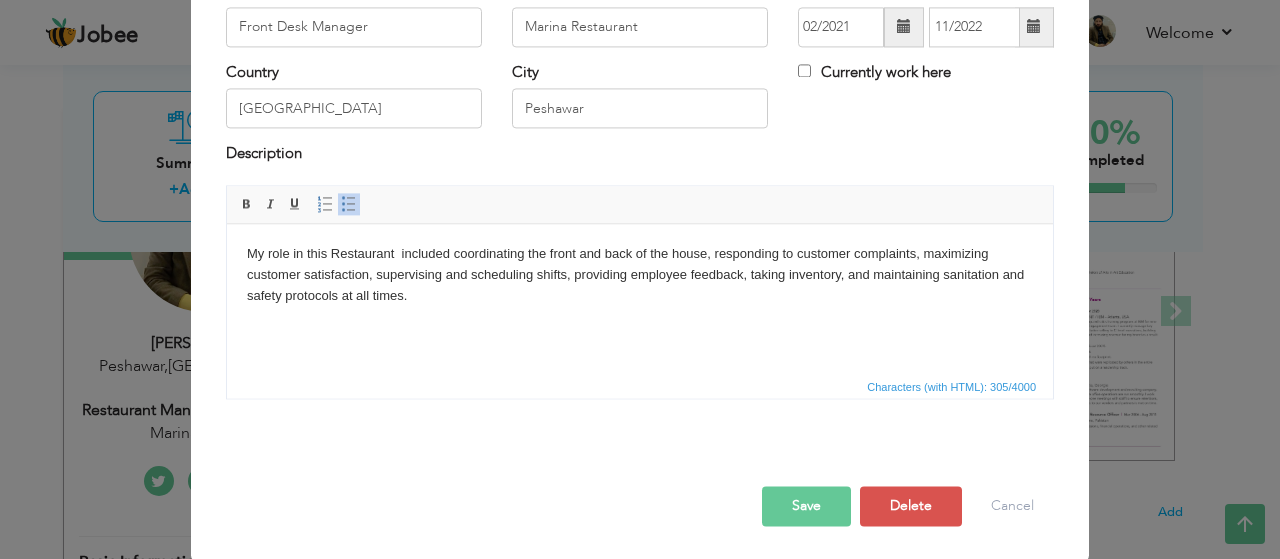 click on "Save" at bounding box center (806, 506) 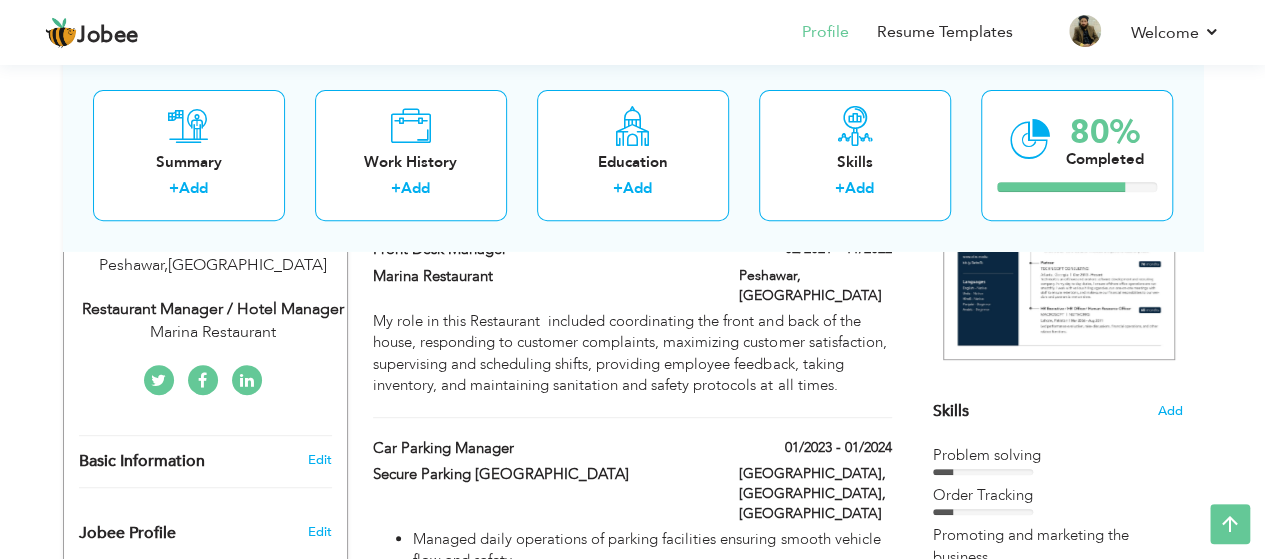 scroll, scrollTop: 356, scrollLeft: 0, axis: vertical 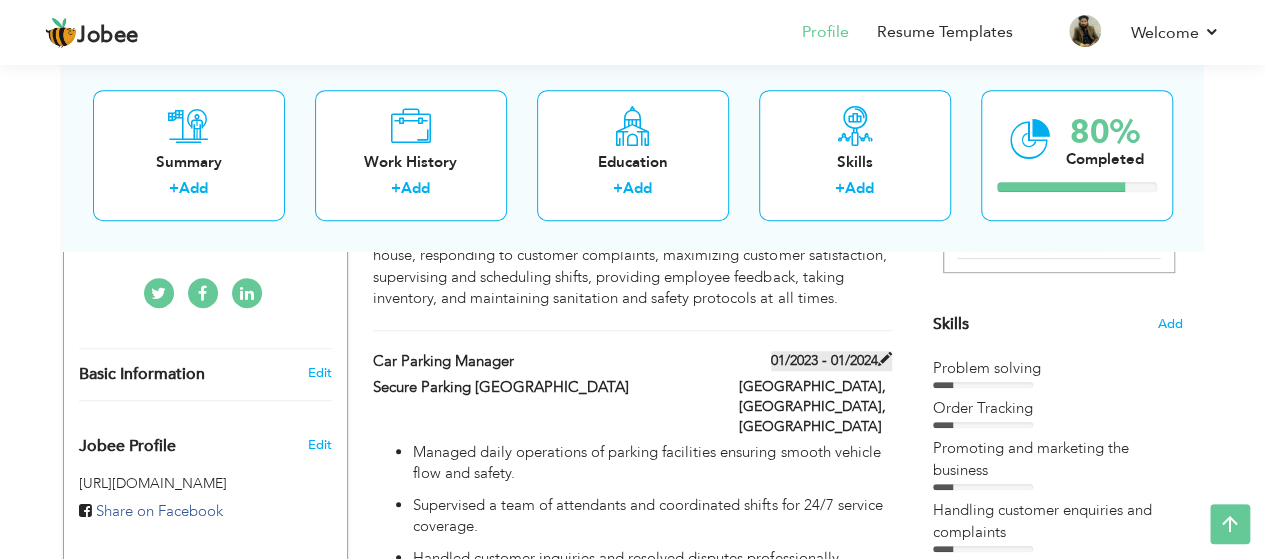 click at bounding box center (885, 359) 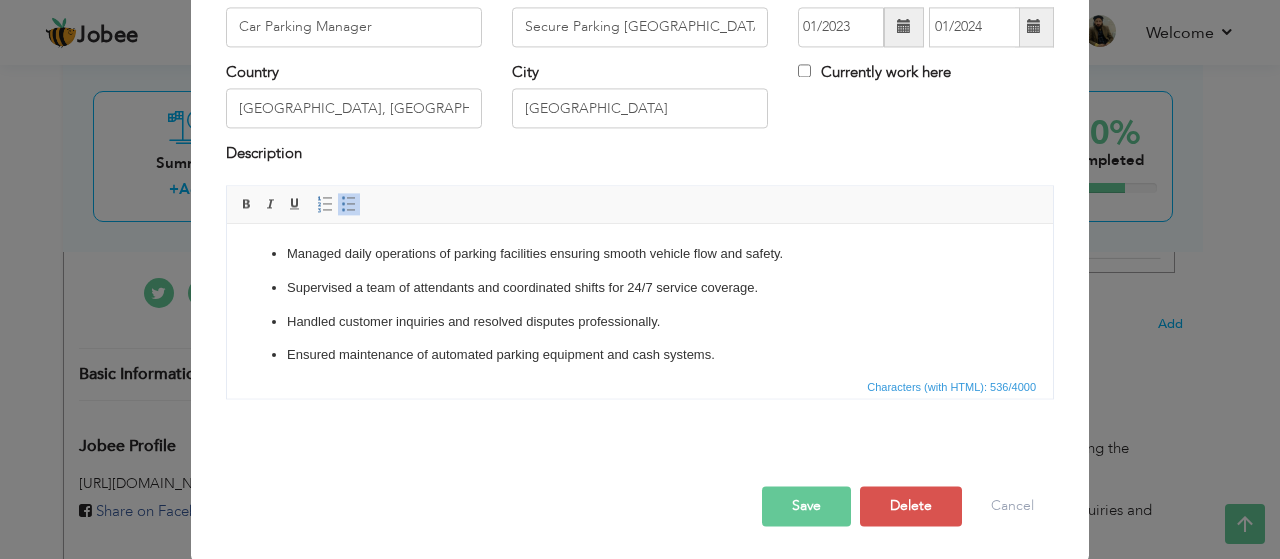 scroll, scrollTop: 0, scrollLeft: 0, axis: both 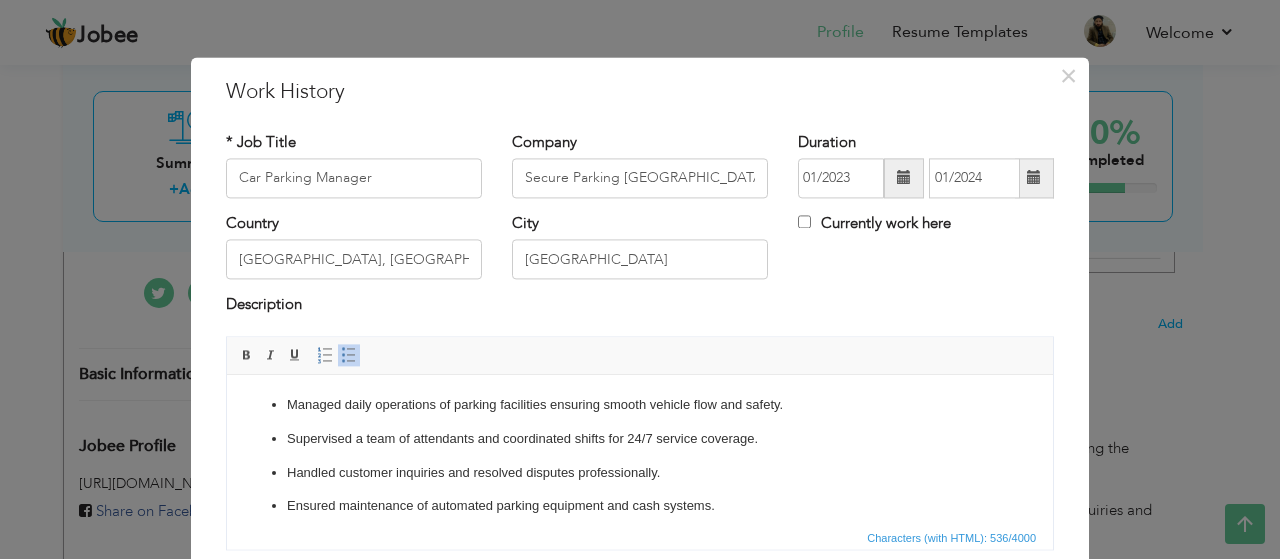 click at bounding box center (1034, 178) 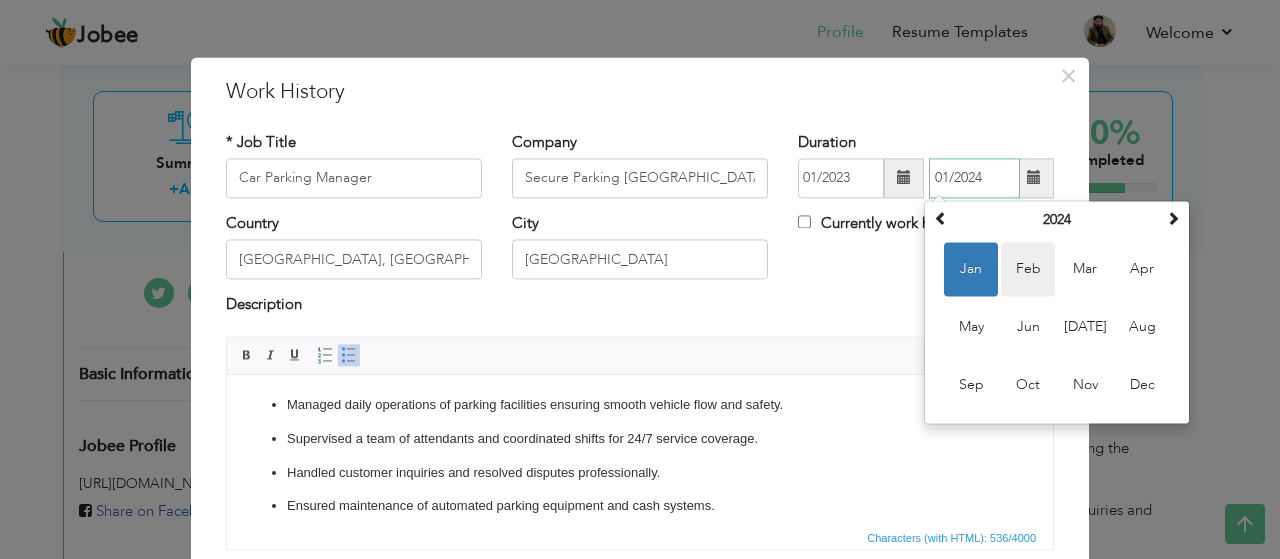 click on "Feb" at bounding box center [1028, 269] 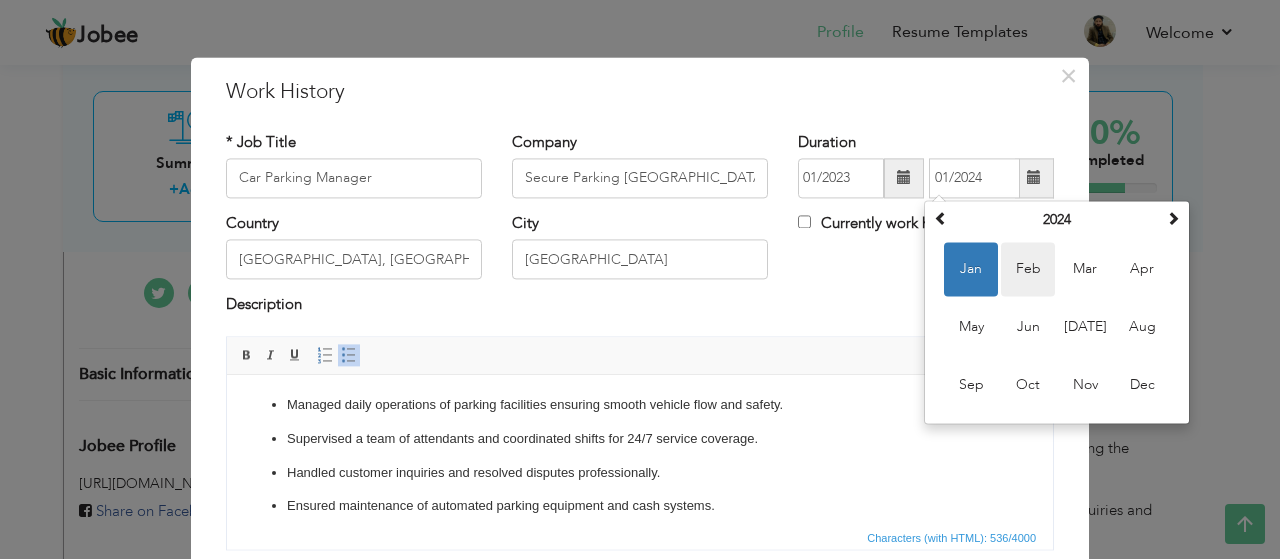 type on "02/2024" 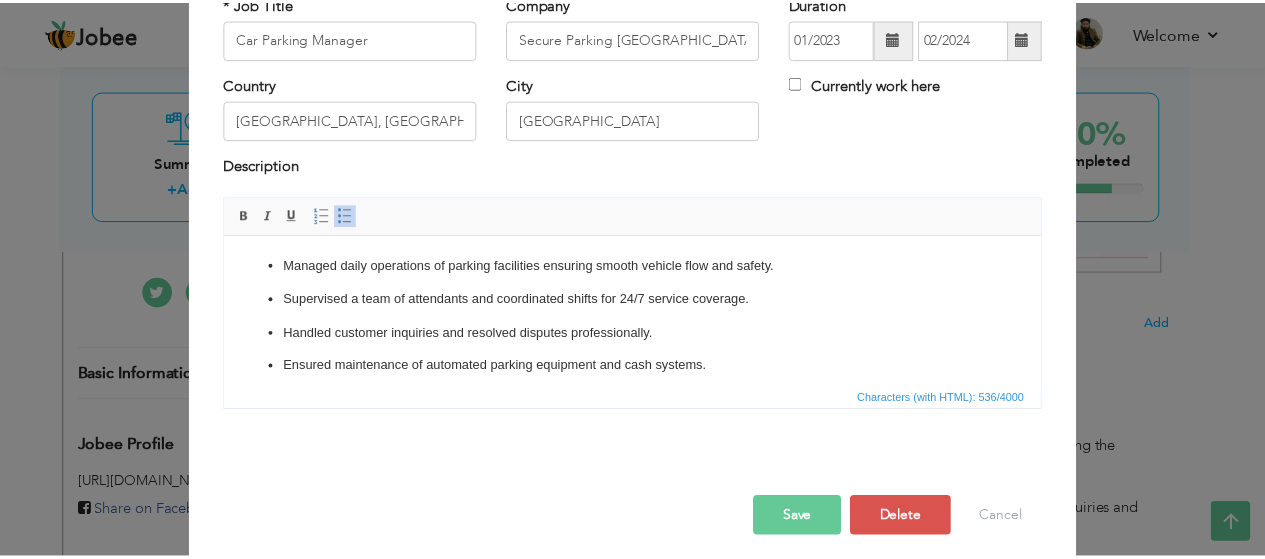 scroll, scrollTop: 142, scrollLeft: 0, axis: vertical 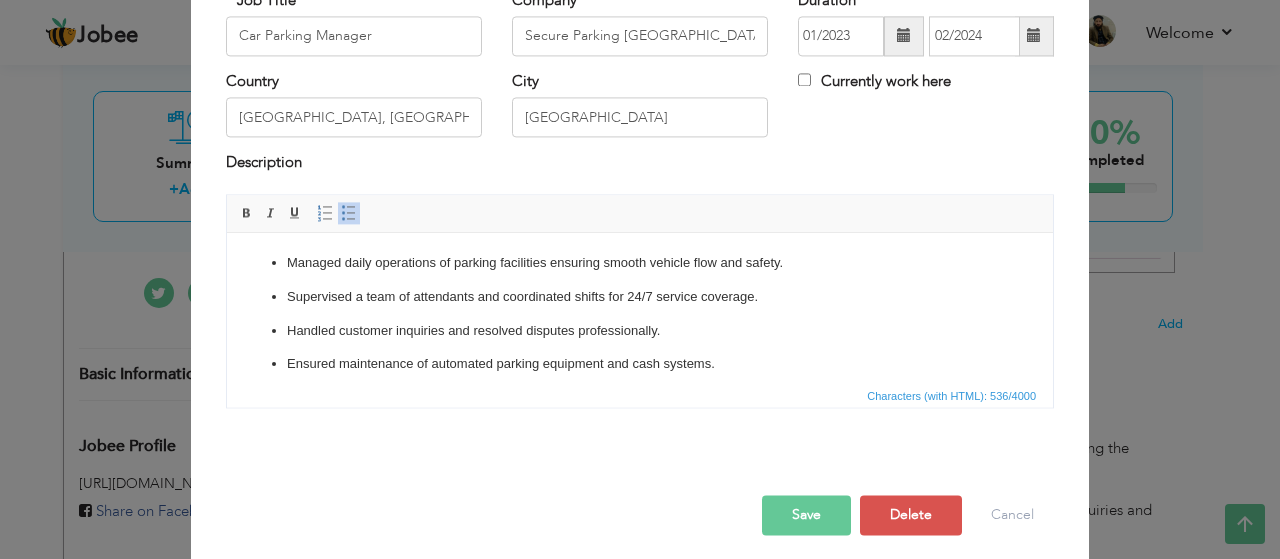click on "Save" at bounding box center (806, 515) 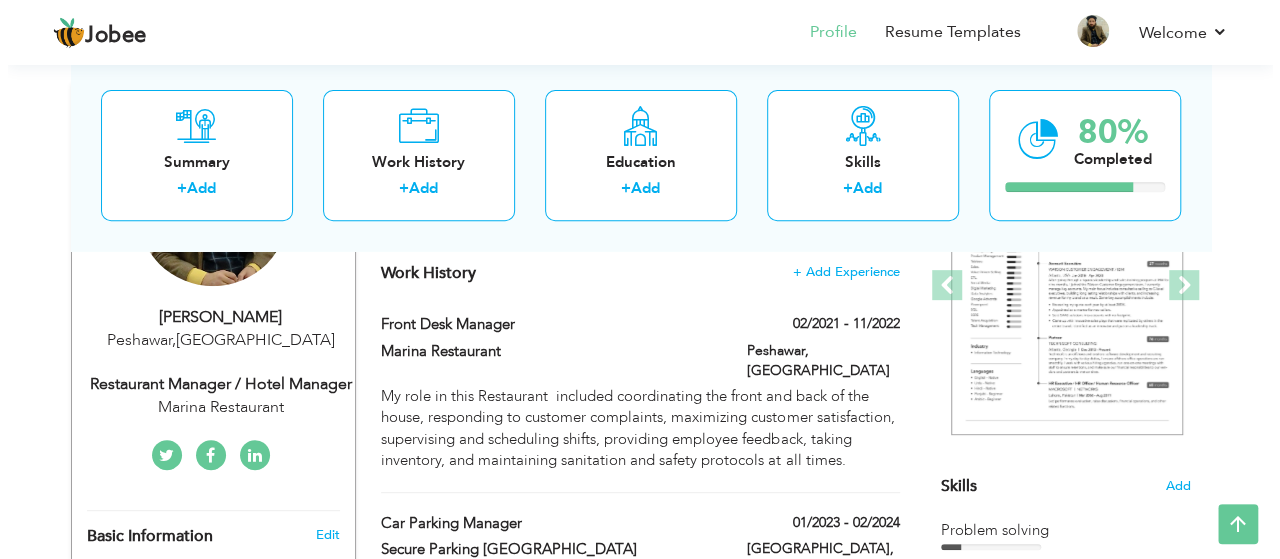 scroll, scrollTop: 278, scrollLeft: 0, axis: vertical 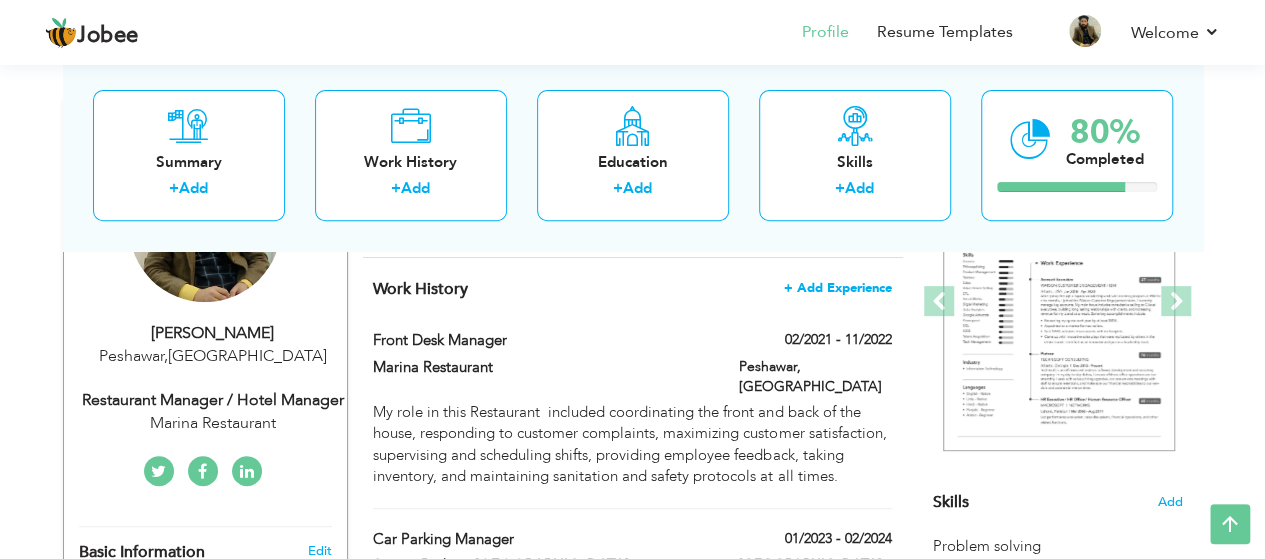 click on "+ Add Experience" at bounding box center (838, 288) 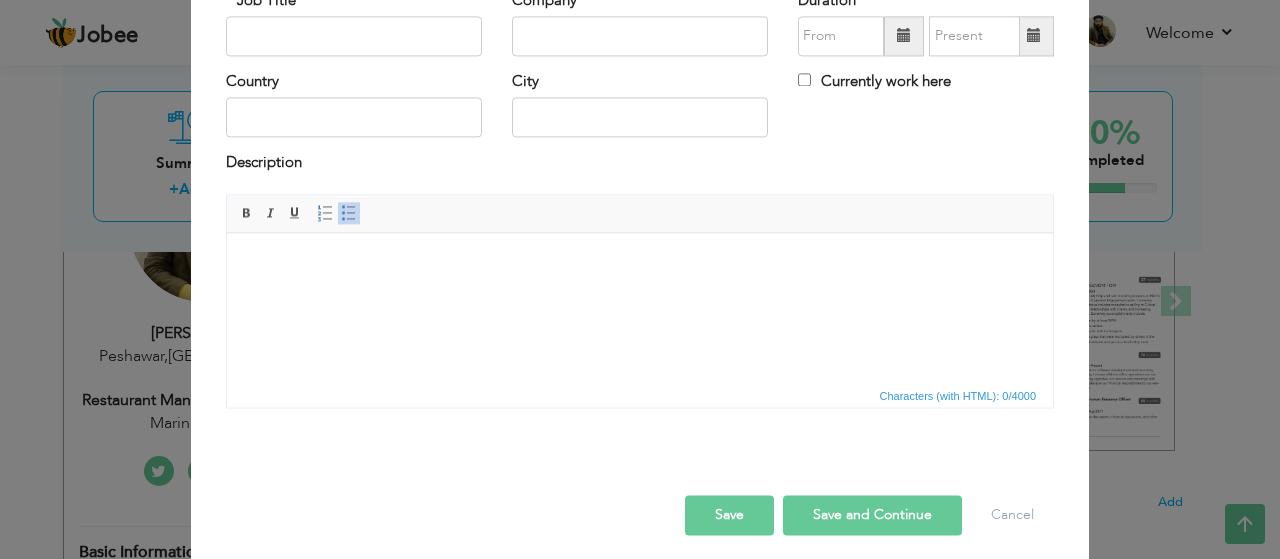 scroll, scrollTop: 0, scrollLeft: 0, axis: both 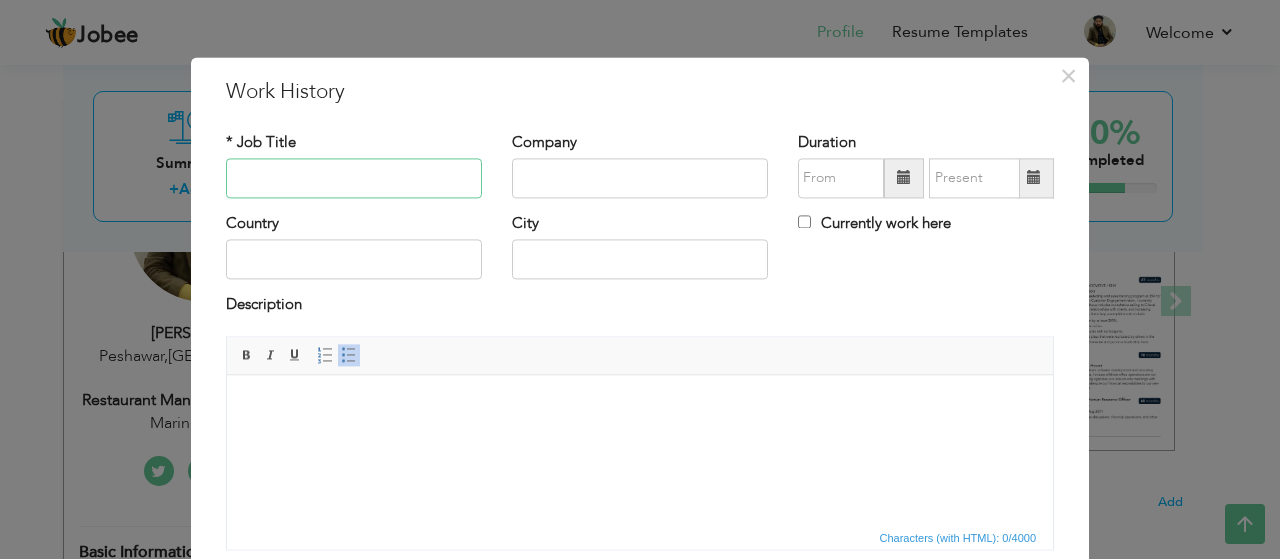 paste on "Cook Helper (Part-Time)" 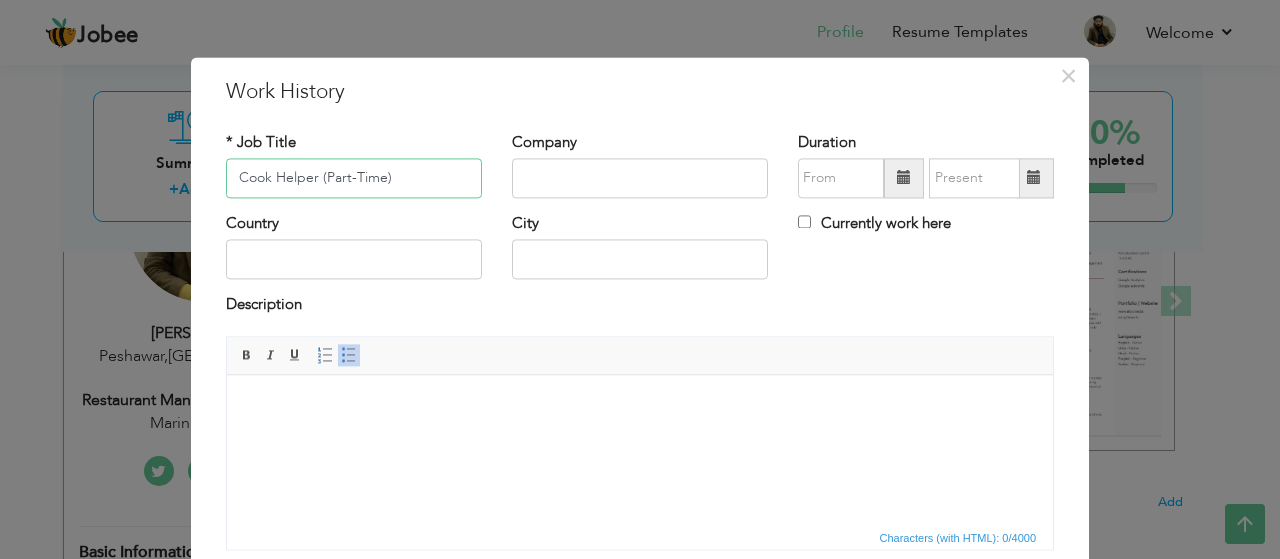 type on "Cook Helper (Part-Time)" 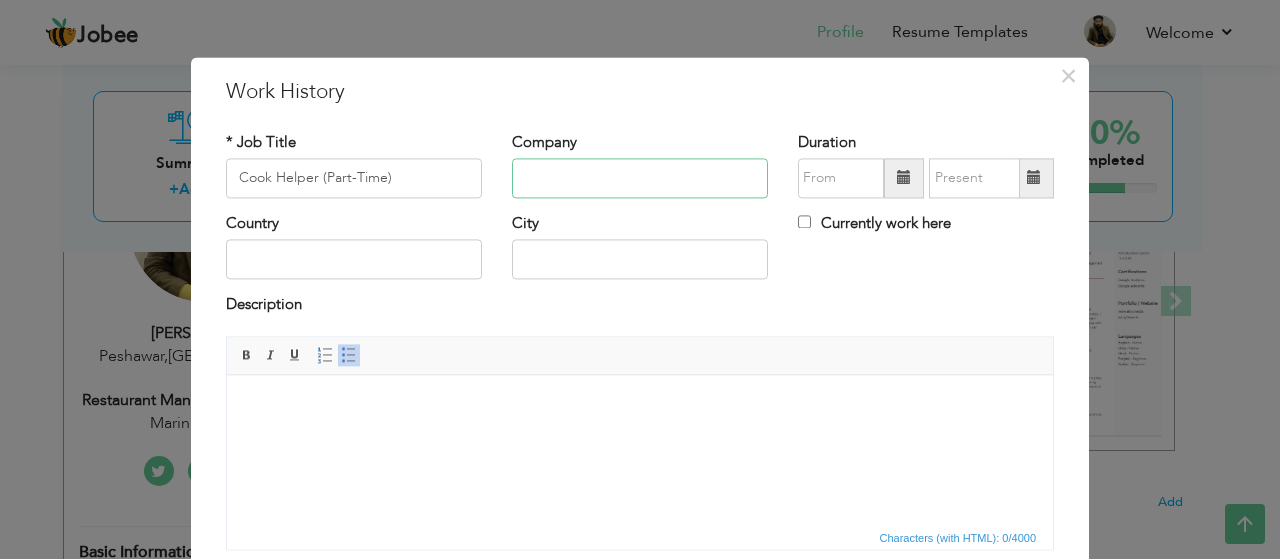 click at bounding box center (640, 178) 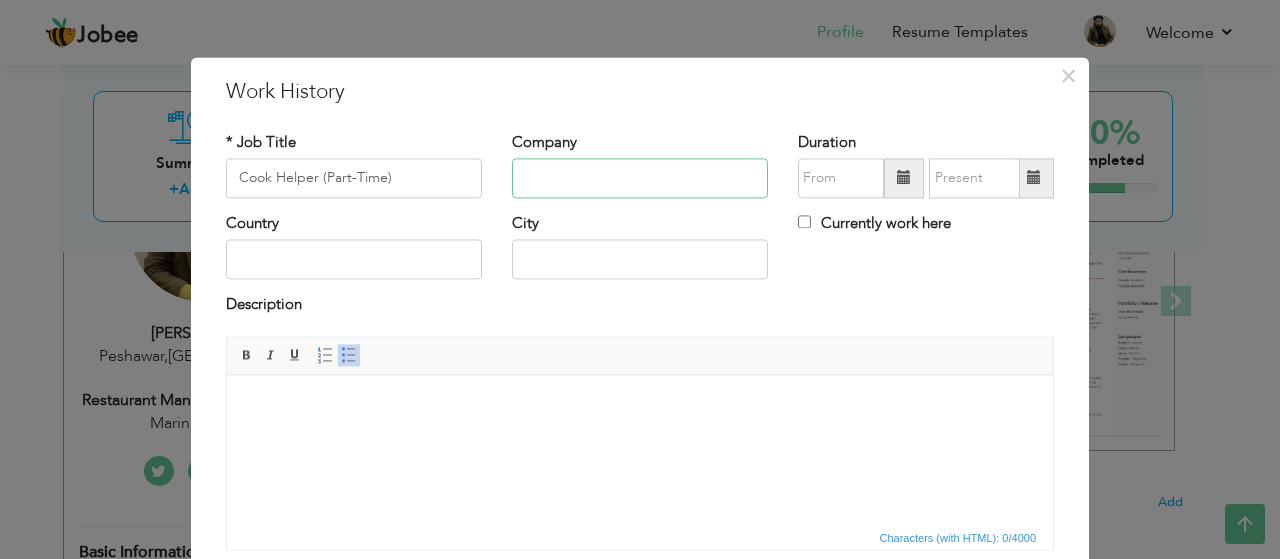 paste on "Ail Restaurant" 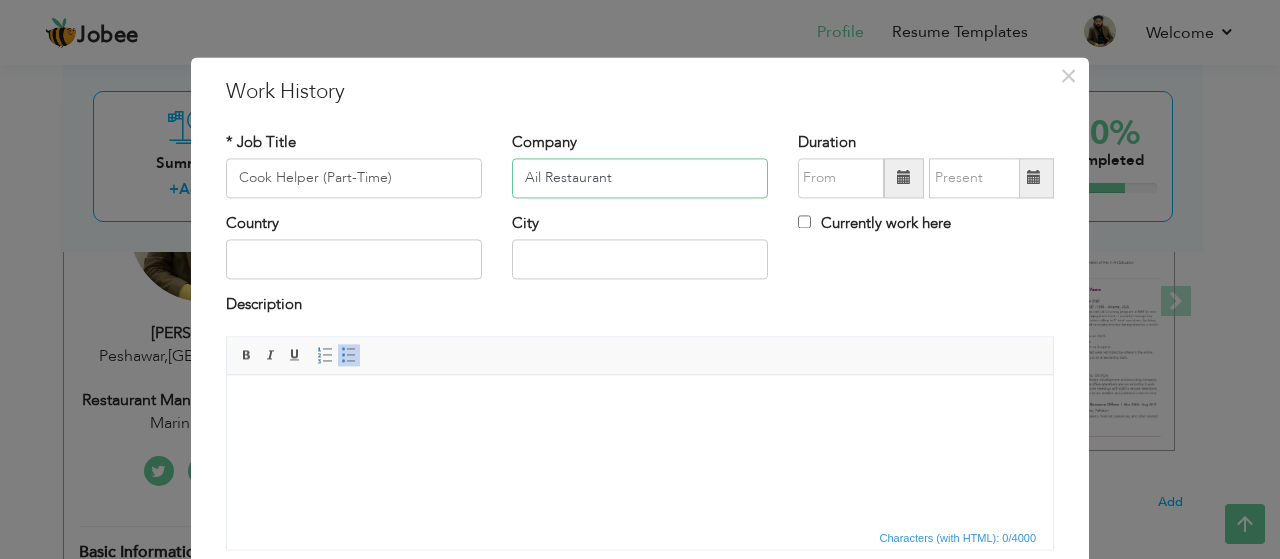 type on "Ail Restaurant" 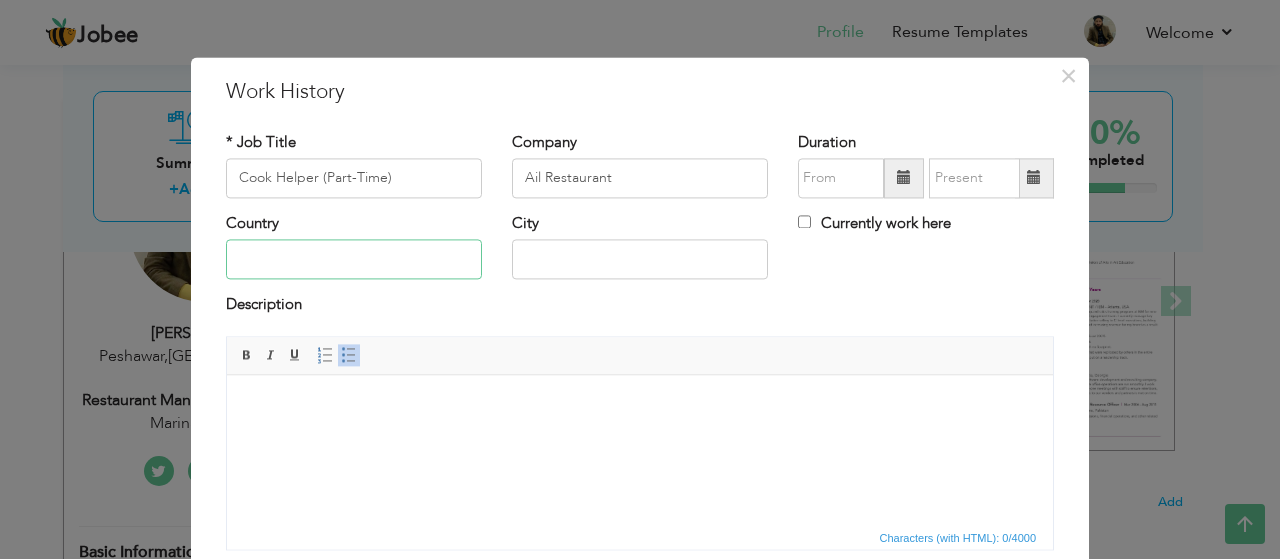click at bounding box center (354, 260) 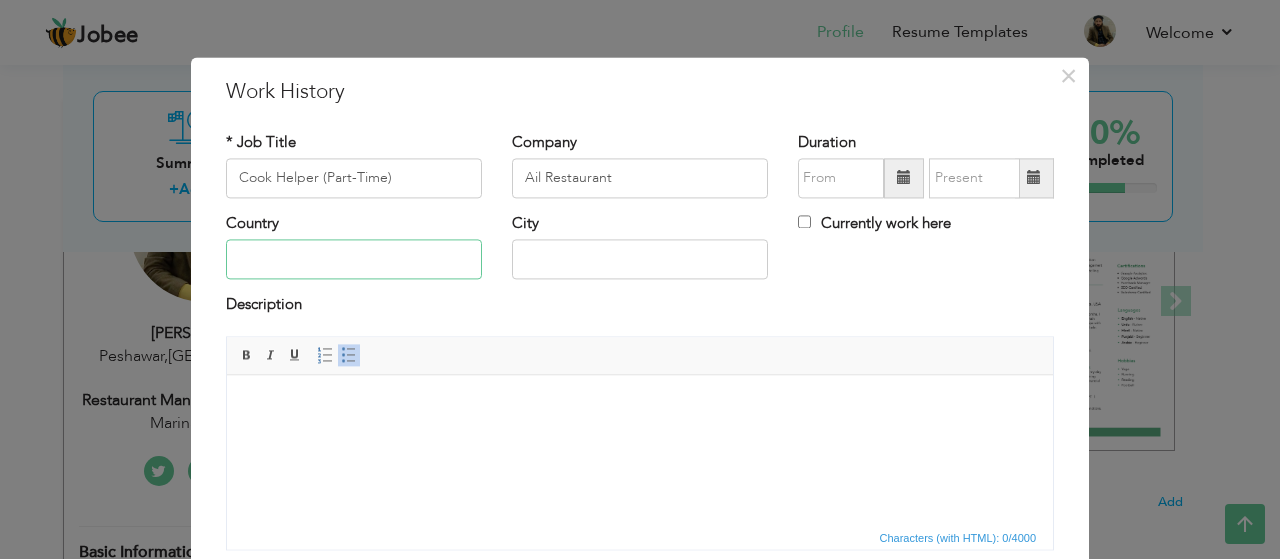 click at bounding box center (354, 260) 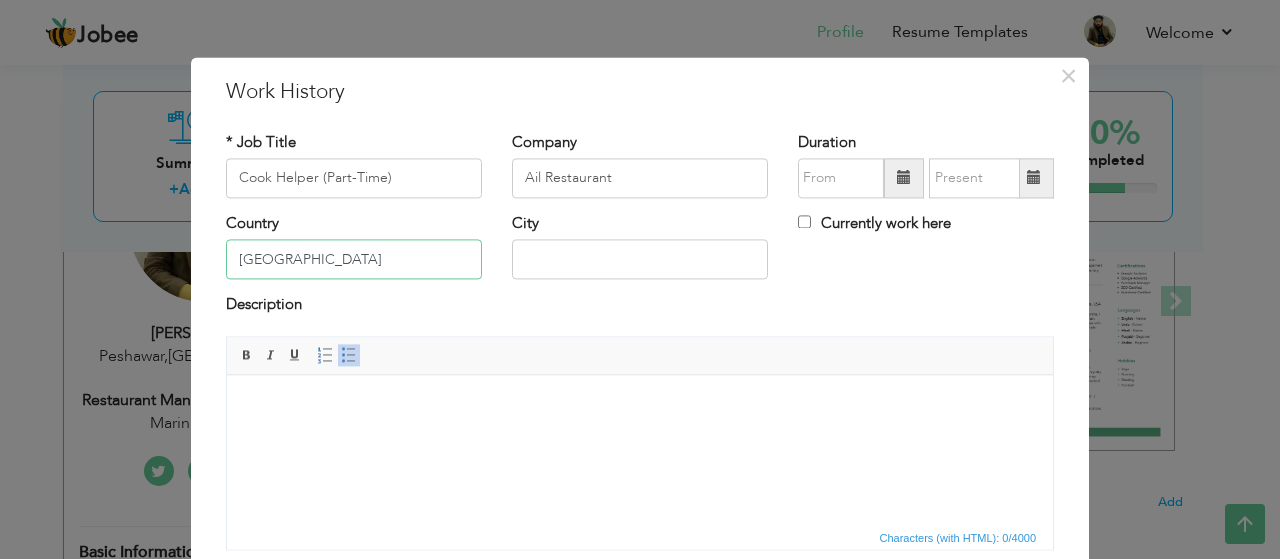 type on "[GEOGRAPHIC_DATA]" 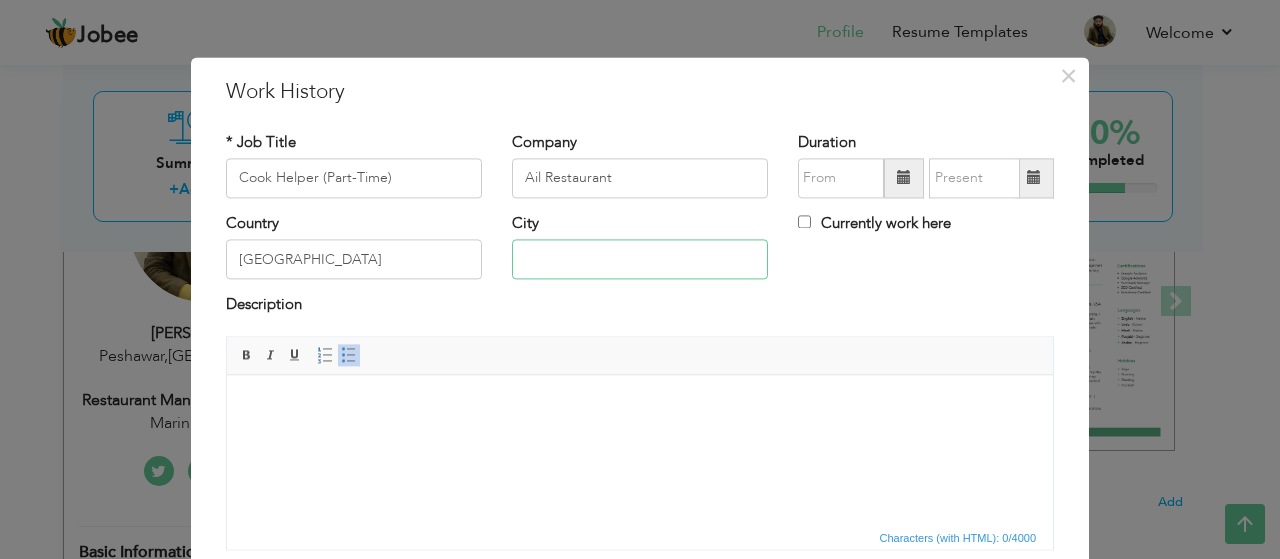 click at bounding box center (640, 260) 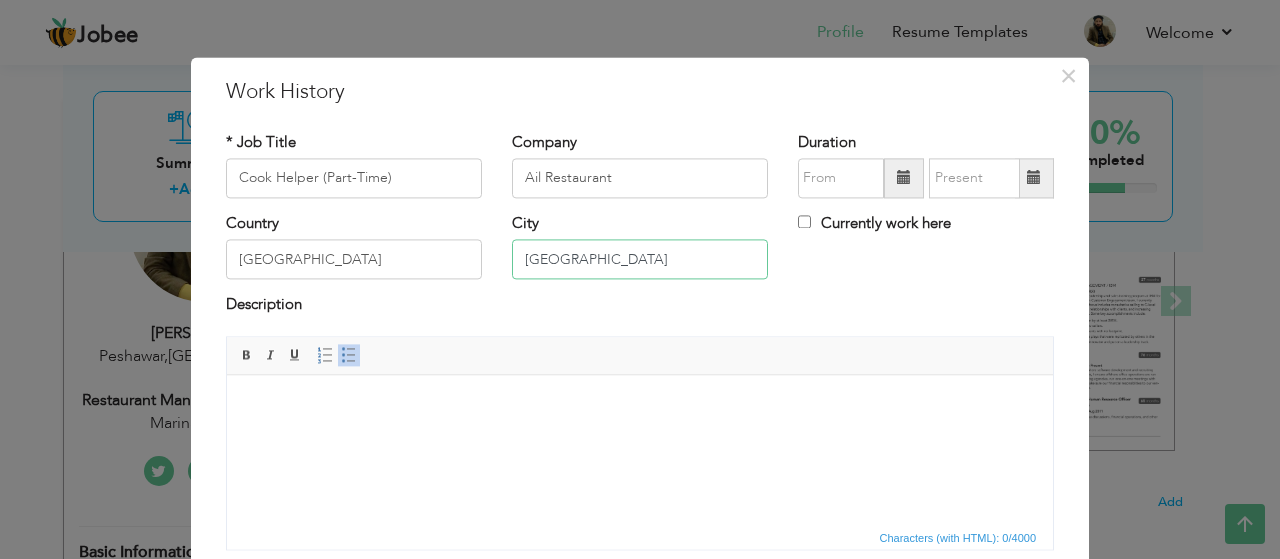 type on "[GEOGRAPHIC_DATA]" 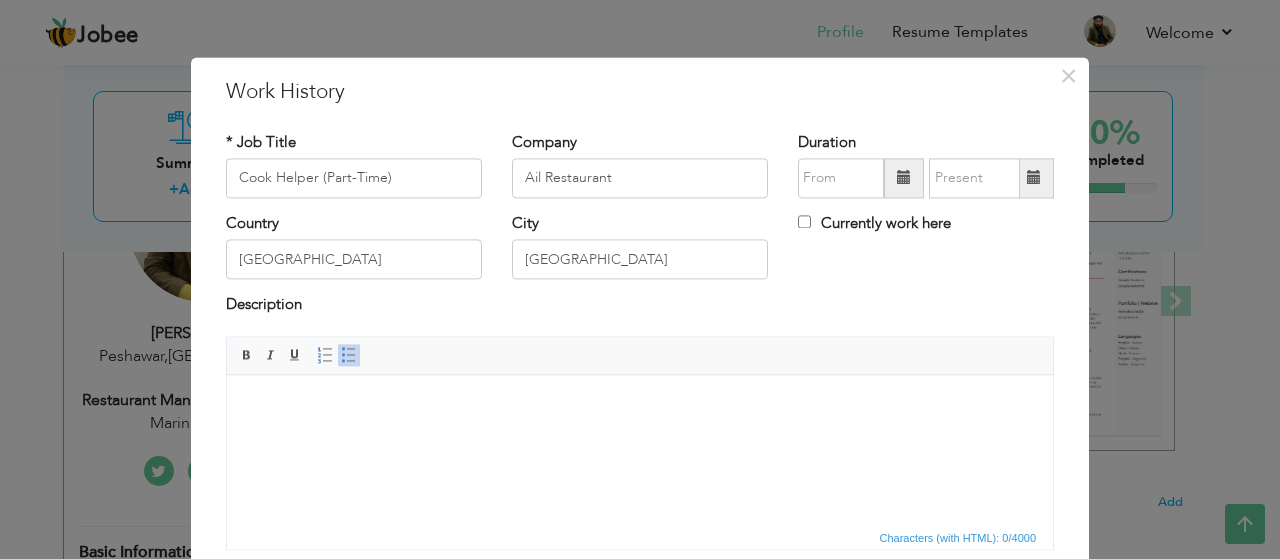 click at bounding box center [904, 178] 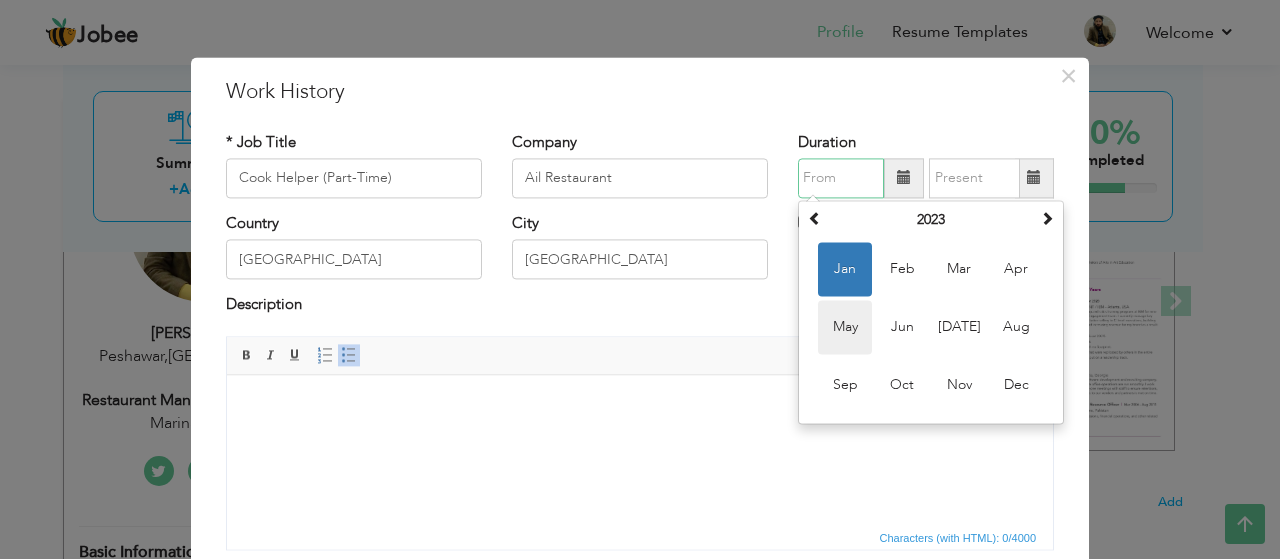 click on "May" at bounding box center [845, 327] 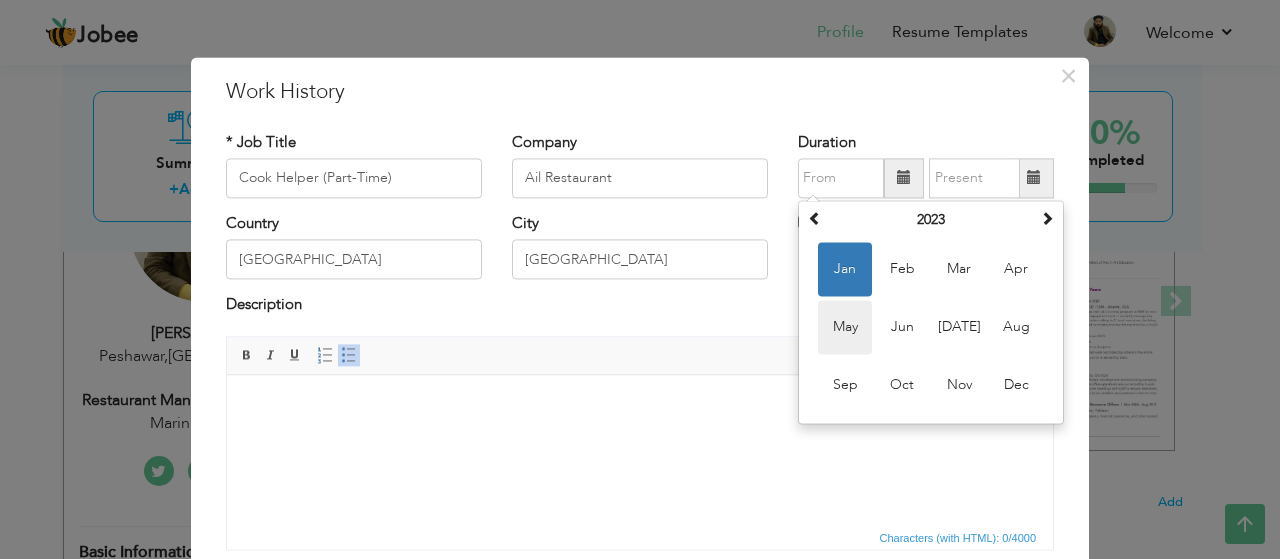 type on "05/2023" 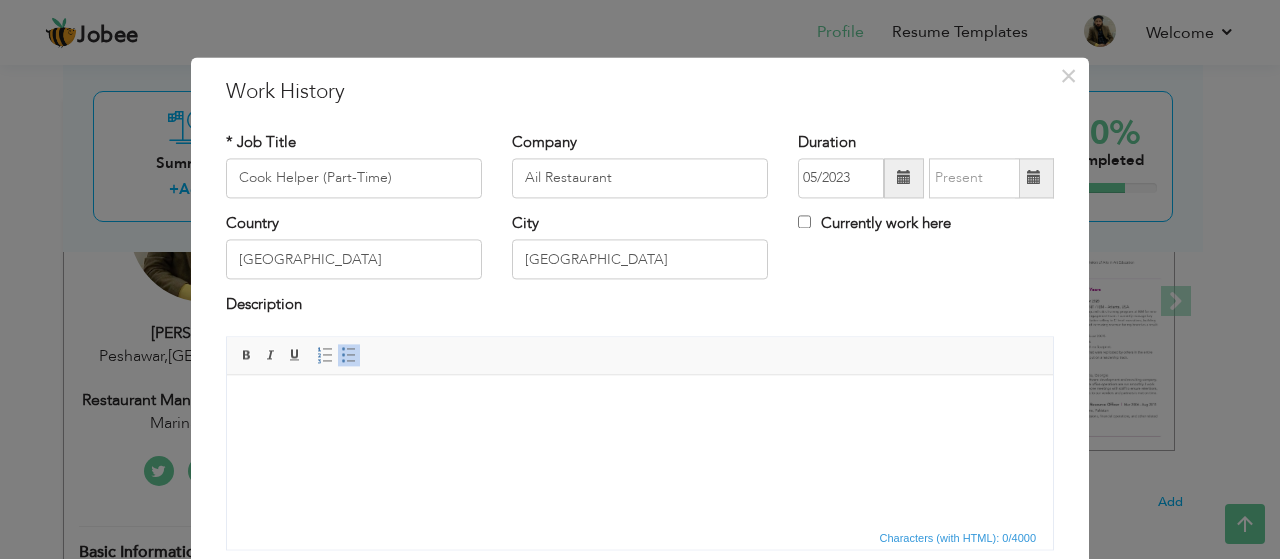 click at bounding box center [1034, 178] 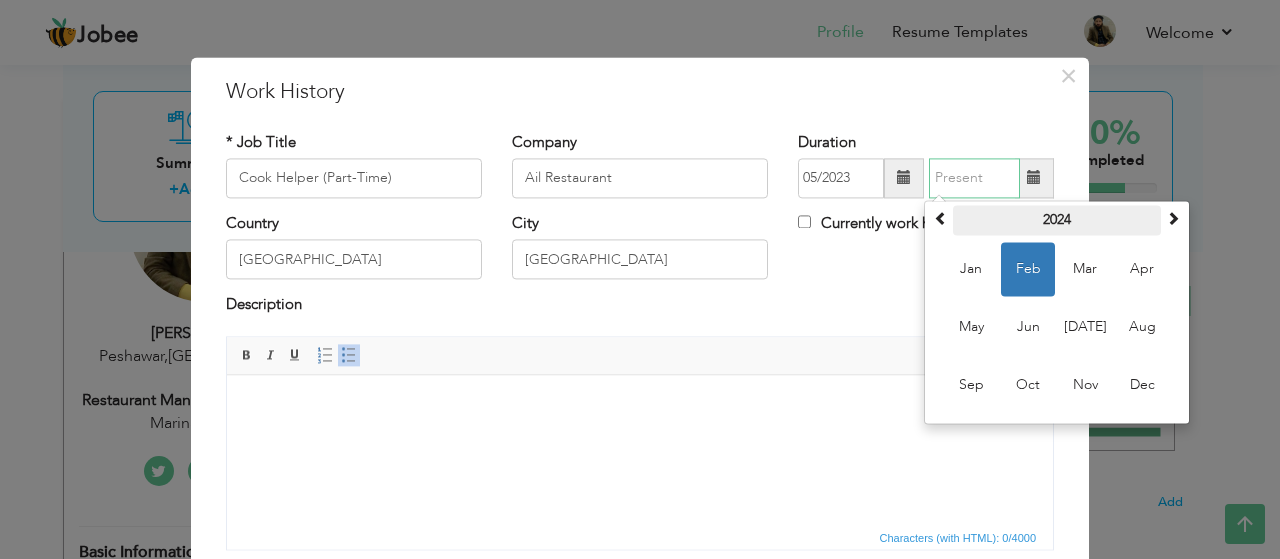 click on "2024" at bounding box center [1057, 220] 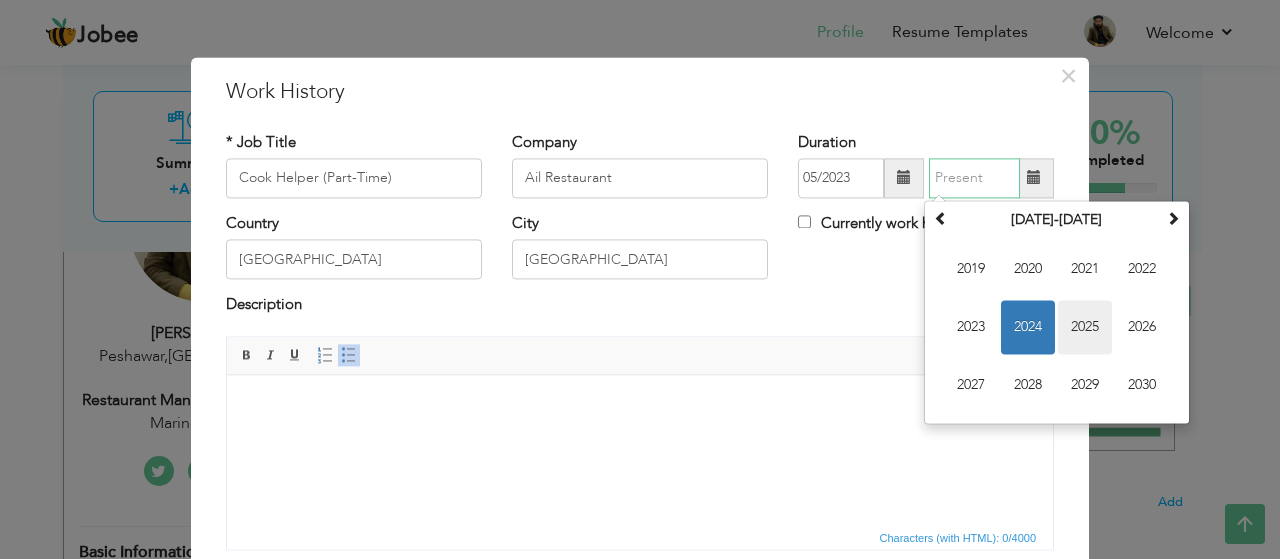 click on "2025" at bounding box center (1085, 327) 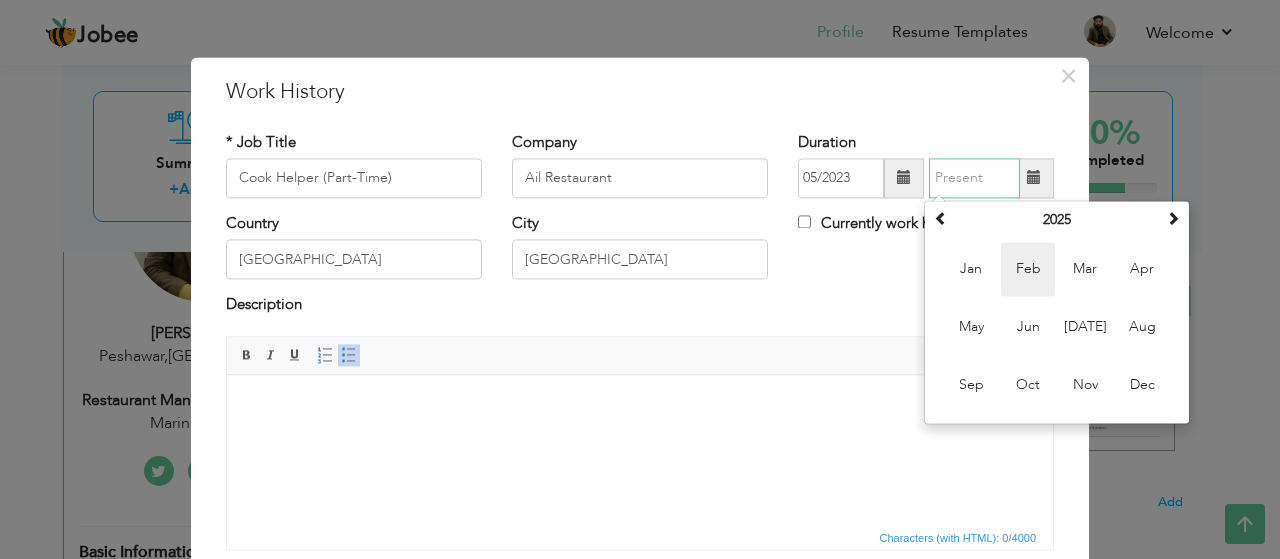 click on "Feb" at bounding box center [1028, 269] 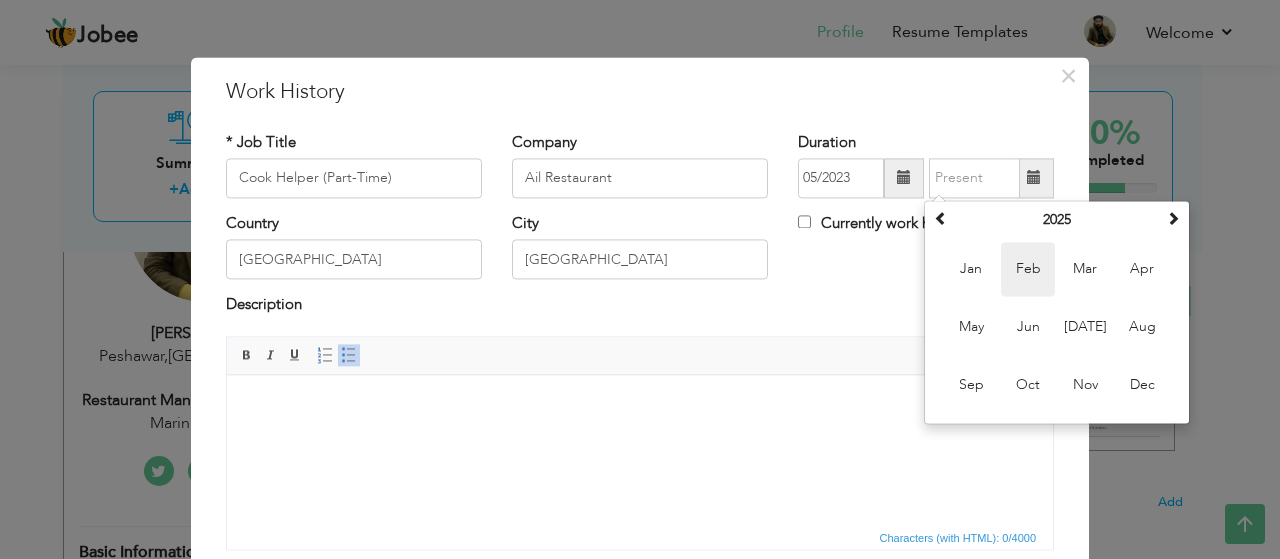 type on "02/2025" 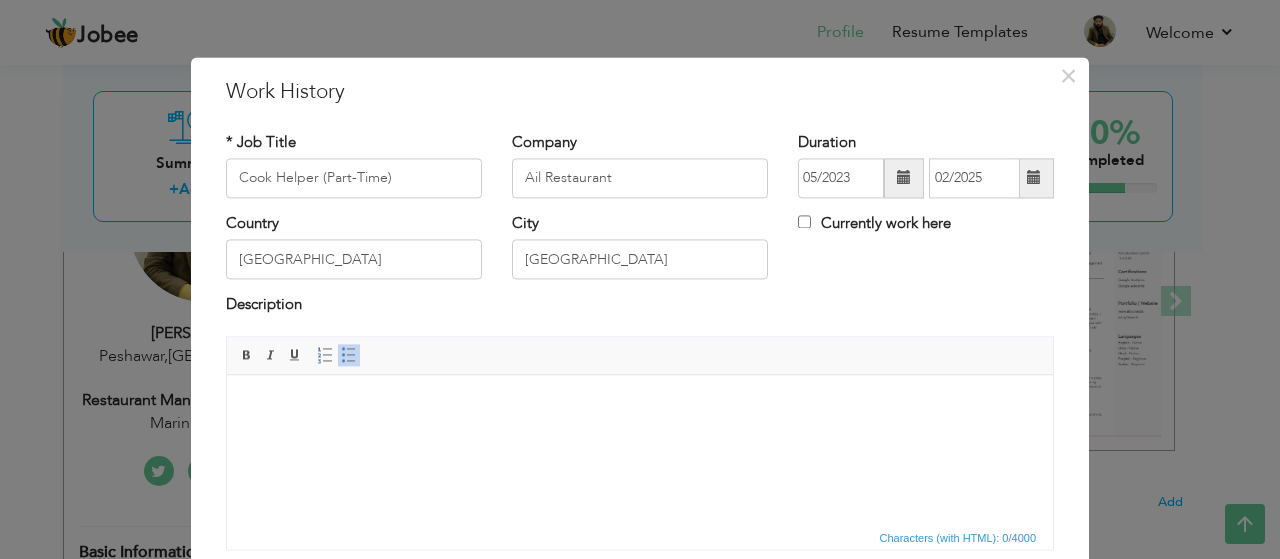 click at bounding box center [349, 355] 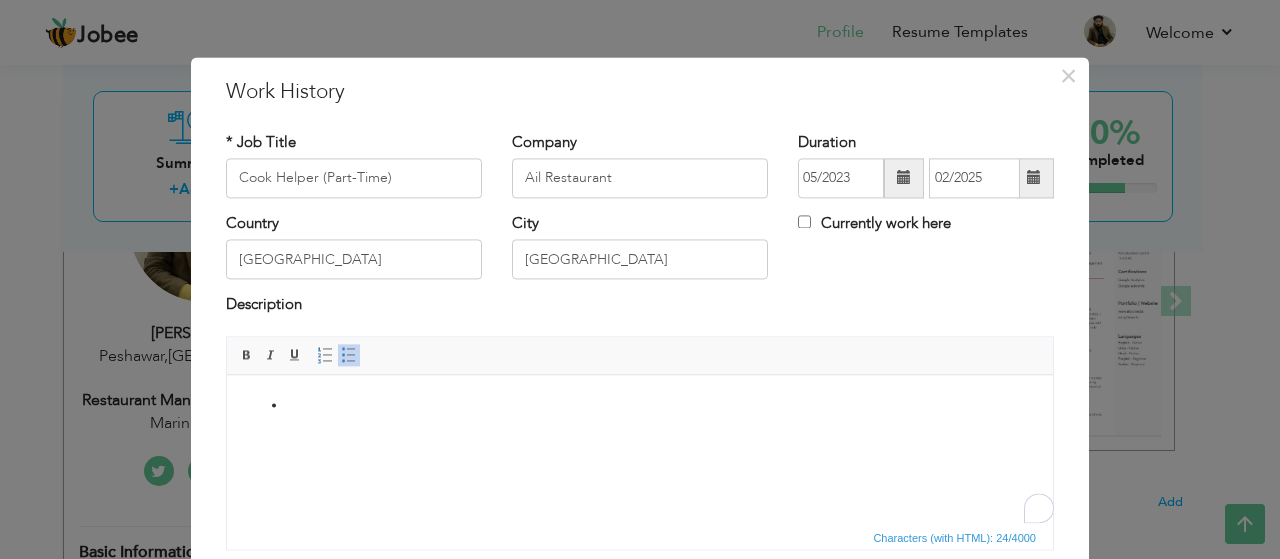 scroll, scrollTop: 22, scrollLeft: 0, axis: vertical 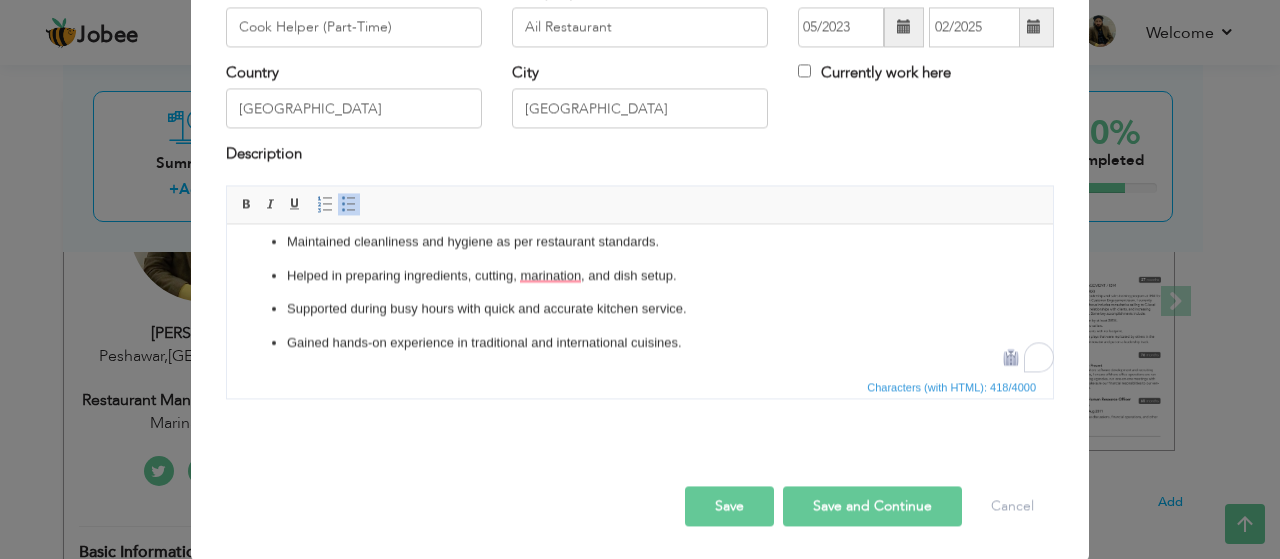 click on "Save" at bounding box center (729, 506) 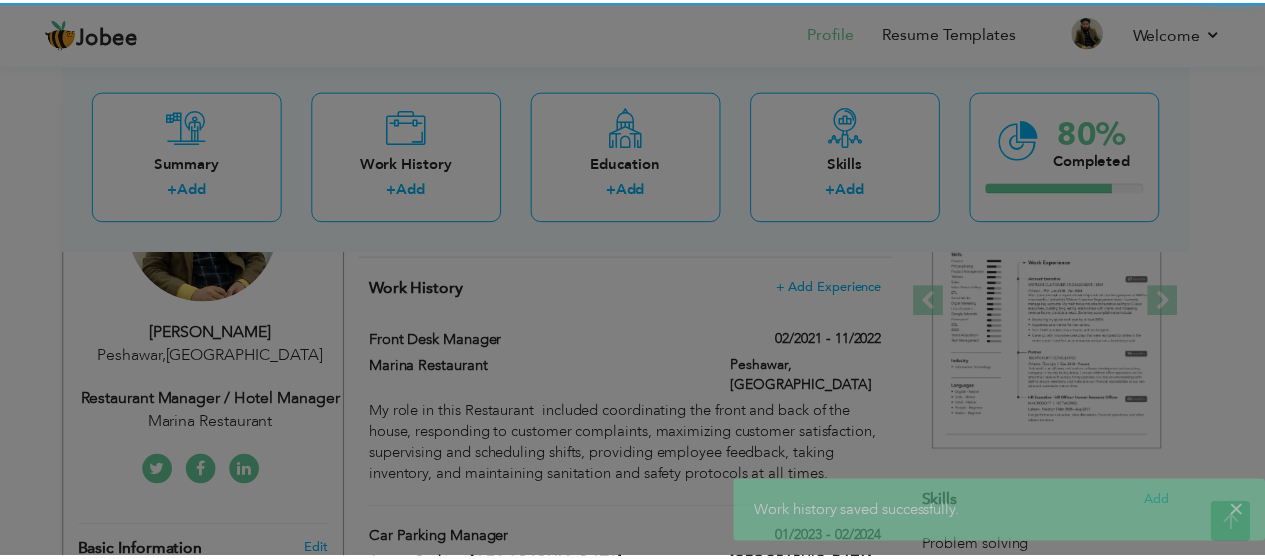 scroll, scrollTop: 0, scrollLeft: 0, axis: both 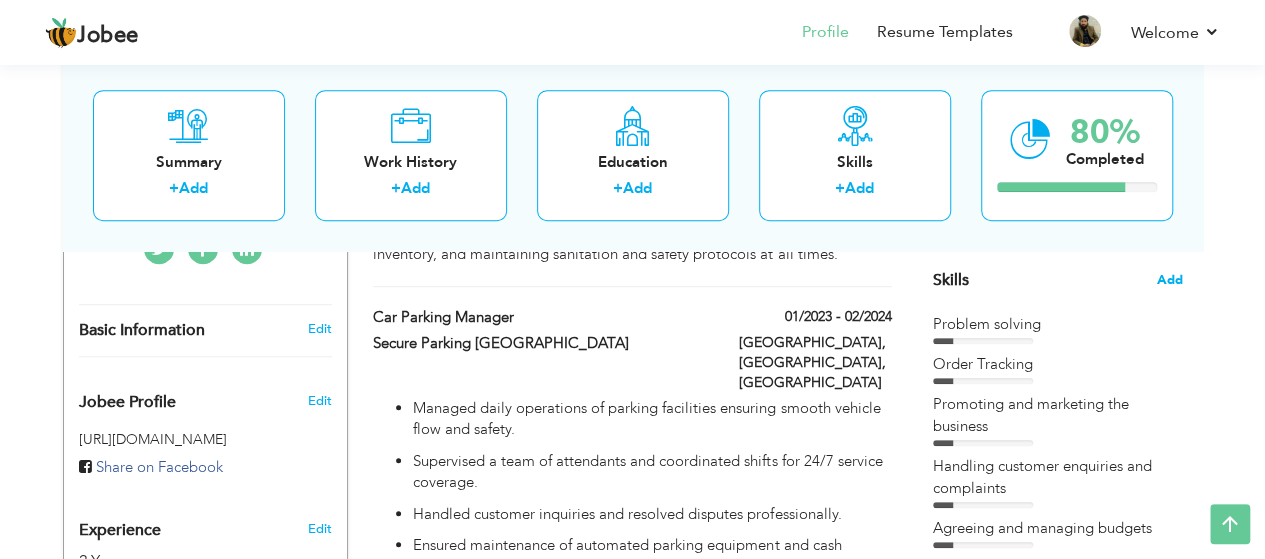 click on "Add" at bounding box center (1170, 280) 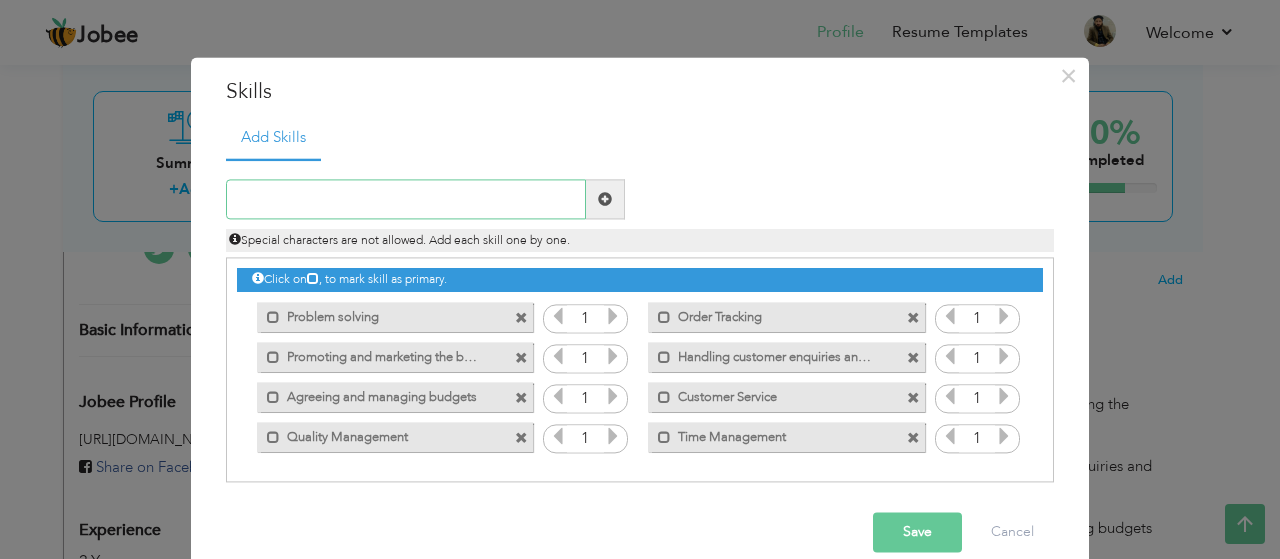 paste on "Cooking Assistance" 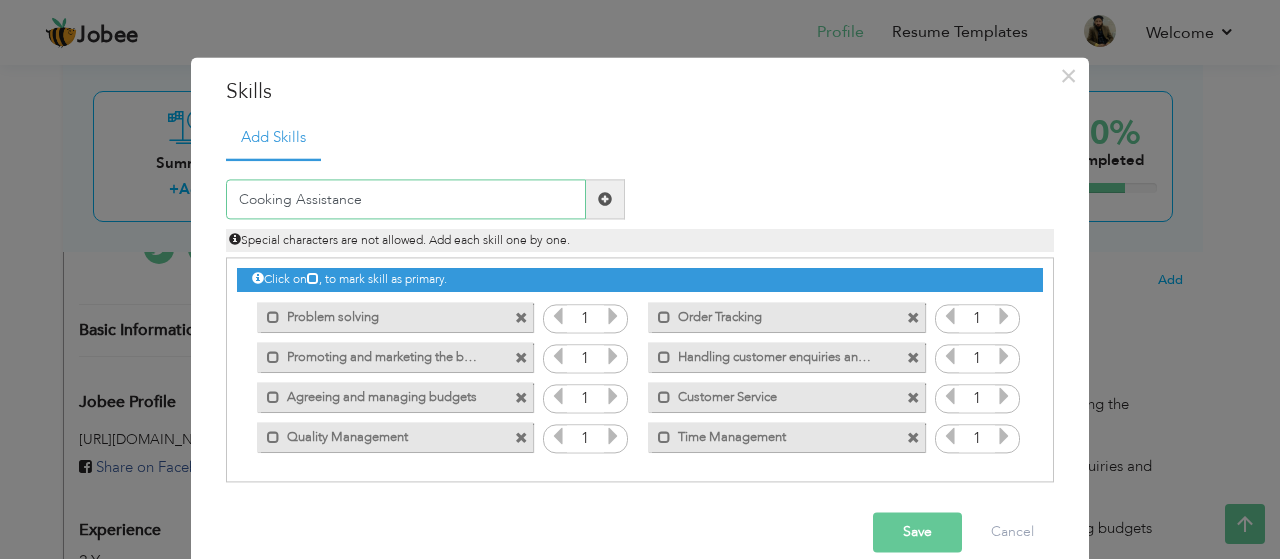type on "Cooking Assistance" 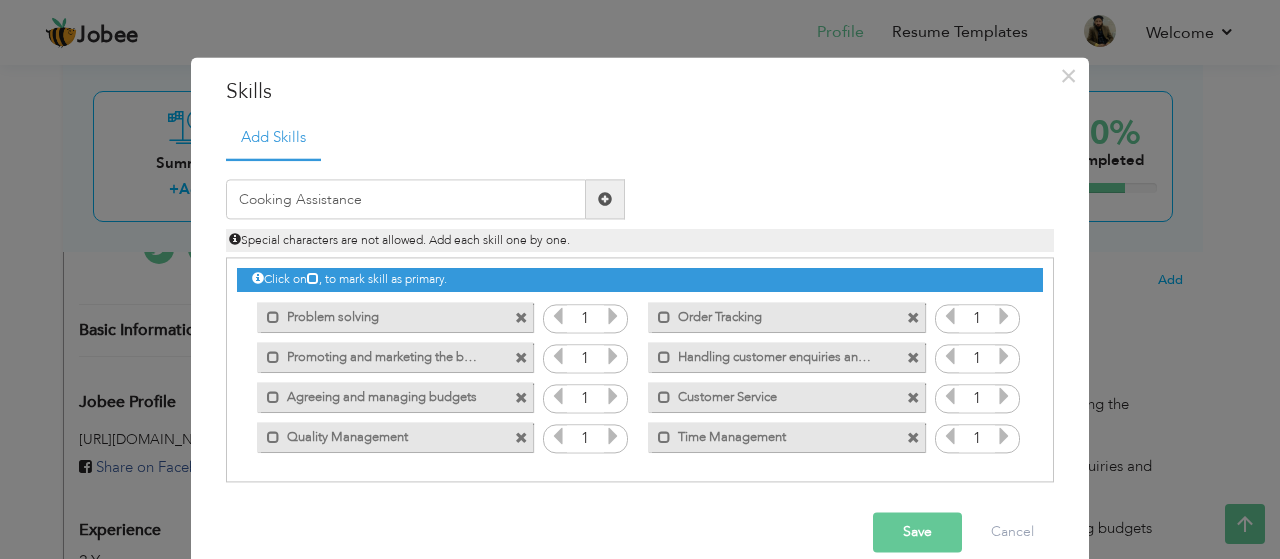 click at bounding box center (605, 199) 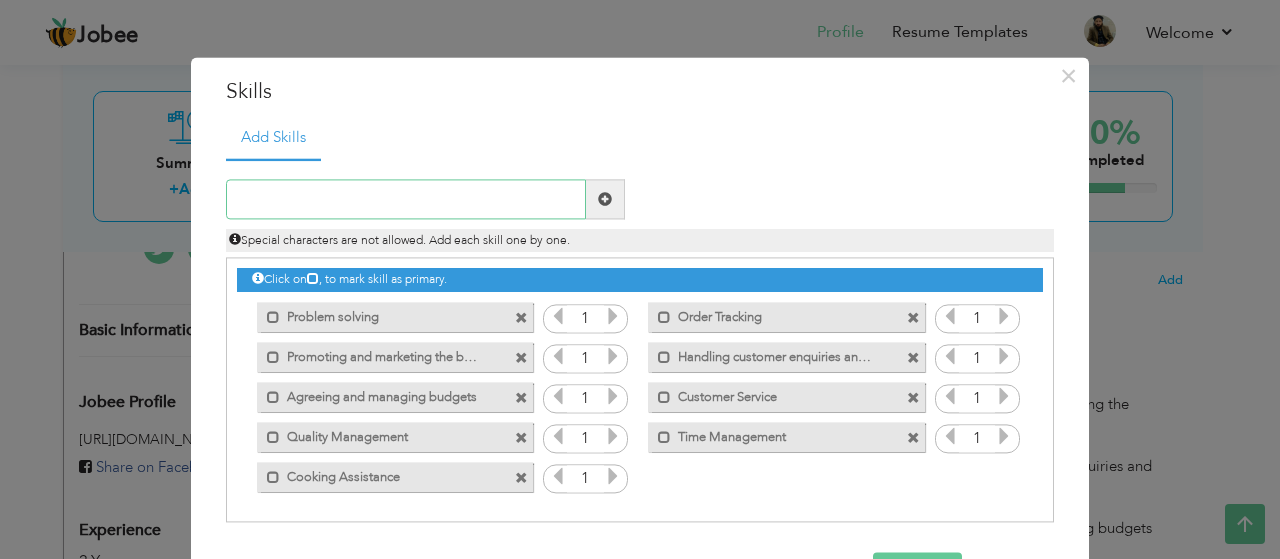 click at bounding box center (406, 200) 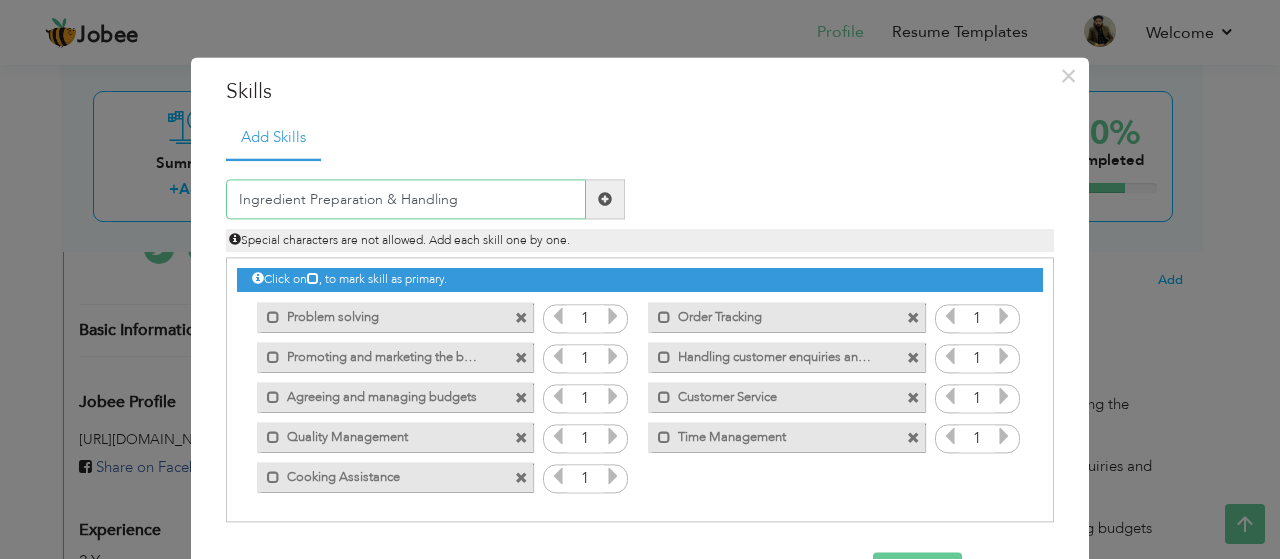 type on "Ingredient Preparation & Handling" 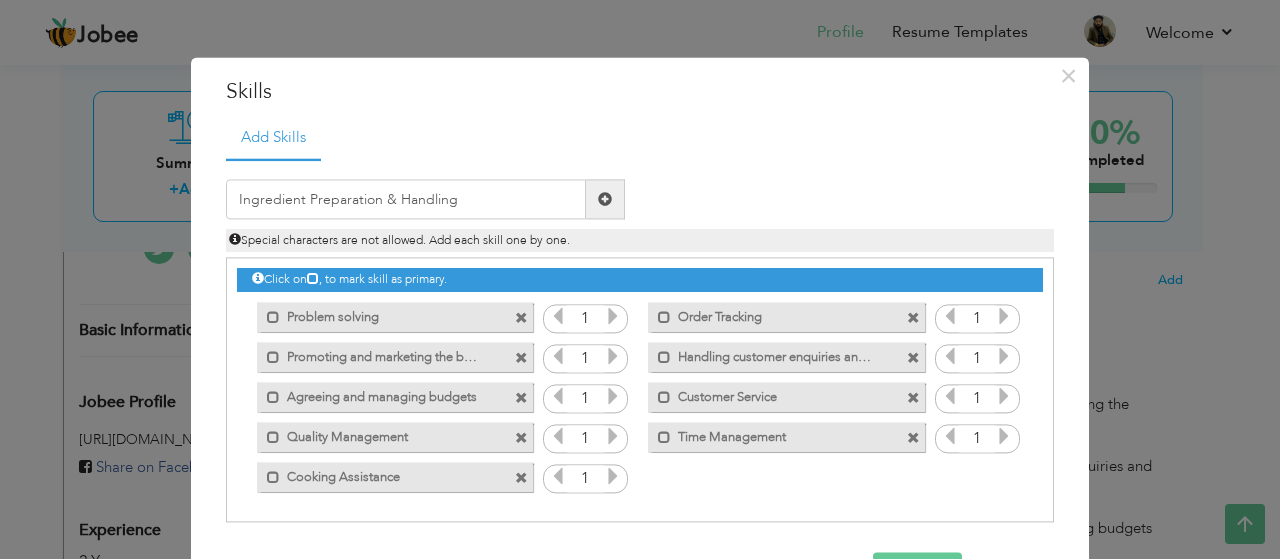 click at bounding box center [605, 200] 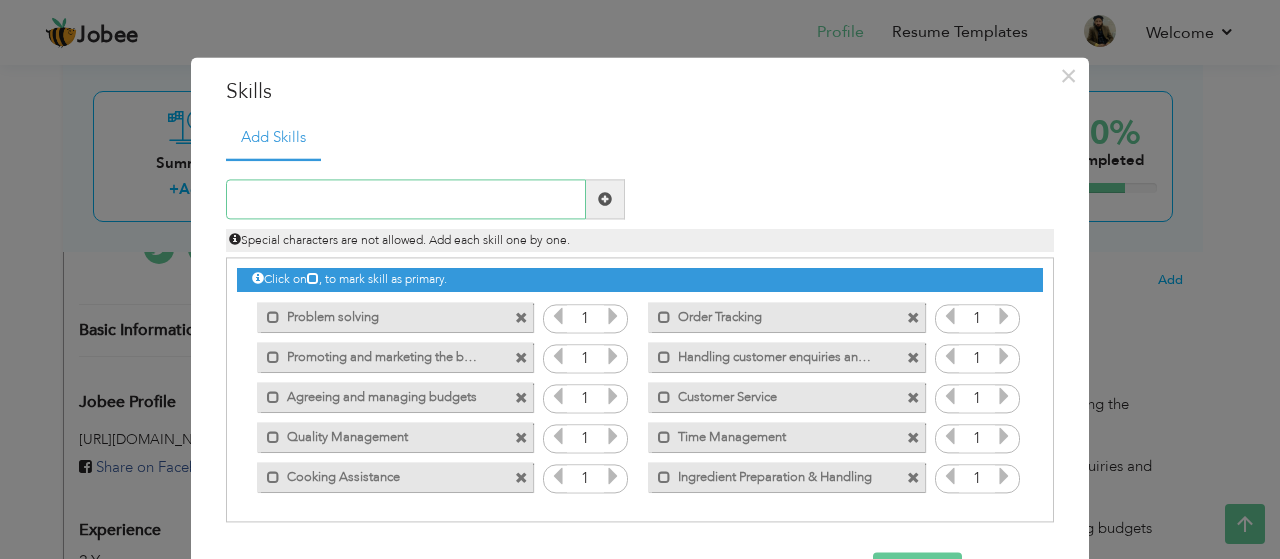 click at bounding box center (406, 200) 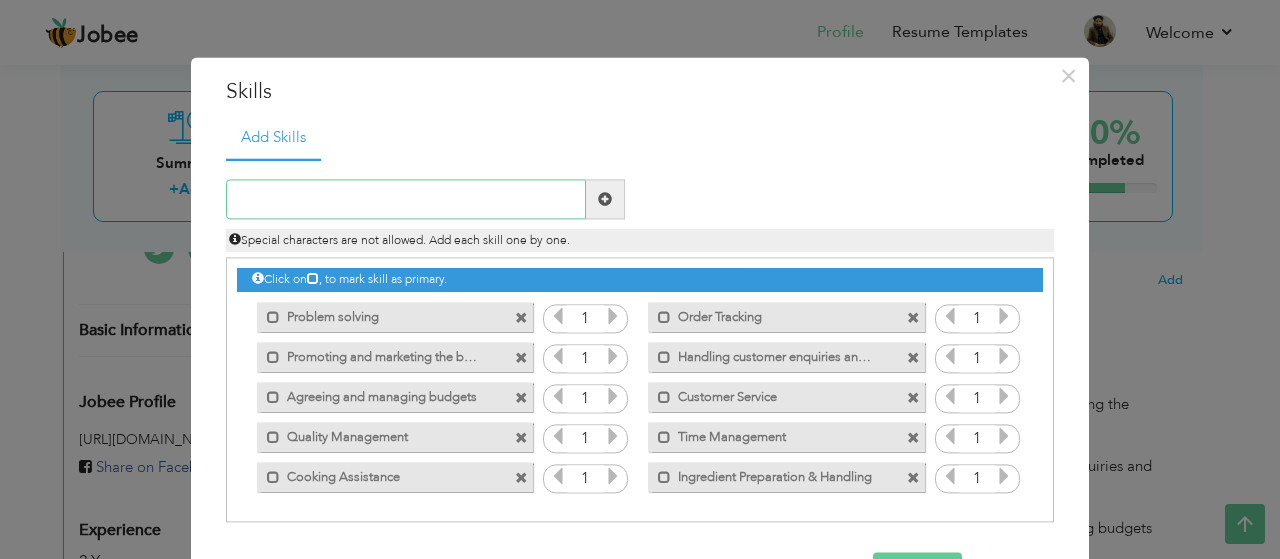 paste on "Kitchen Hygiene & Safety" 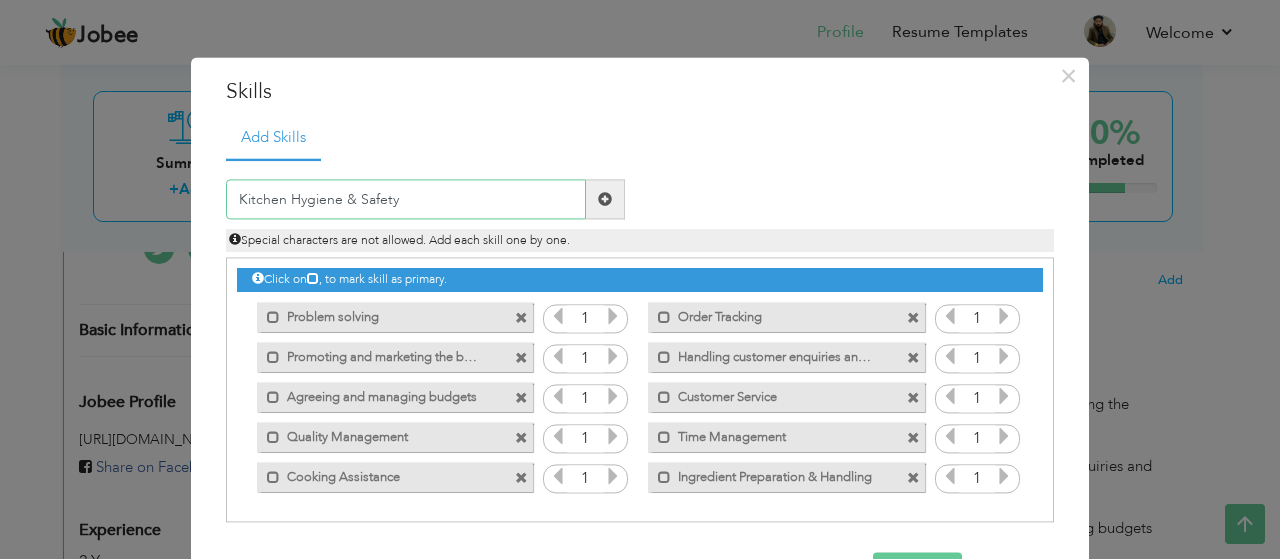 type on "Kitchen Hygiene & Safety" 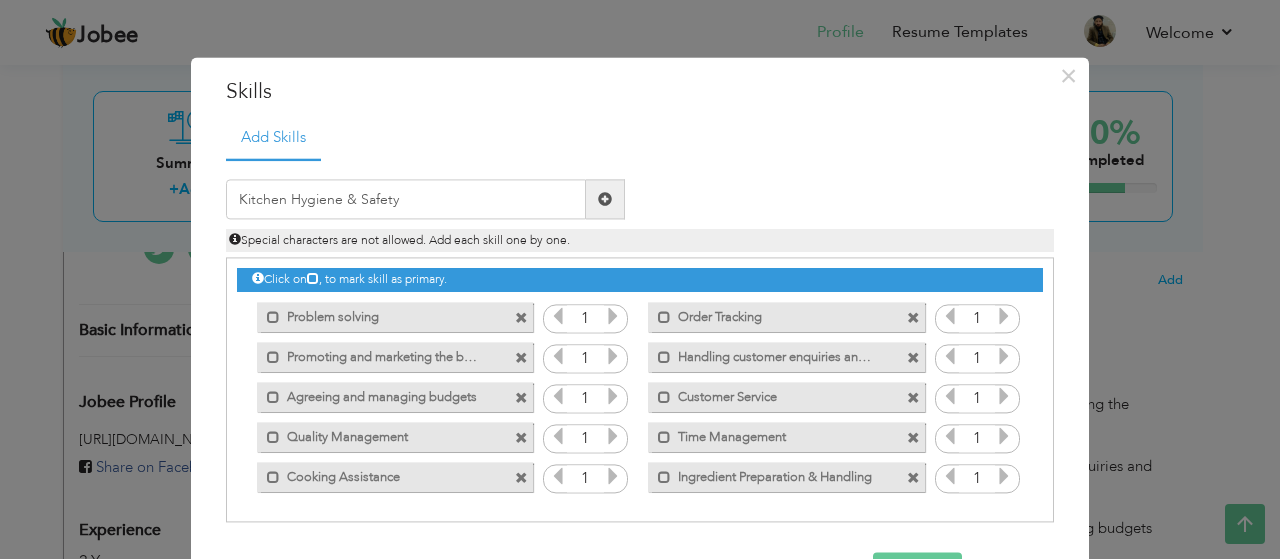 click at bounding box center [605, 199] 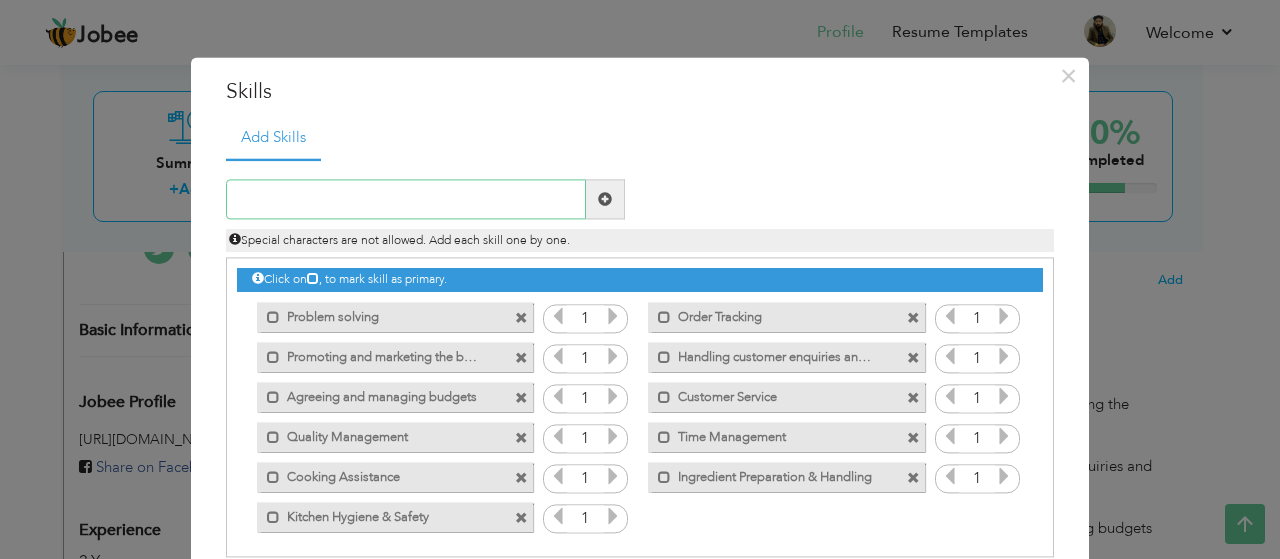 click at bounding box center (406, 200) 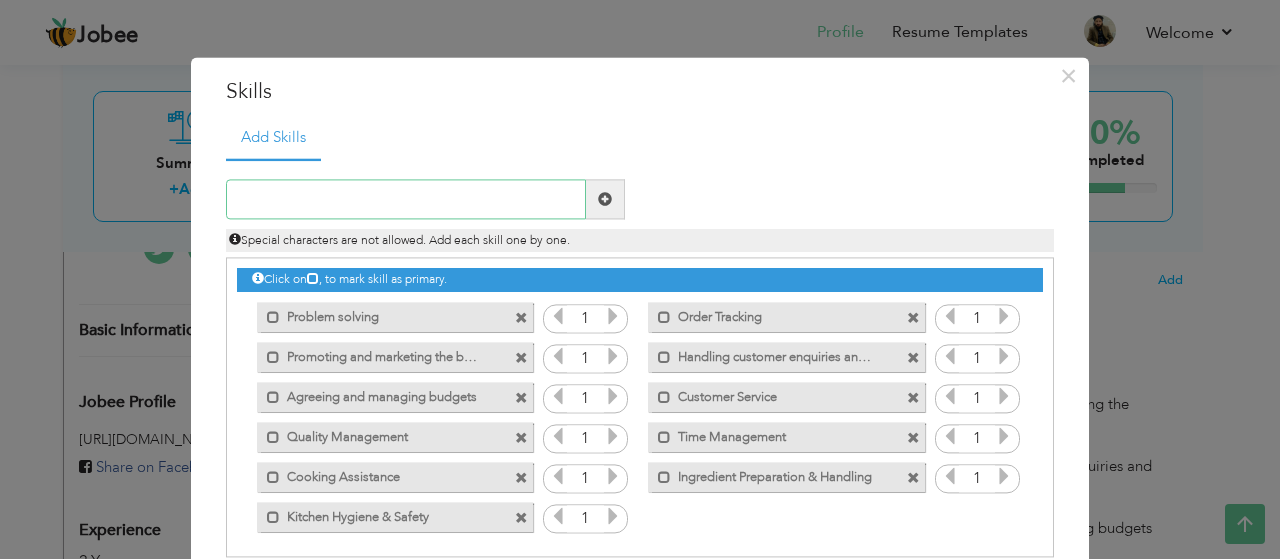 paste on "Food Plating & Presentation" 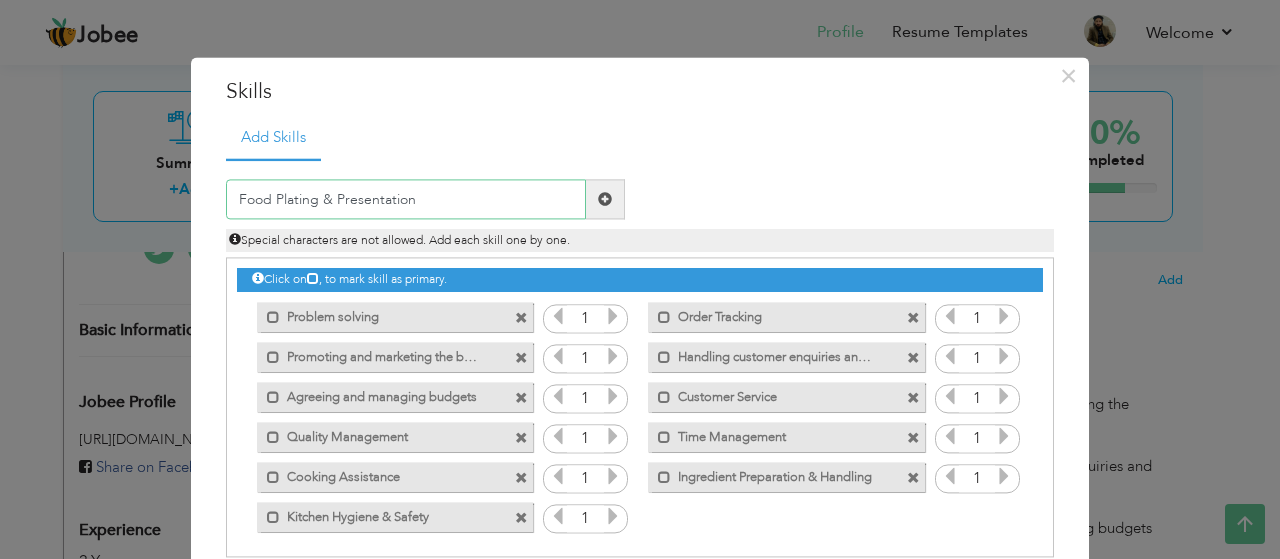 type on "Food Plating & Presentation" 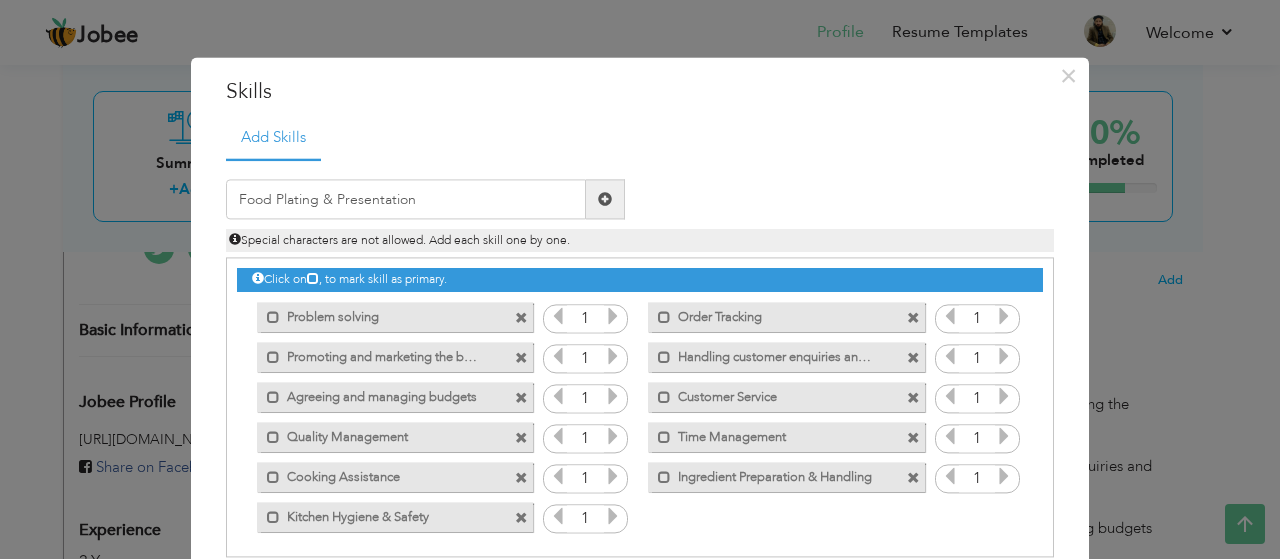click at bounding box center (605, 199) 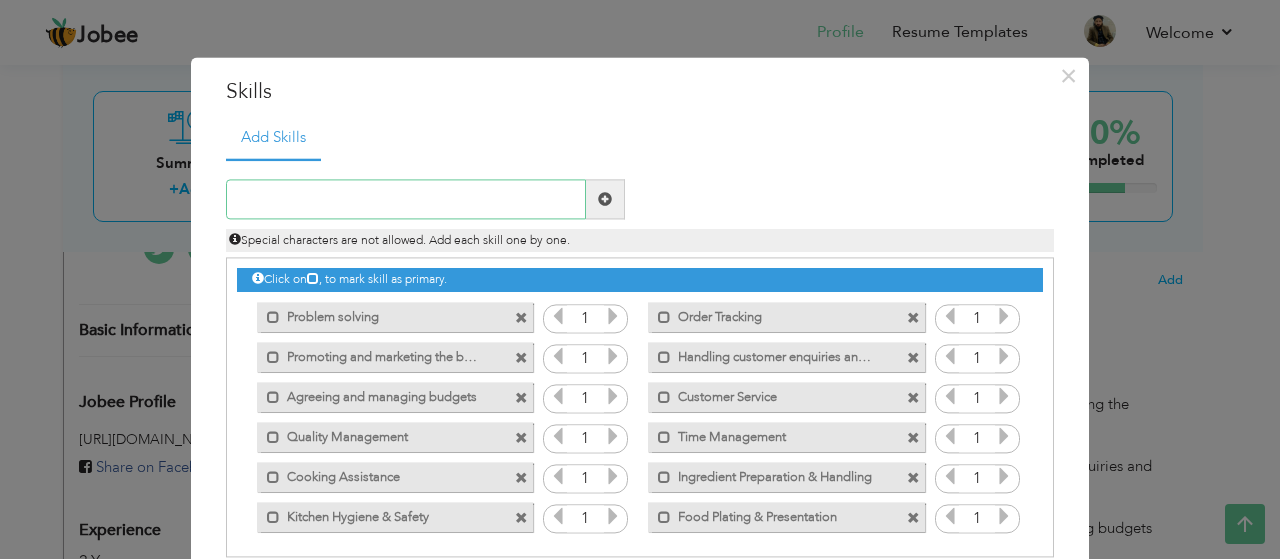 click at bounding box center [406, 200] 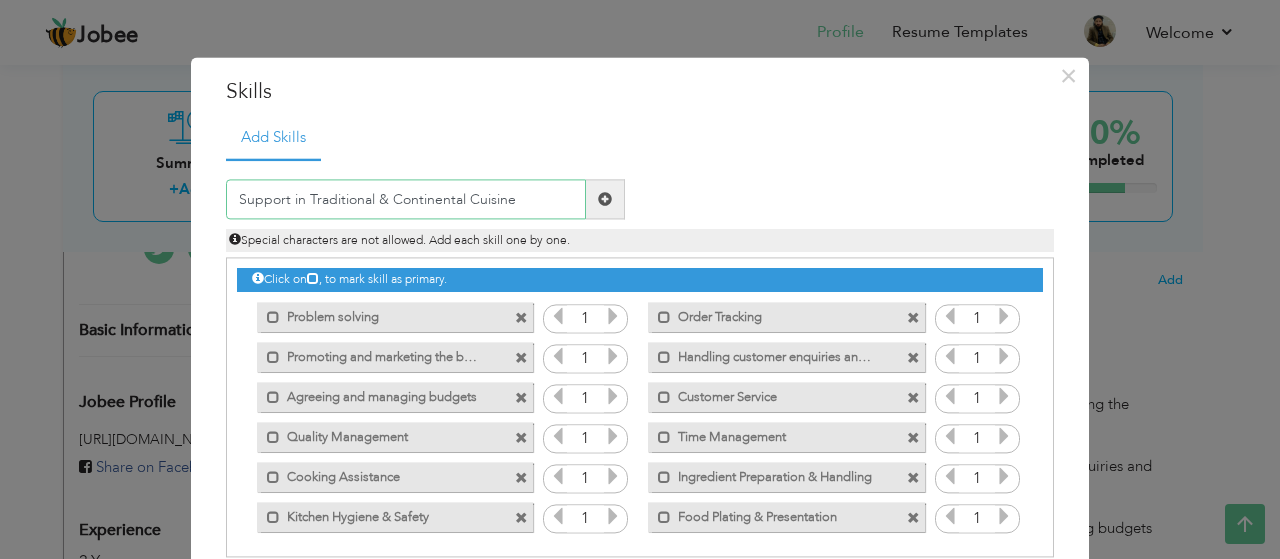 type on "Support in Traditional & Continental Cuisine" 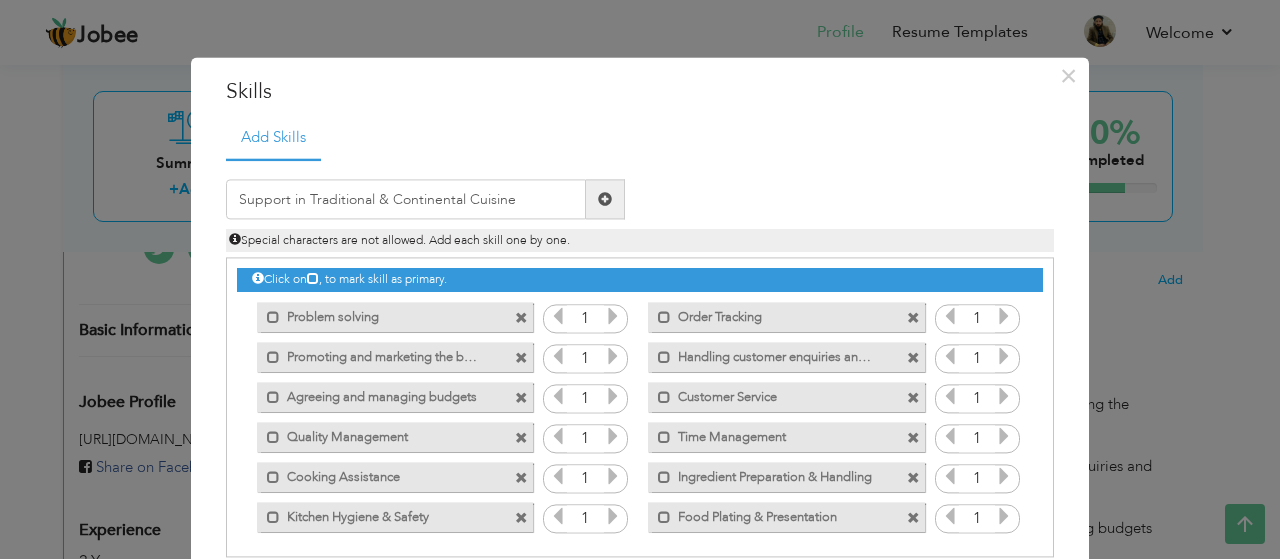 click at bounding box center [605, 199] 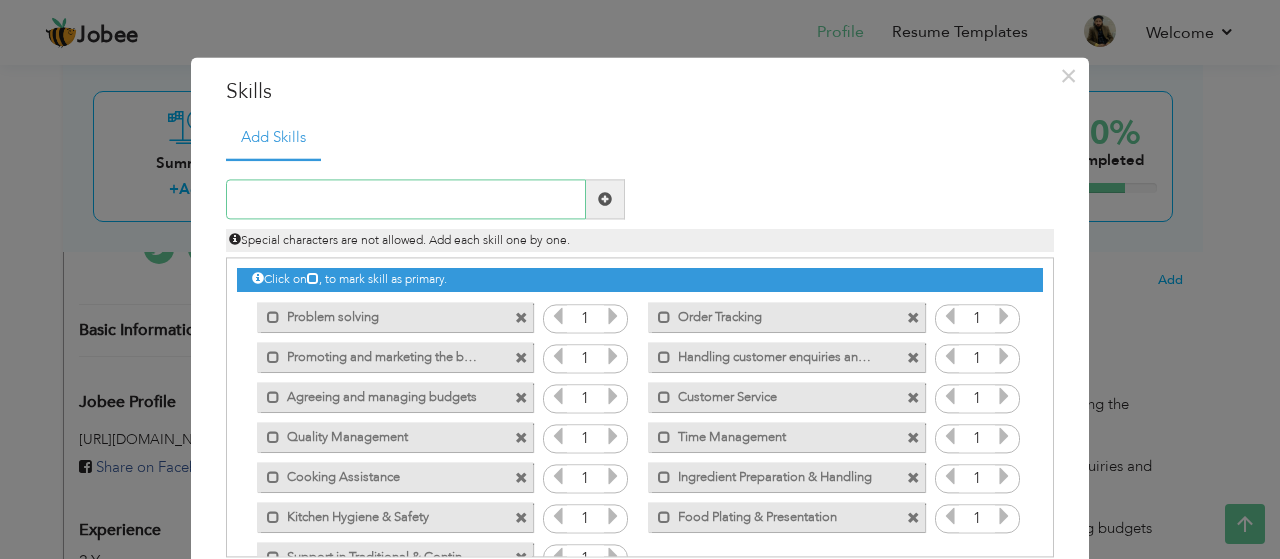 click at bounding box center (406, 200) 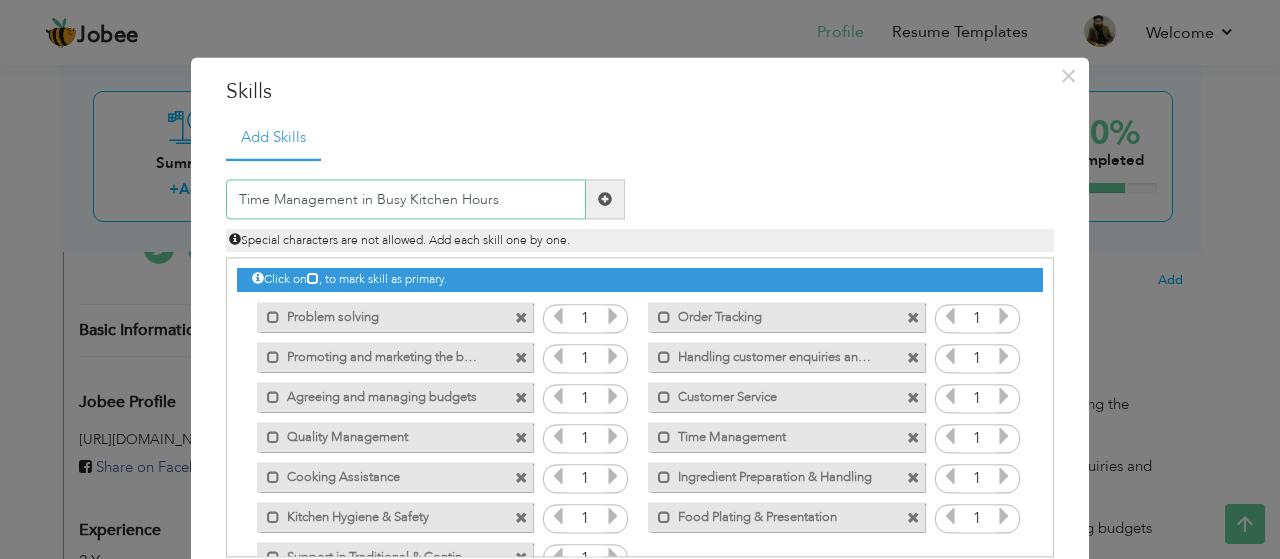 type on "Time Management in Busy Kitchen Hours" 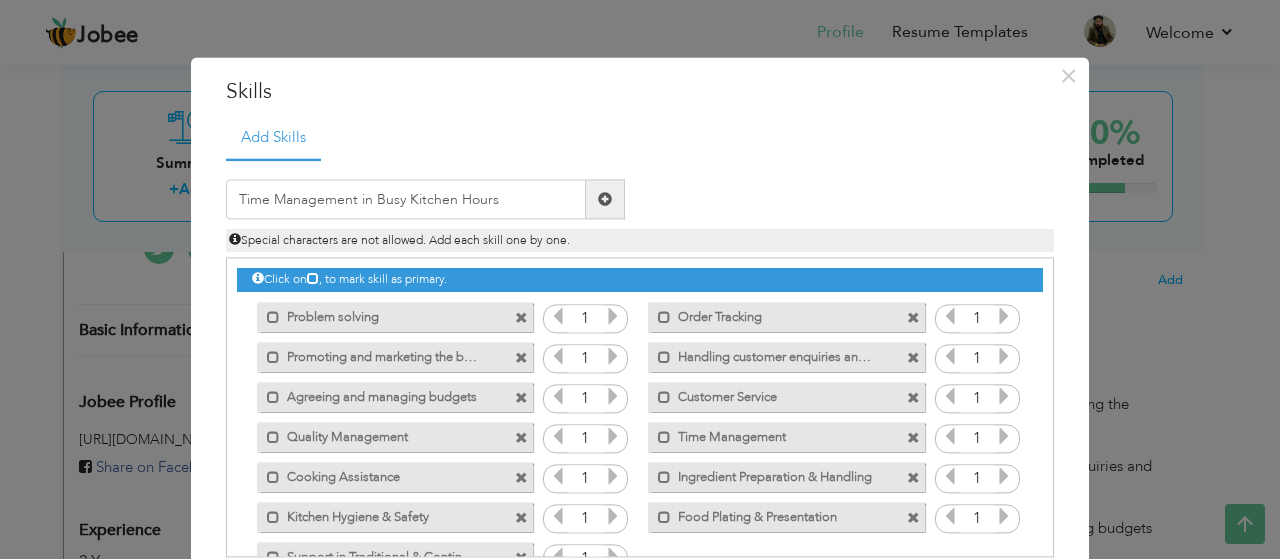 click at bounding box center [605, 199] 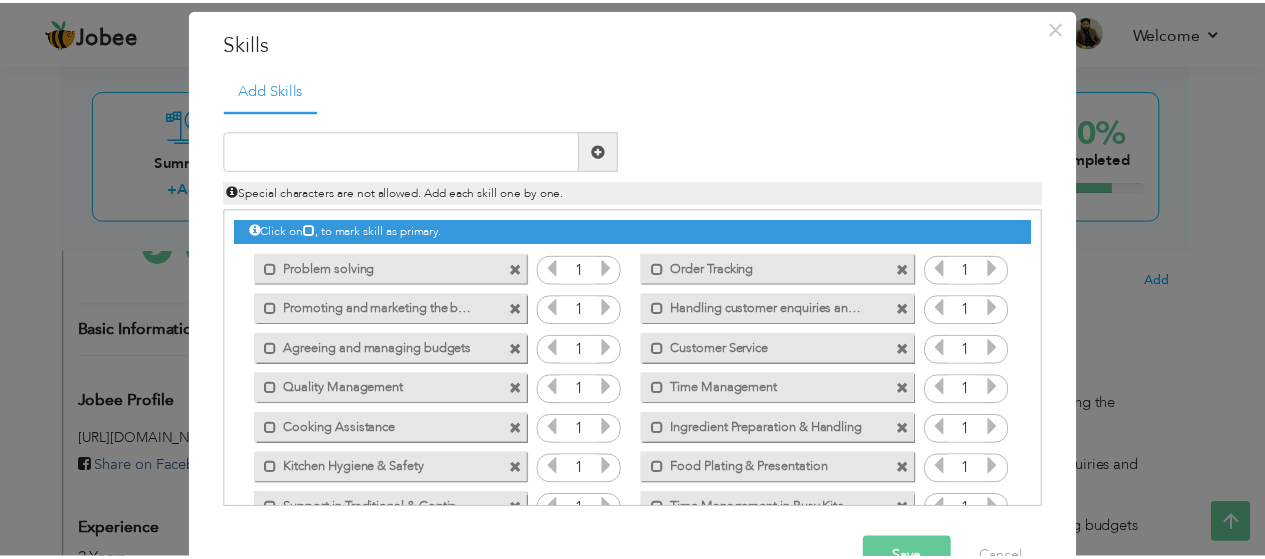 scroll, scrollTop: 102, scrollLeft: 0, axis: vertical 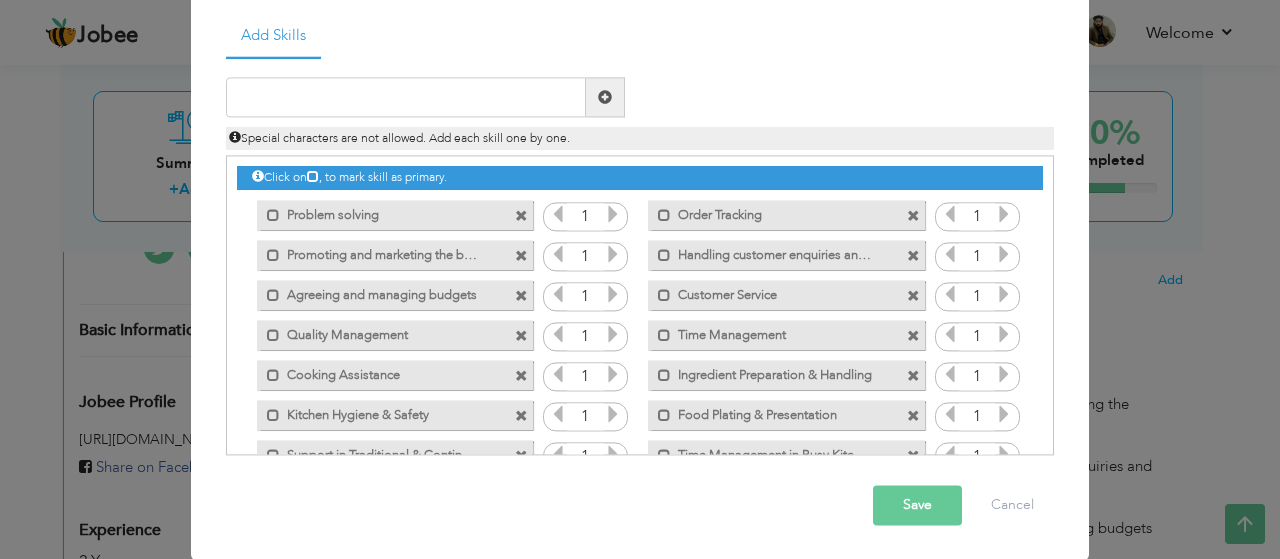 click on "Save" at bounding box center (917, 506) 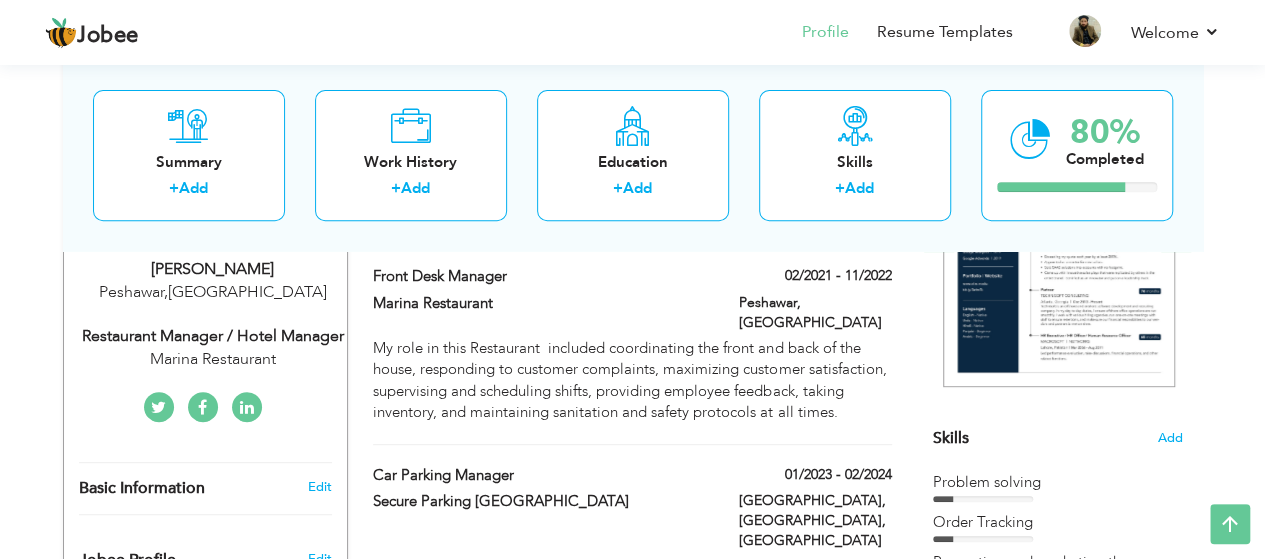scroll, scrollTop: 0, scrollLeft: 0, axis: both 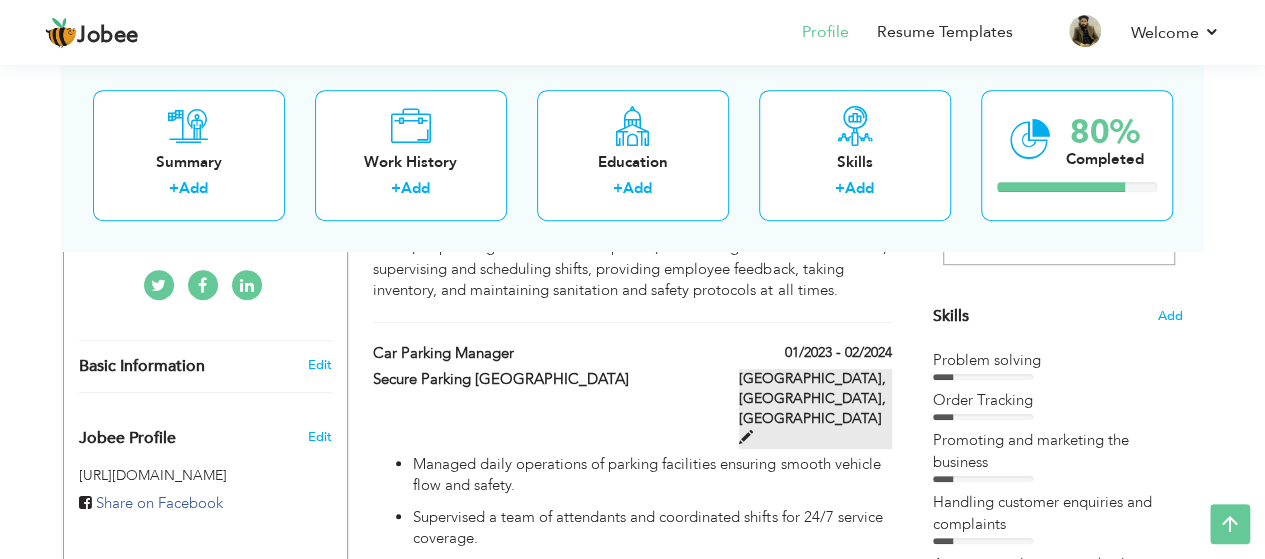 click at bounding box center (746, 437) 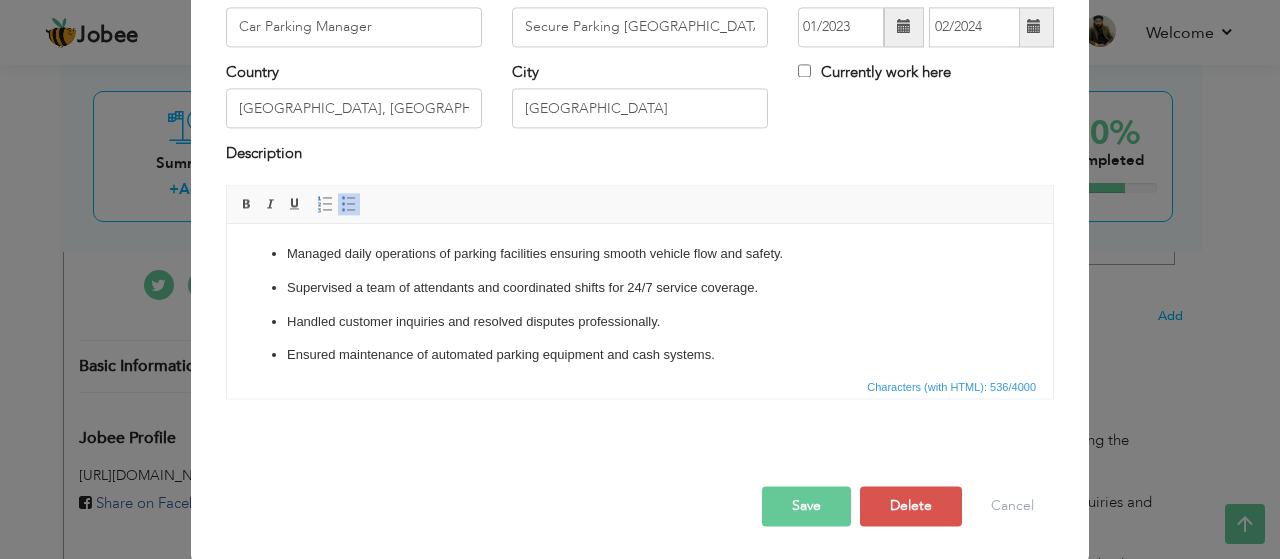 scroll, scrollTop: 0, scrollLeft: 0, axis: both 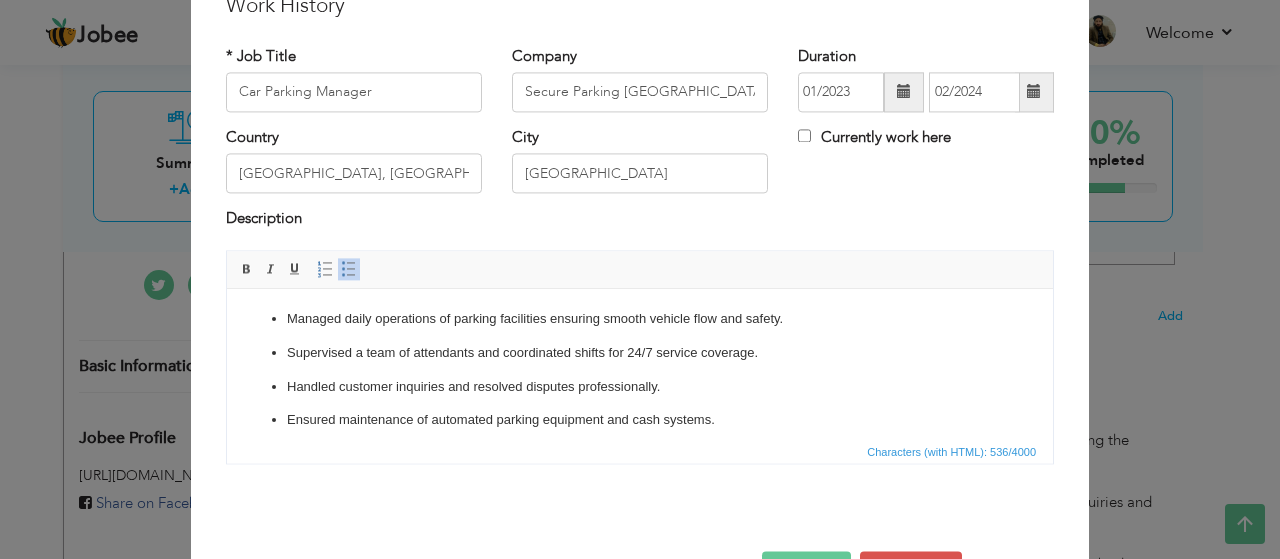 click on "Supervised a team of attendants and coordinated shifts for 24/7 service coverage." at bounding box center (640, 353) 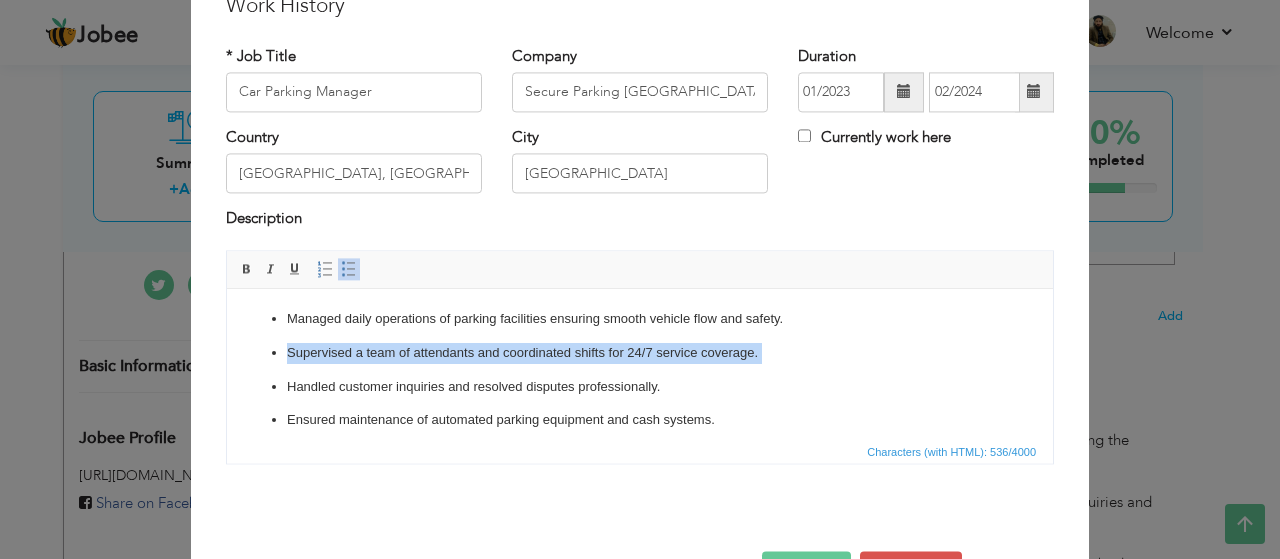 click on "Supervised a team of attendants and coordinated shifts for 24/7 service coverage." at bounding box center [640, 353] 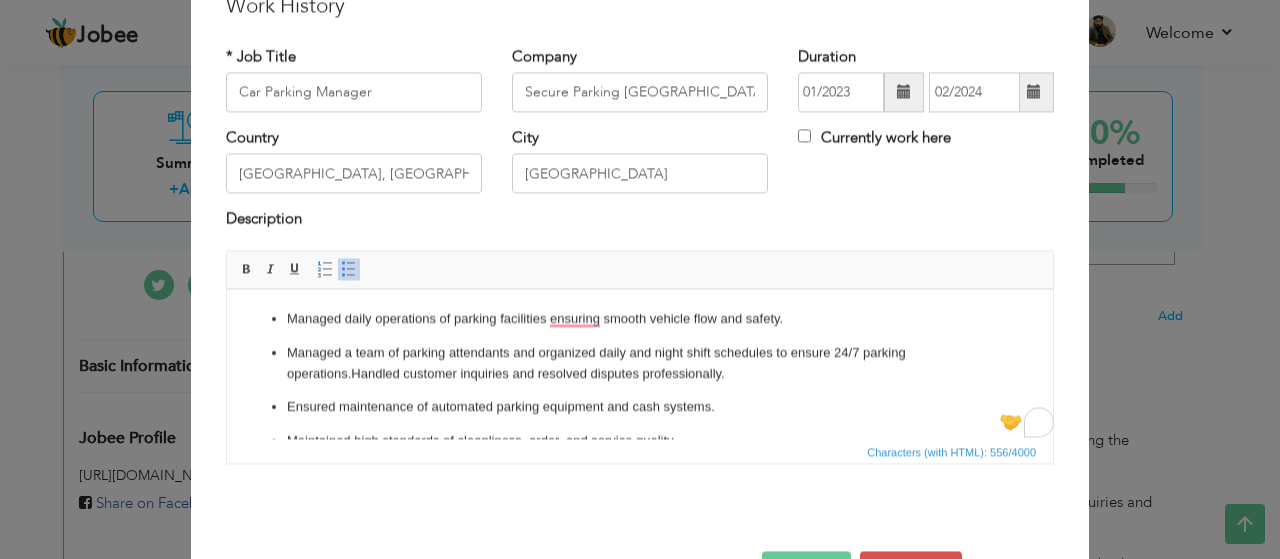 scroll, scrollTop: 52, scrollLeft: 0, axis: vertical 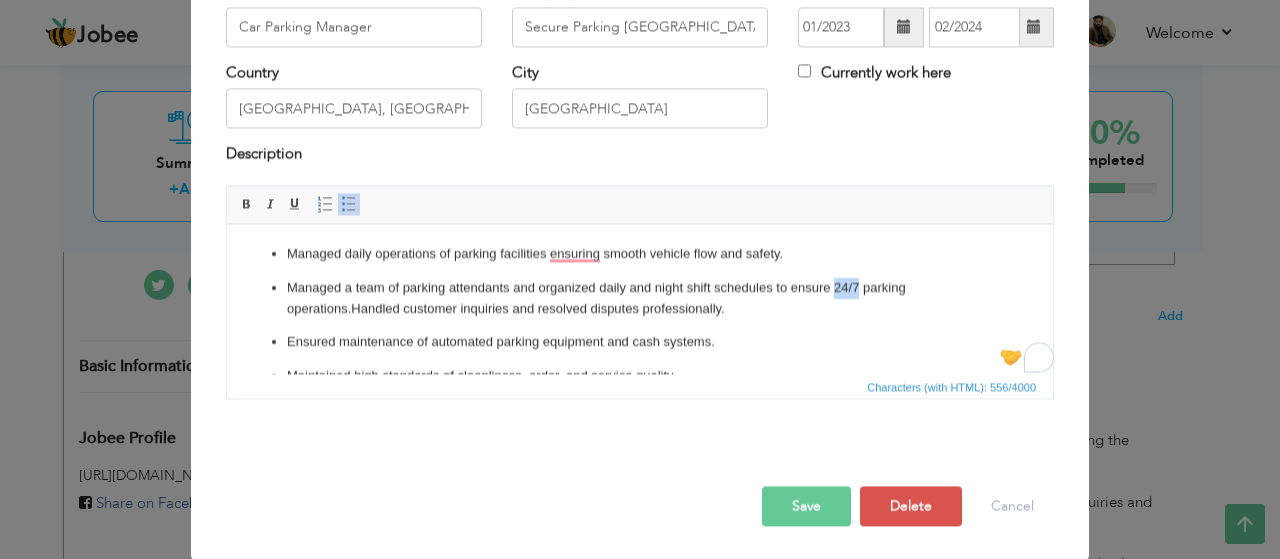 drag, startPoint x: 859, startPoint y: 289, endPoint x: 833, endPoint y: 288, distance: 26.019224 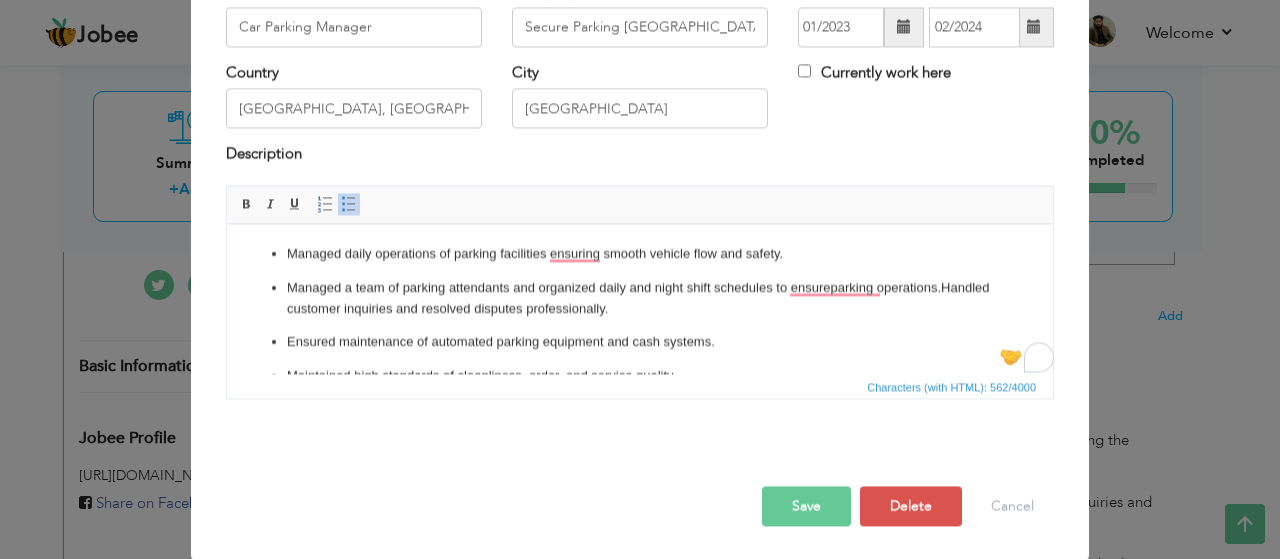 scroll, scrollTop: 32, scrollLeft: 0, axis: vertical 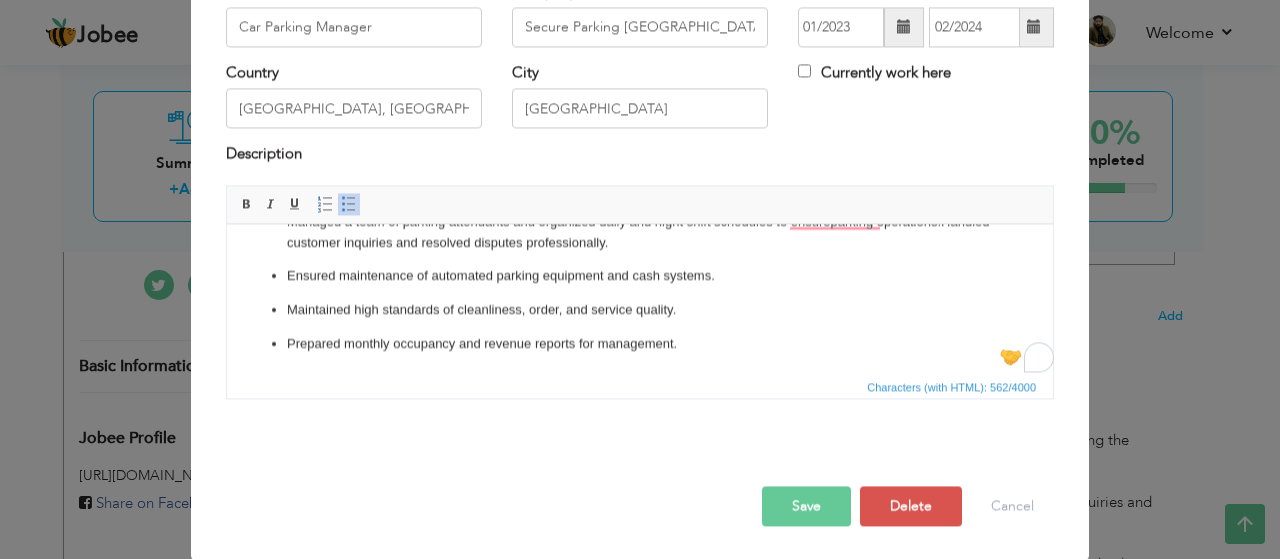 click on "Save" at bounding box center [806, 506] 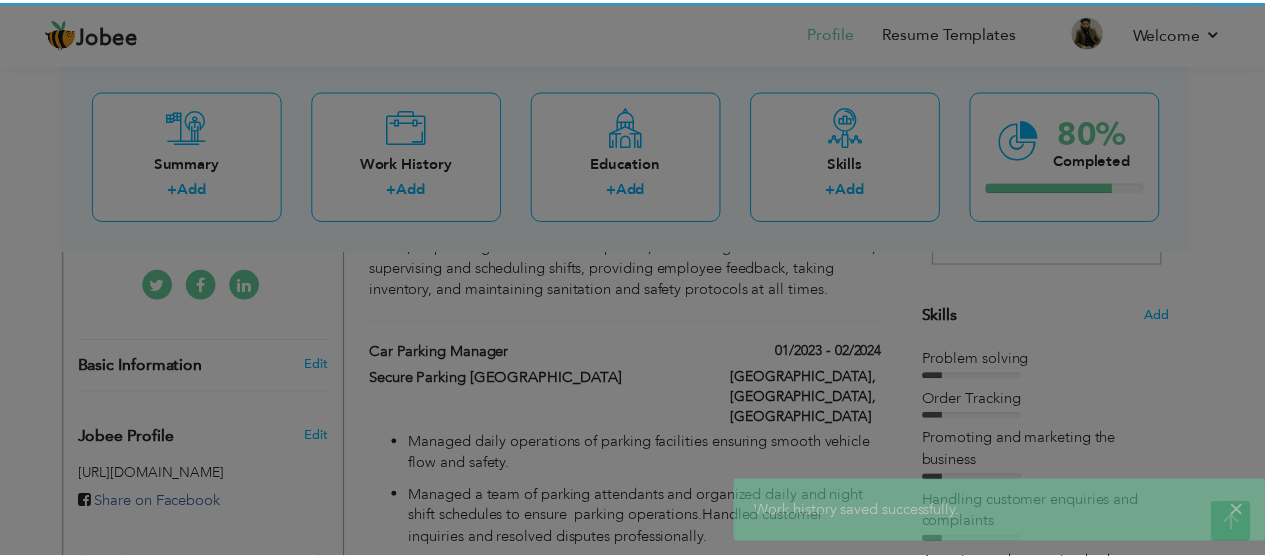 scroll, scrollTop: 0, scrollLeft: 0, axis: both 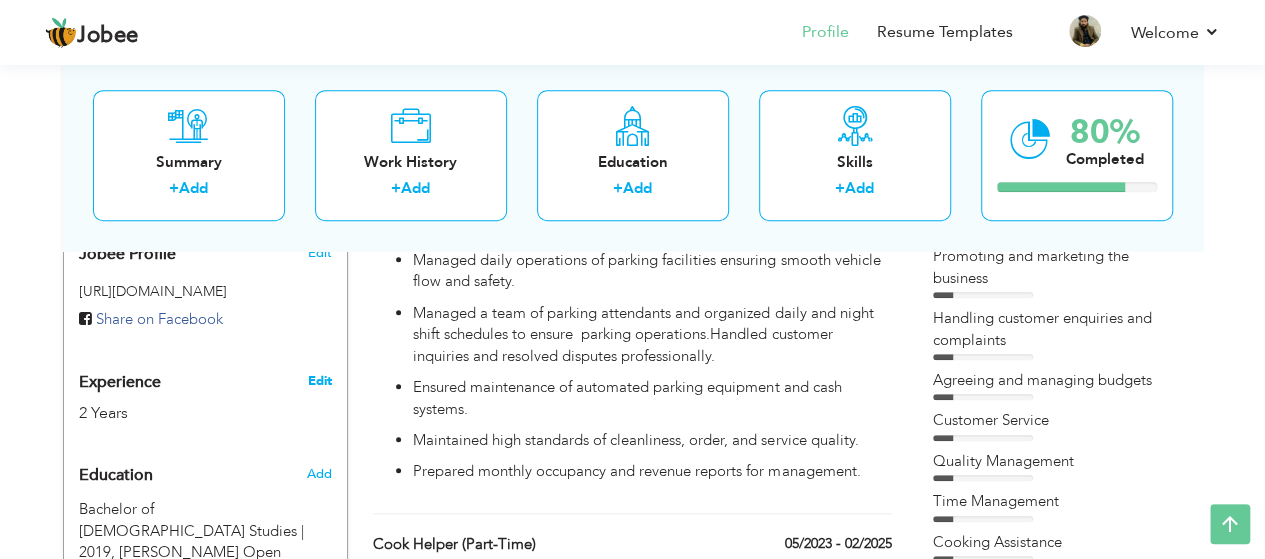 click on "Edit" at bounding box center (319, 381) 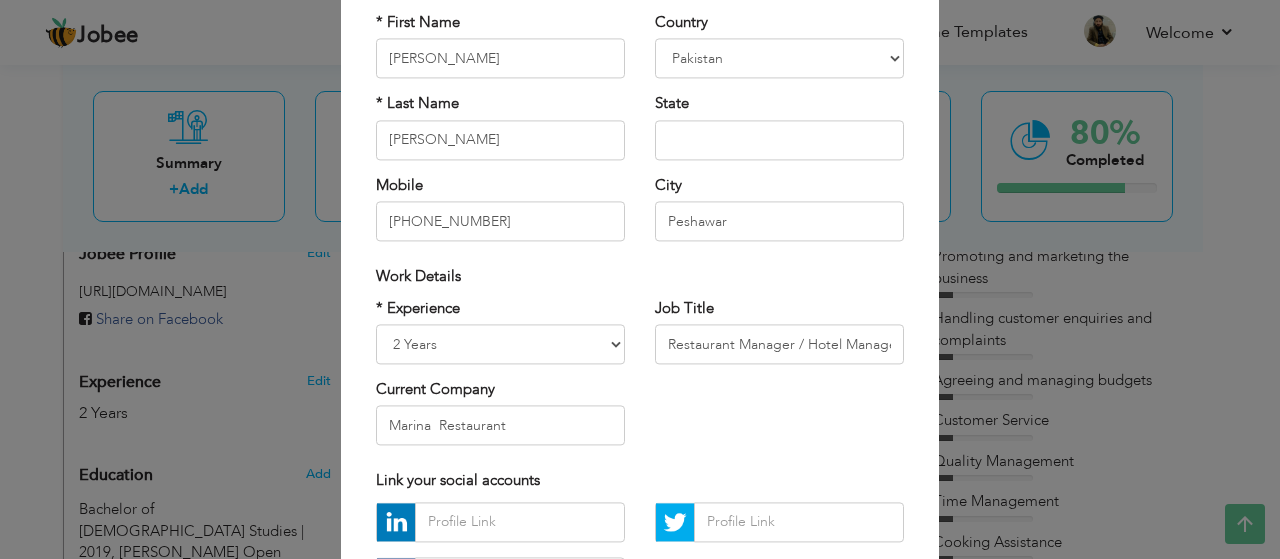 scroll, scrollTop: 162, scrollLeft: 0, axis: vertical 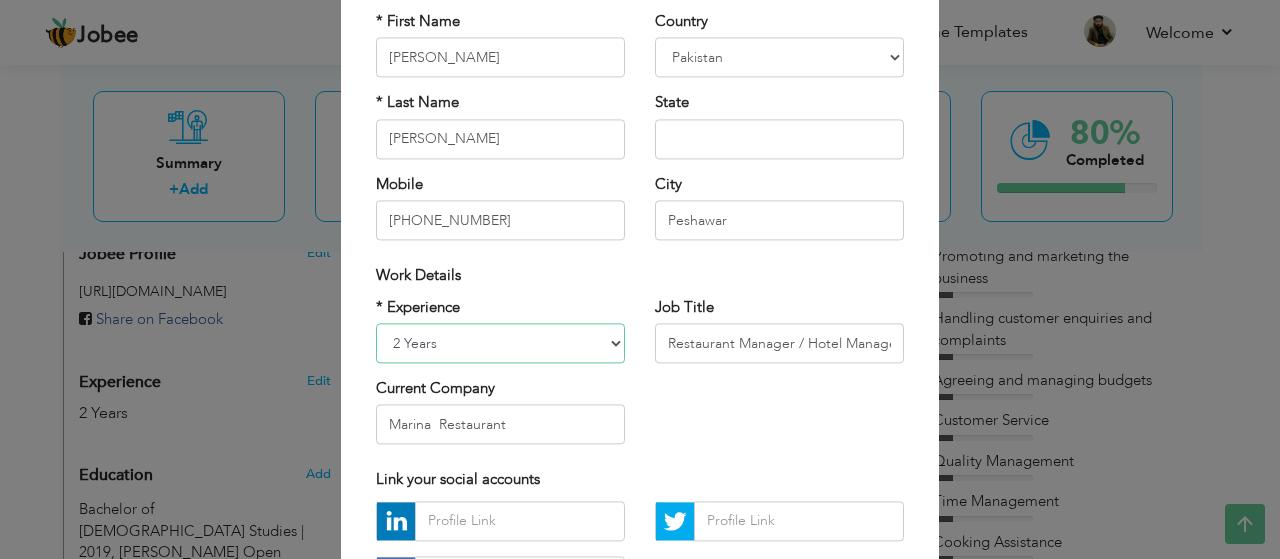 click on "Entry Level Less than 1 Year 1 Year 2 Years 3 Years 4 Years 5 Years 6 Years 7 Years 8 Years 9 Years 10 Years 11 Years 12 Years 13 Years 14 Years 15 Years 16 Years 17 Years 18 Years 19 Years 20 Years 21 Years 22 Years 23 Years 24 Years 25 Years 26 Years 27 Years 28 Years 29 Years 30 Years 31 Years 32 Years 33 Years 34 Years 35 Years More than 35 Years" at bounding box center (500, 343) 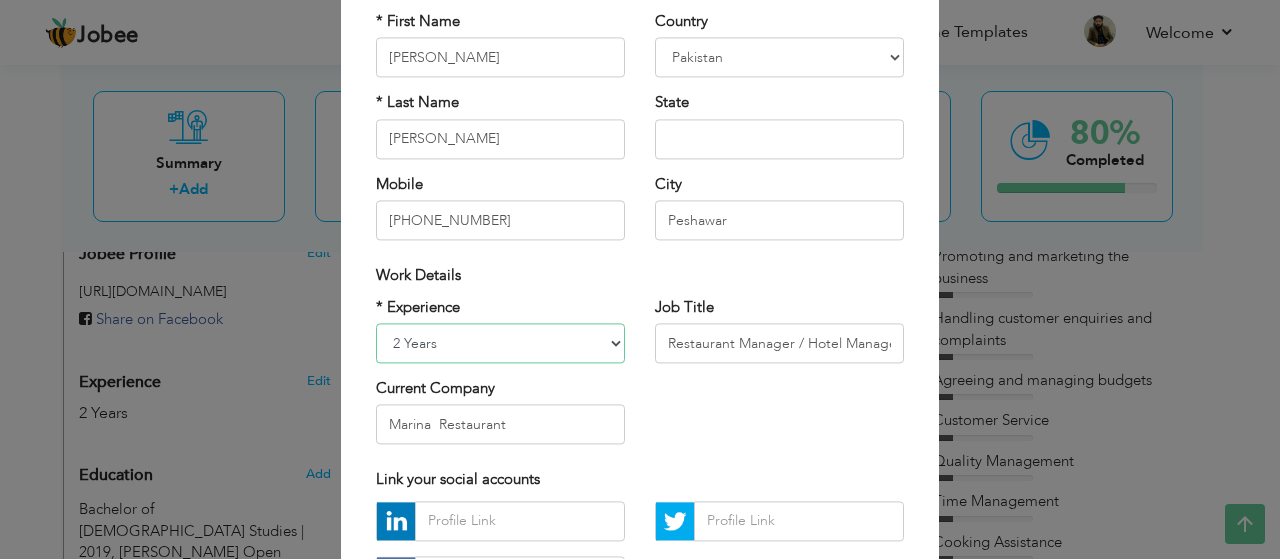 click on "Entry Level Less than 1 Year 1 Year 2 Years 3 Years 4 Years 5 Years 6 Years 7 Years 8 Years 9 Years 10 Years 11 Years 12 Years 13 Years 14 Years 15 Years 16 Years 17 Years 18 Years 19 Years 20 Years 21 Years 22 Years 23 Years 24 Years 25 Years 26 Years 27 Years 28 Years 29 Years 30 Years 31 Years 32 Years 33 Years 34 Years 35 Years More than 35 Years" at bounding box center [500, 343] 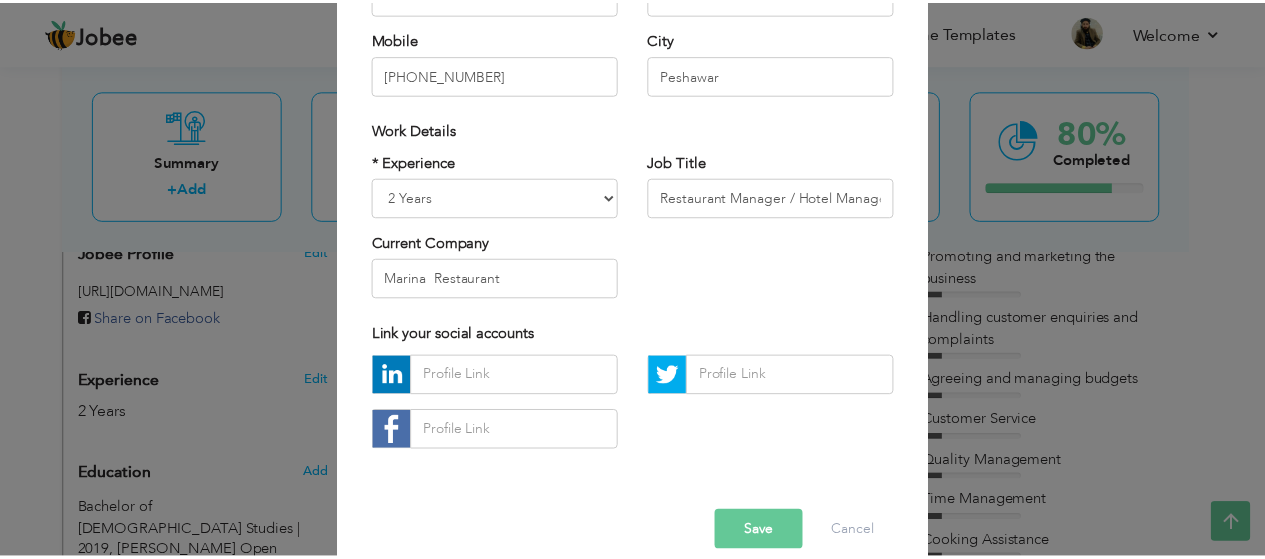 scroll, scrollTop: 334, scrollLeft: 0, axis: vertical 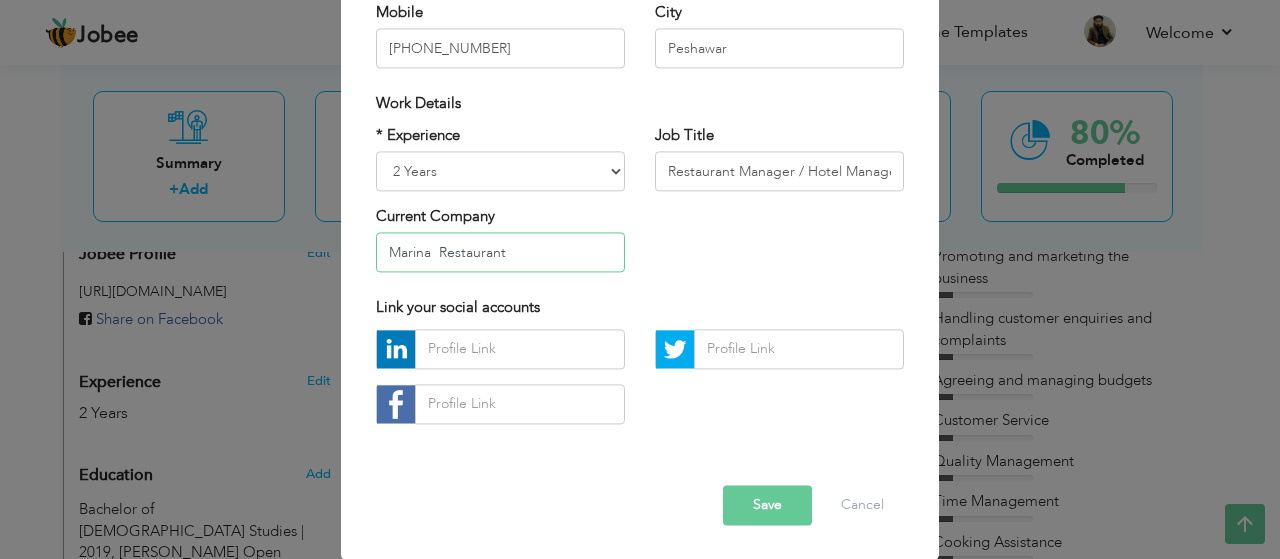 click on "Marina  Restaurant" at bounding box center [500, 253] 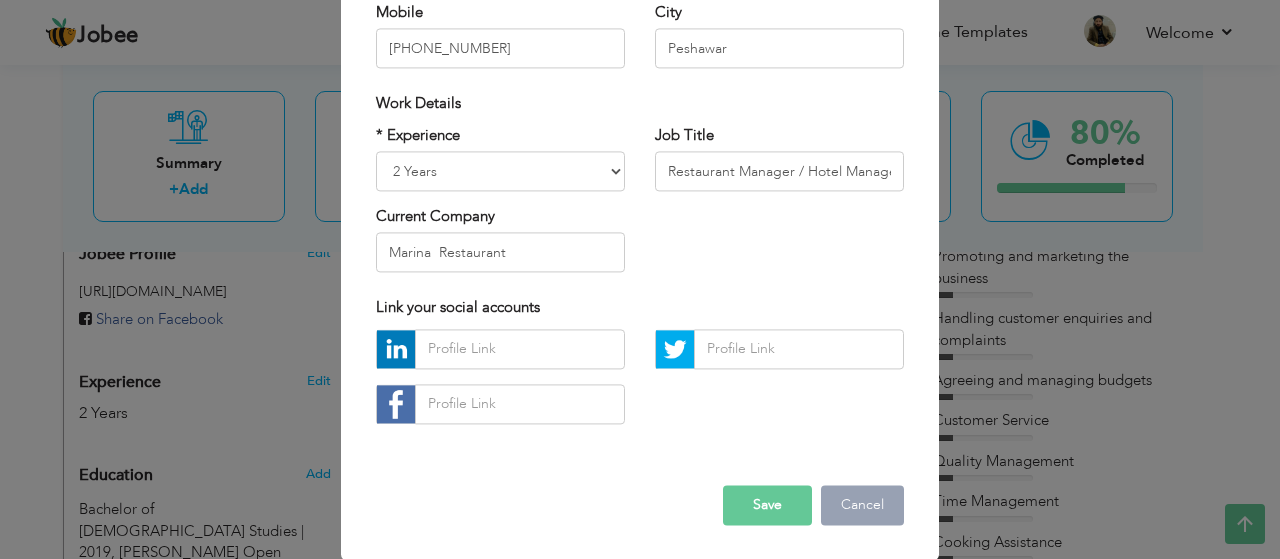 click on "Cancel" at bounding box center (862, 505) 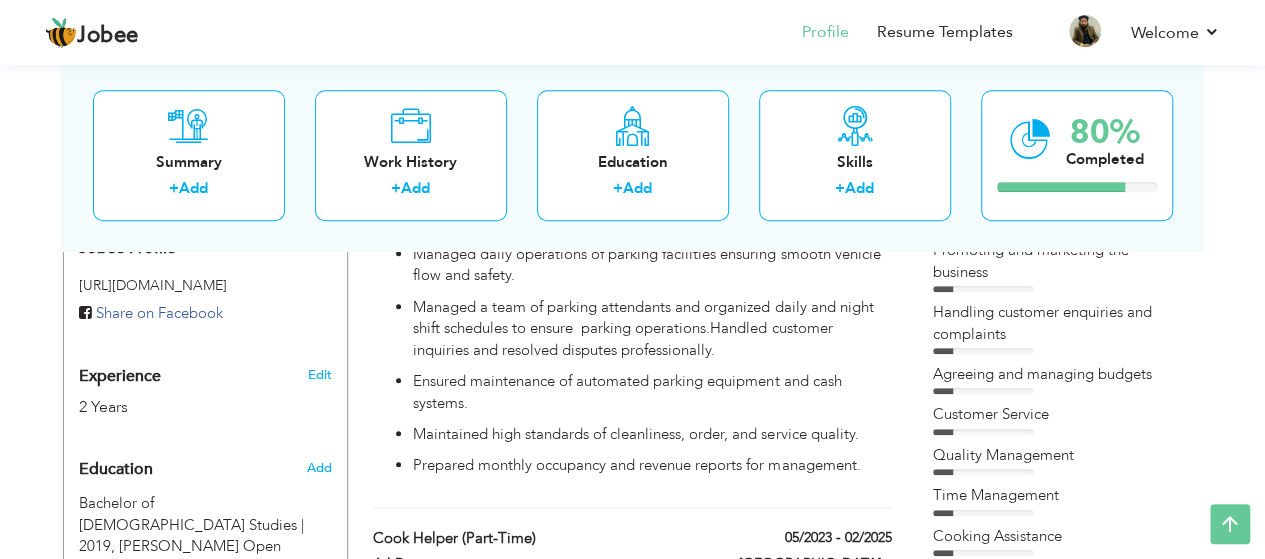 scroll, scrollTop: 650, scrollLeft: 0, axis: vertical 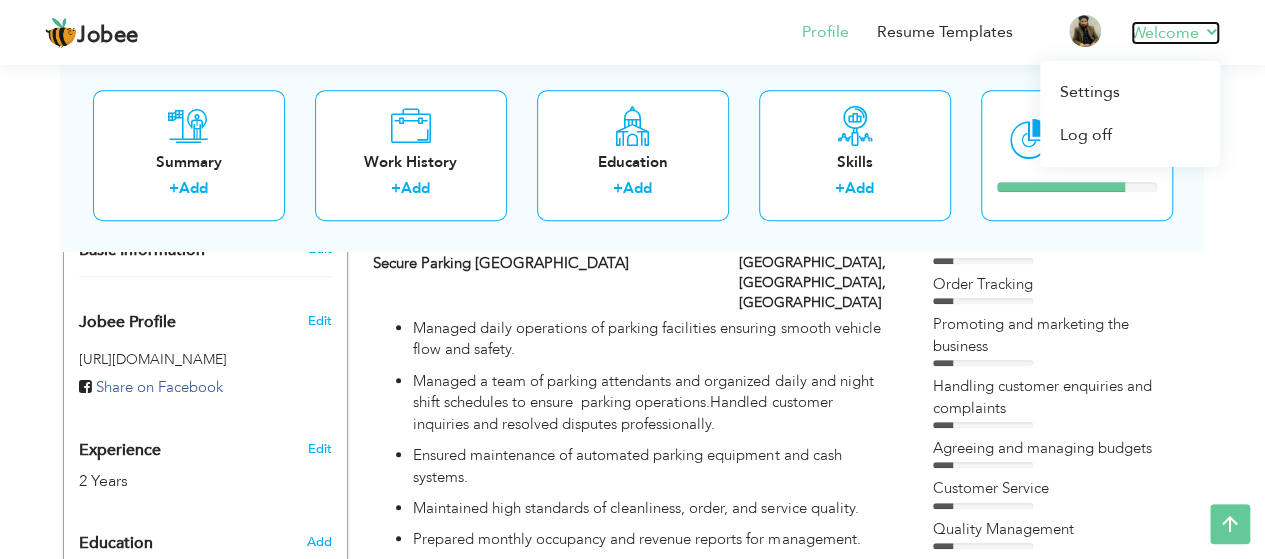 click on "Welcome" at bounding box center (1175, 33) 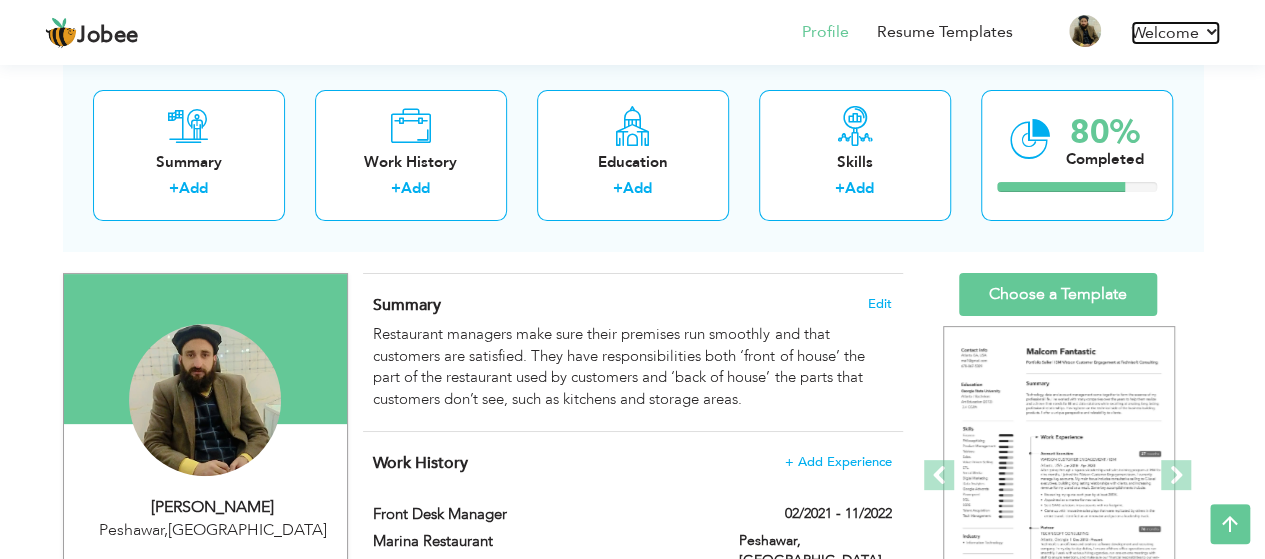 scroll, scrollTop: 92, scrollLeft: 0, axis: vertical 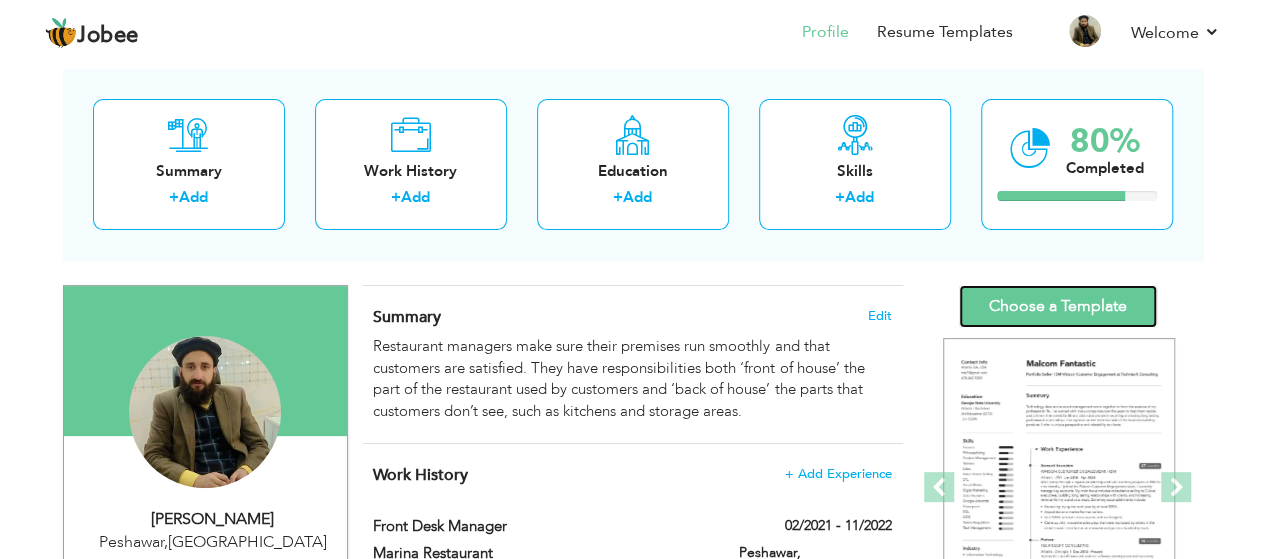 click on "Choose a Template" at bounding box center [1058, 306] 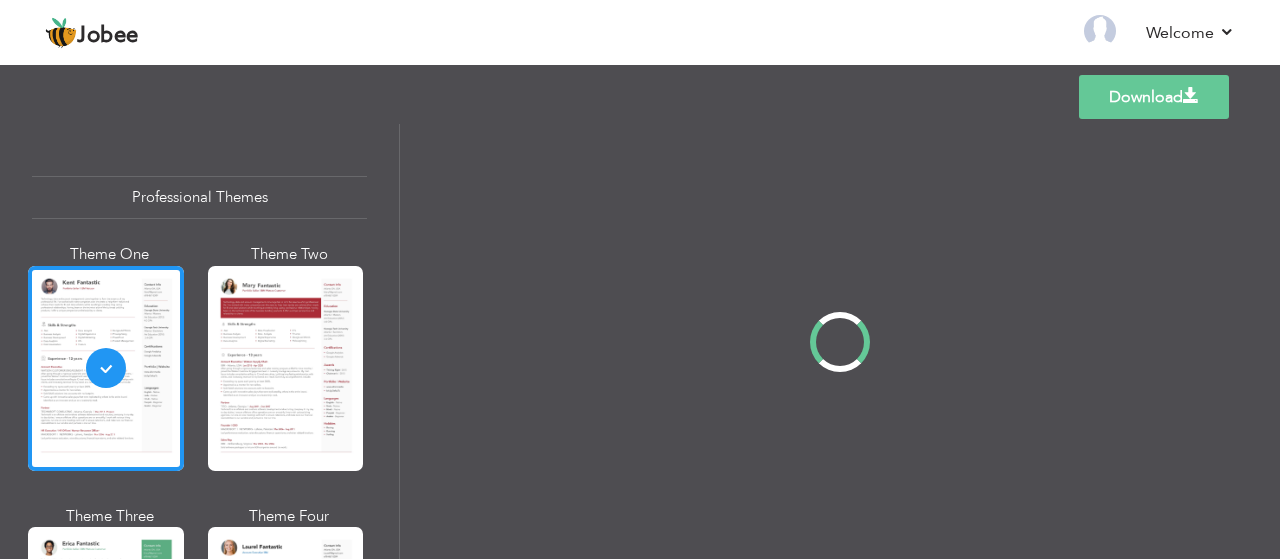 scroll, scrollTop: 0, scrollLeft: 0, axis: both 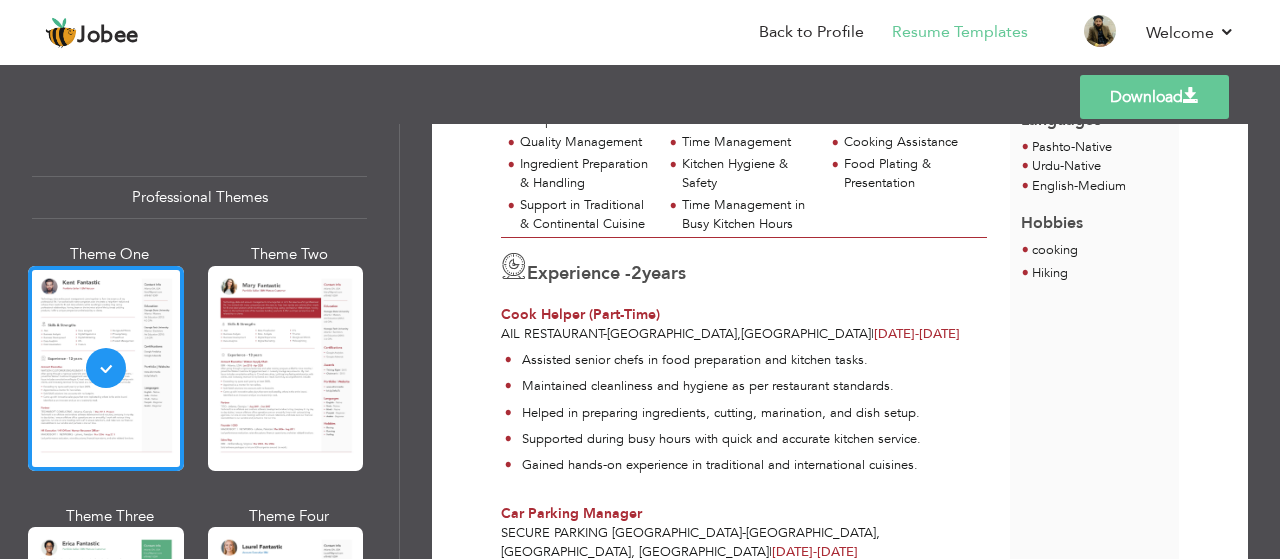 click on "Experience -" at bounding box center (579, 273) 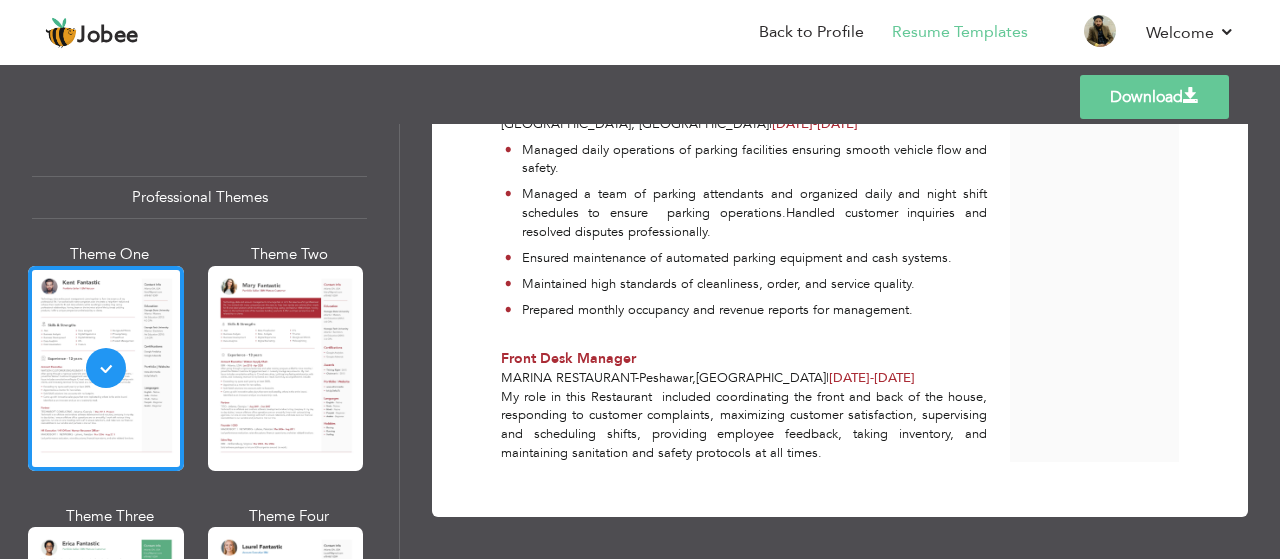 scroll, scrollTop: 884, scrollLeft: 0, axis: vertical 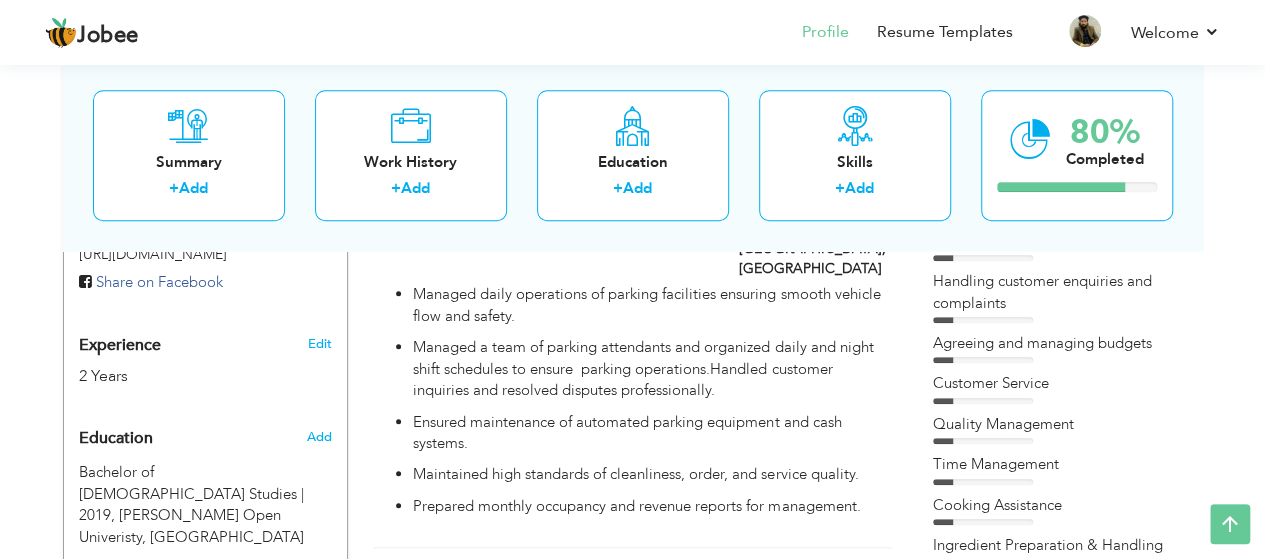 click on "Experience
2 Years" at bounding box center [182, 351] 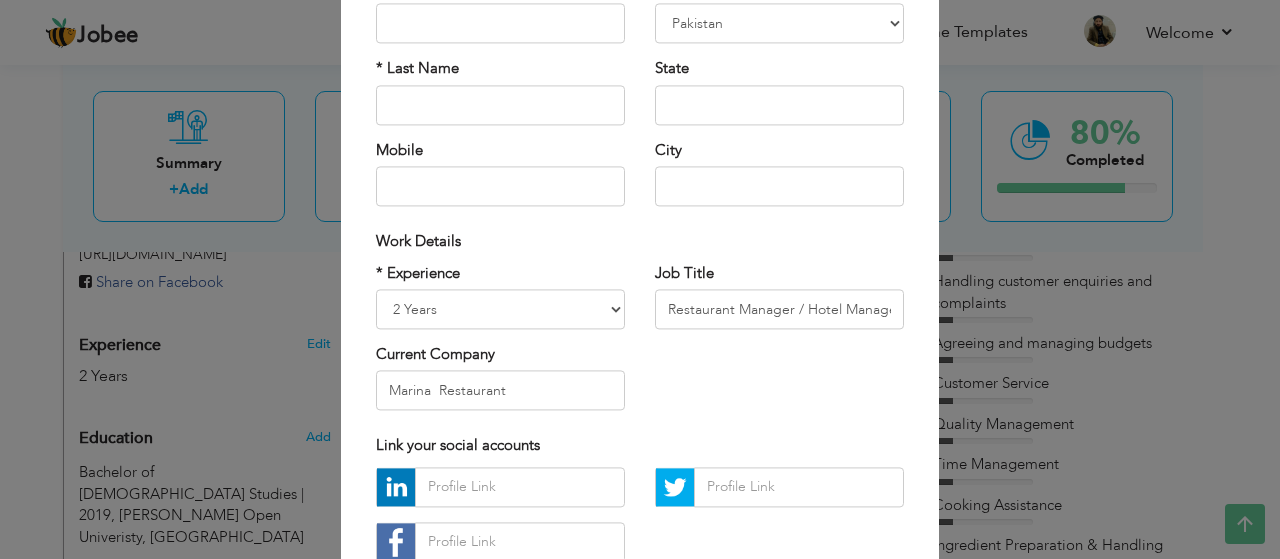 scroll, scrollTop: 202, scrollLeft: 0, axis: vertical 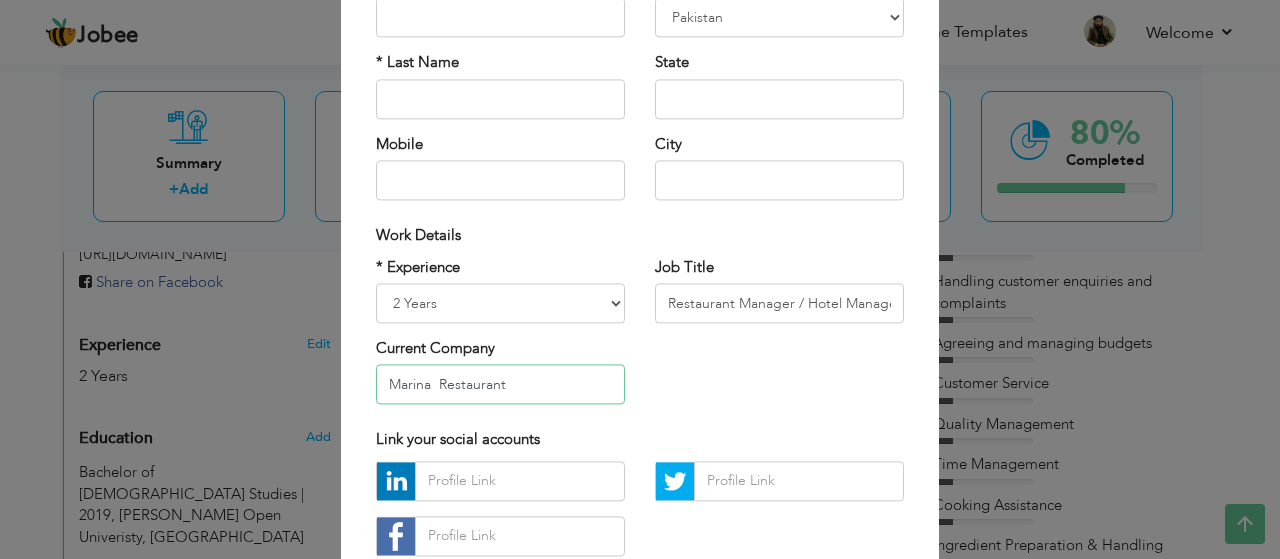 drag, startPoint x: 516, startPoint y: 373, endPoint x: 308, endPoint y: 380, distance: 208.11775 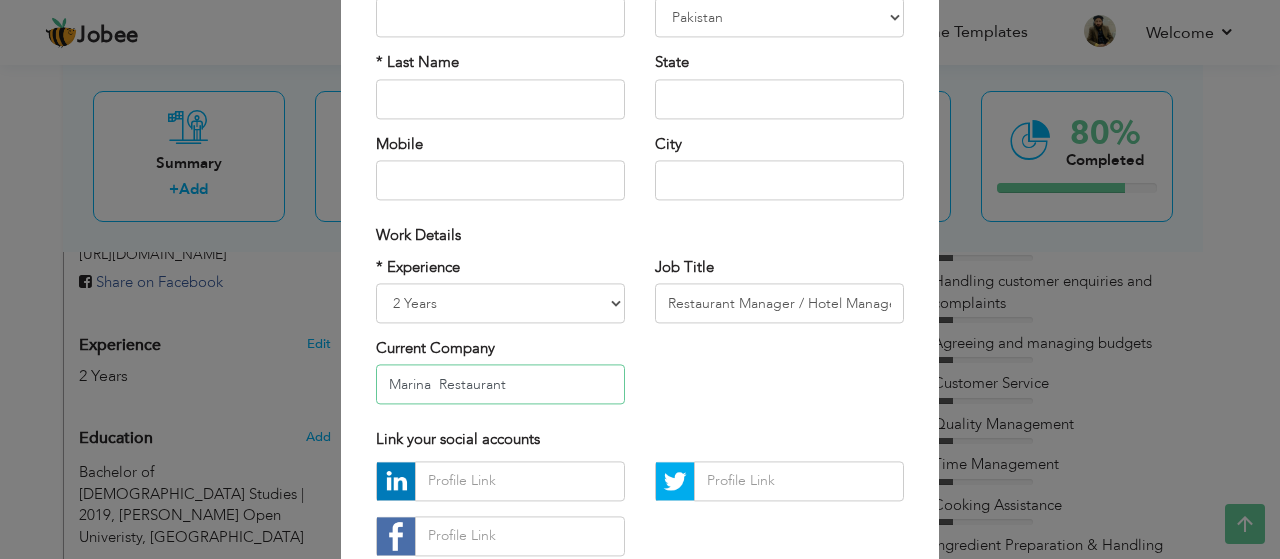 click on "×
Profile
Contact Information
* First Name
* Last Name
Mobile  Aruba" at bounding box center (640, 279) 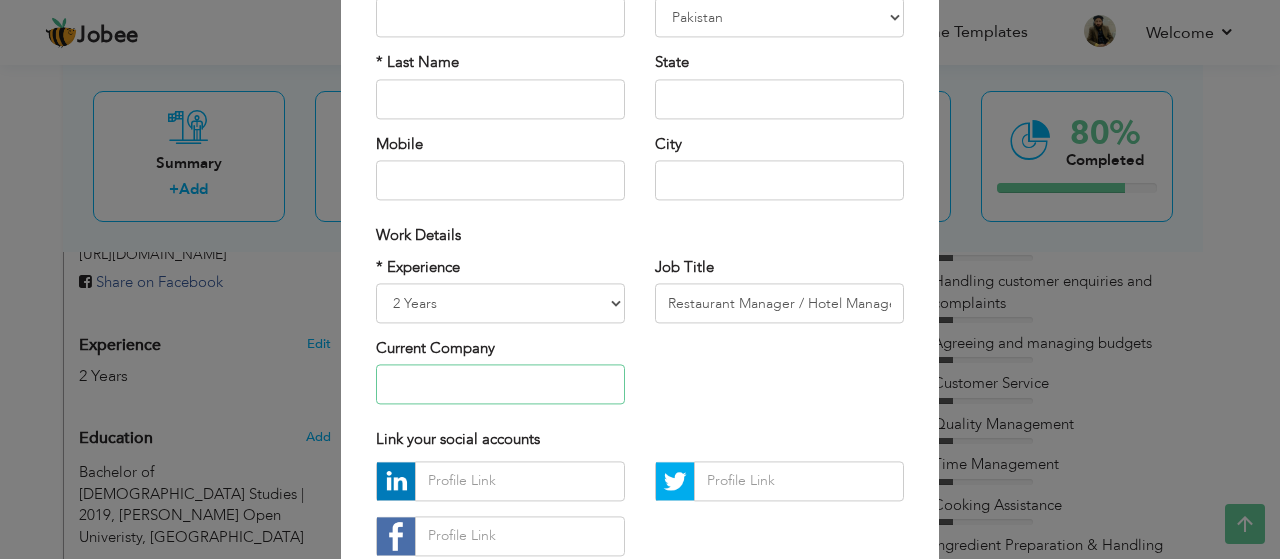 type 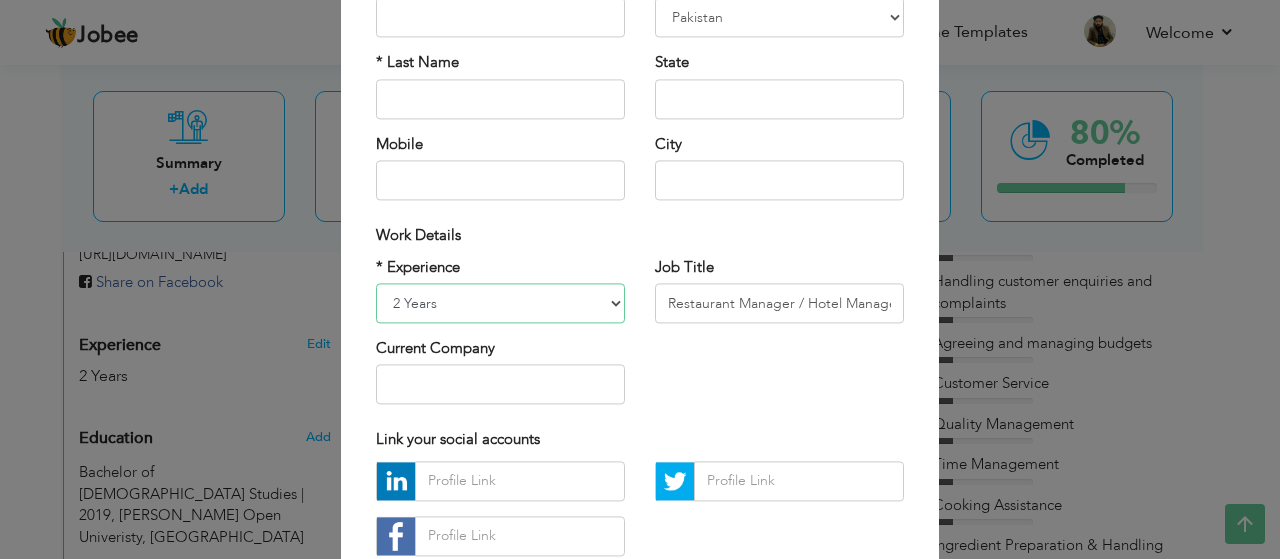 click on "Entry Level Less than 1 Year 1 Year 2 Years 3 Years 4 Years 5 Years 6 Years 7 Years 8 Years 9 Years 10 Years 11 Years 12 Years 13 Years 14 Years 15 Years 16 Years 17 Years 18 Years 19 Years 20 Years 21 Years 22 Years 23 Years 24 Years 25 Years 26 Years 27 Years 28 Years 29 Years 30 Years 31 Years 32 Years 33 Years 34 Years 35 Years More than 35 Years" at bounding box center (500, 303) 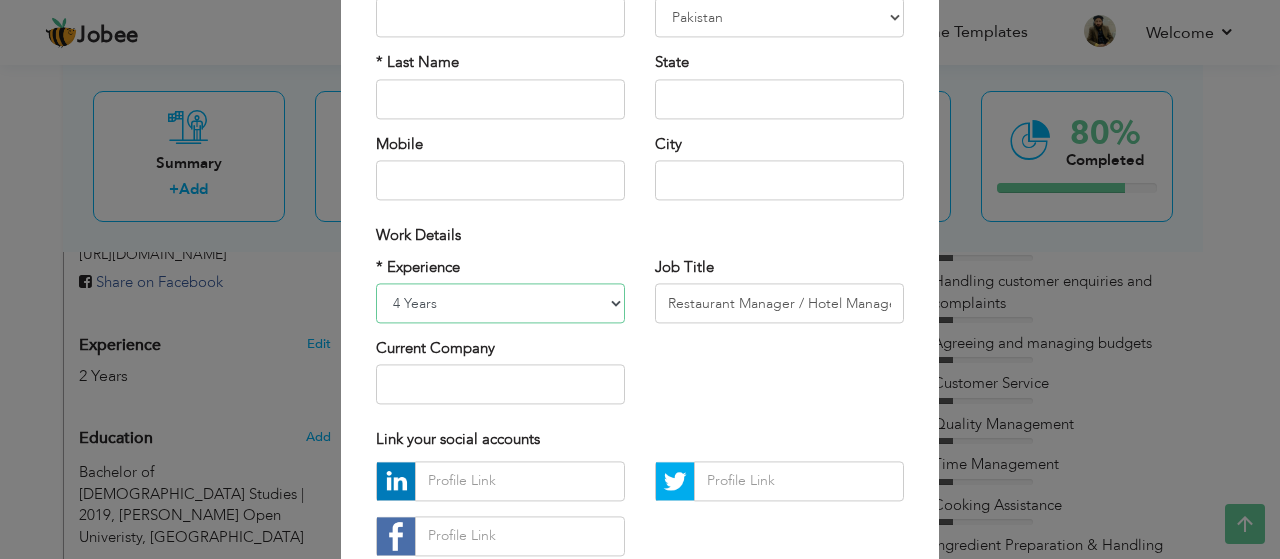 click on "Entry Level Less than 1 Year 1 Year 2 Years 3 Years 4 Years 5 Years 6 Years 7 Years 8 Years 9 Years 10 Years 11 Years 12 Years 13 Years 14 Years 15 Years 16 Years 17 Years 18 Years 19 Years 20 Years 21 Years 22 Years 23 Years 24 Years 25 Years 26 Years 27 Years 28 Years 29 Years 30 Years 31 Years 32 Years 33 Years 34 Years 35 Years More than 35 Years" at bounding box center (500, 303) 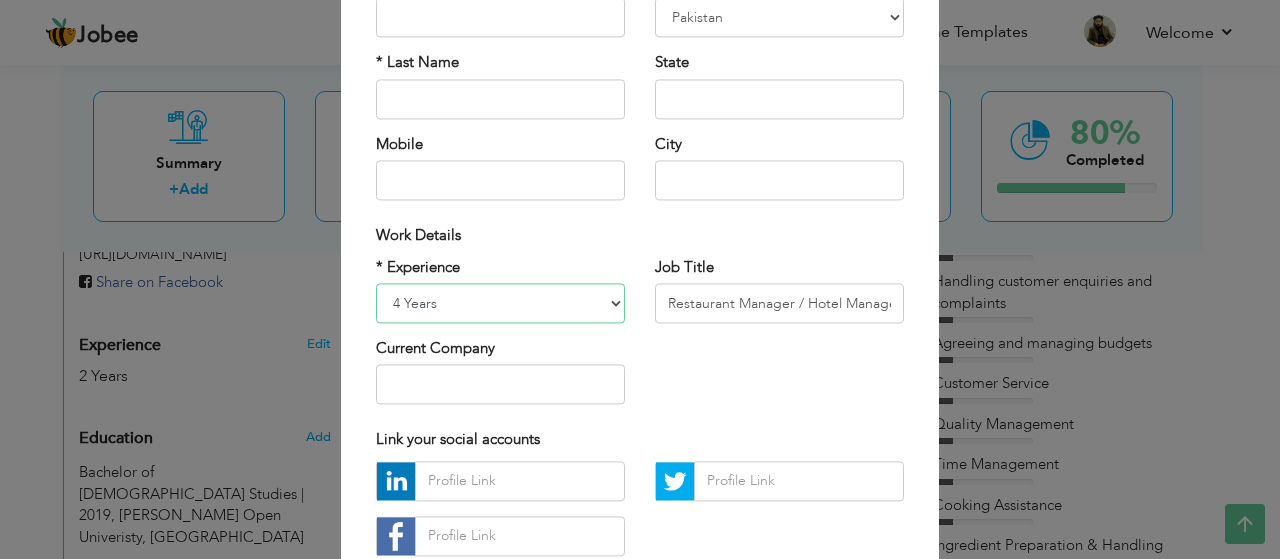 select on "number:7" 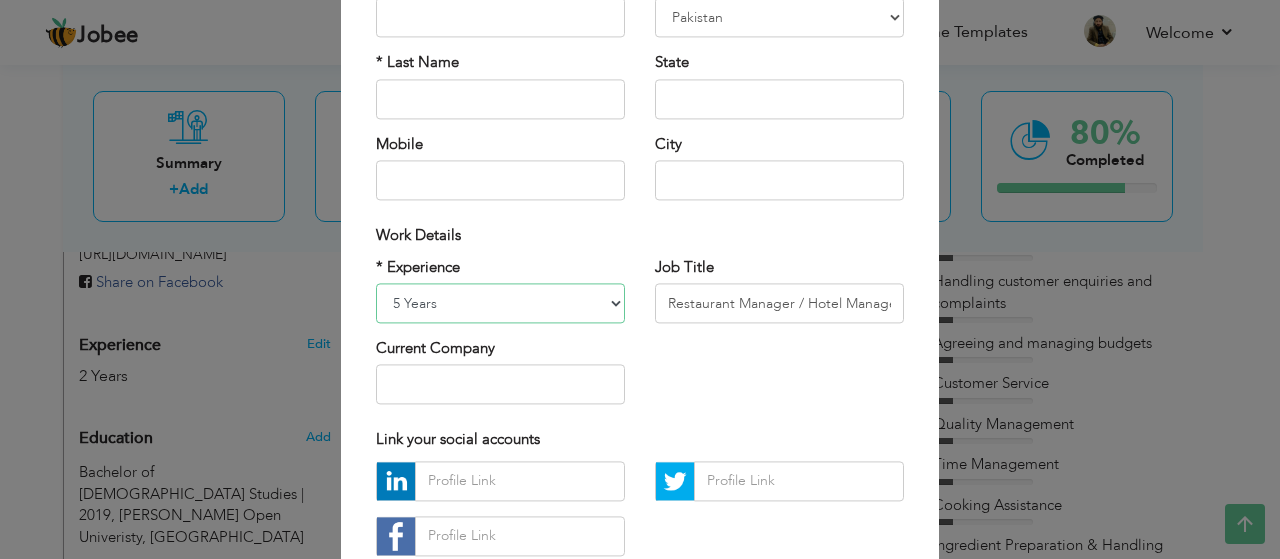click on "Entry Level Less than 1 Year 1 Year 2 Years 3 Years 4 Years 5 Years 6 Years 7 Years 8 Years 9 Years 10 Years 11 Years 12 Years 13 Years 14 Years 15 Years 16 Years 17 Years 18 Years 19 Years 20 Years 21 Years 22 Years 23 Years 24 Years 25 Years 26 Years 27 Years 28 Years 29 Years 30 Years 31 Years 32 Years 33 Years 34 Years 35 Years More than 35 Years" at bounding box center [500, 303] 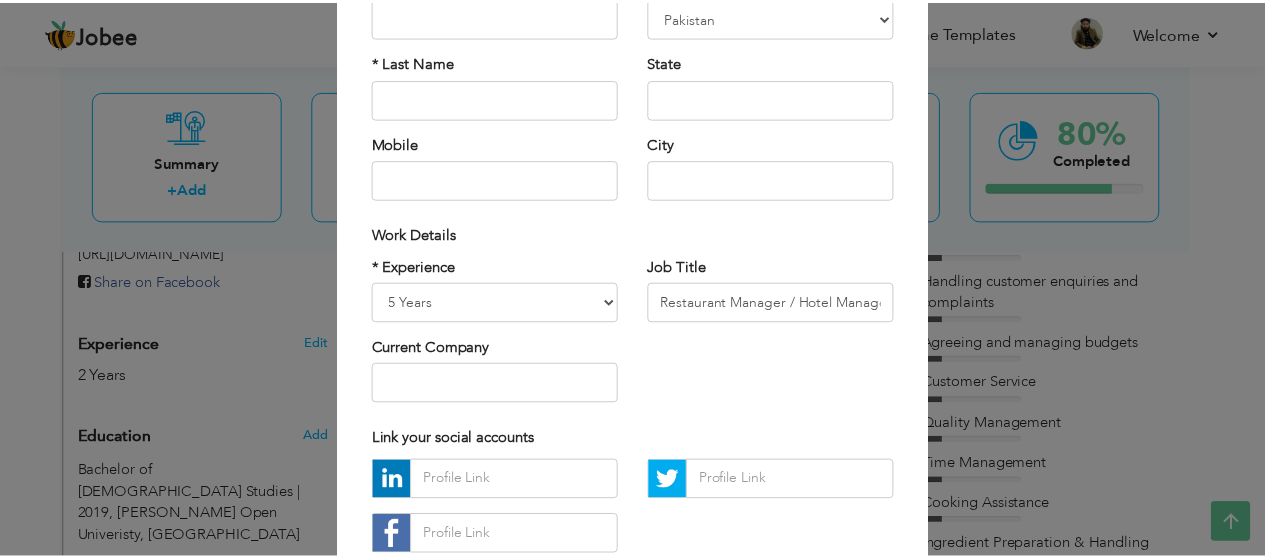 scroll, scrollTop: 334, scrollLeft: 0, axis: vertical 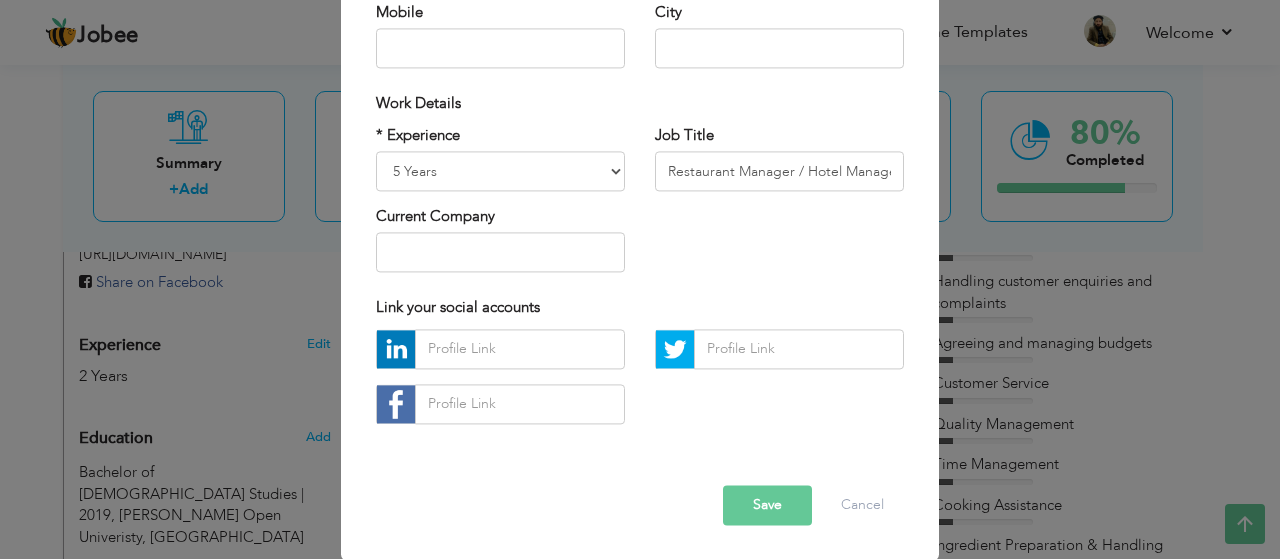 click on "Save" at bounding box center (767, 505) 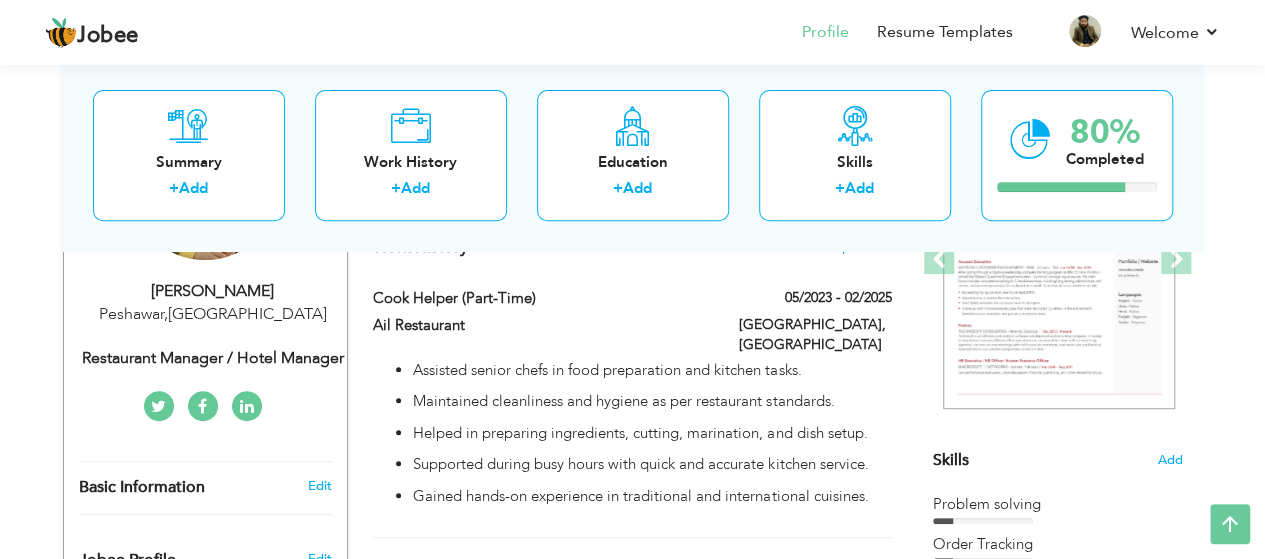 scroll, scrollTop: 386, scrollLeft: 0, axis: vertical 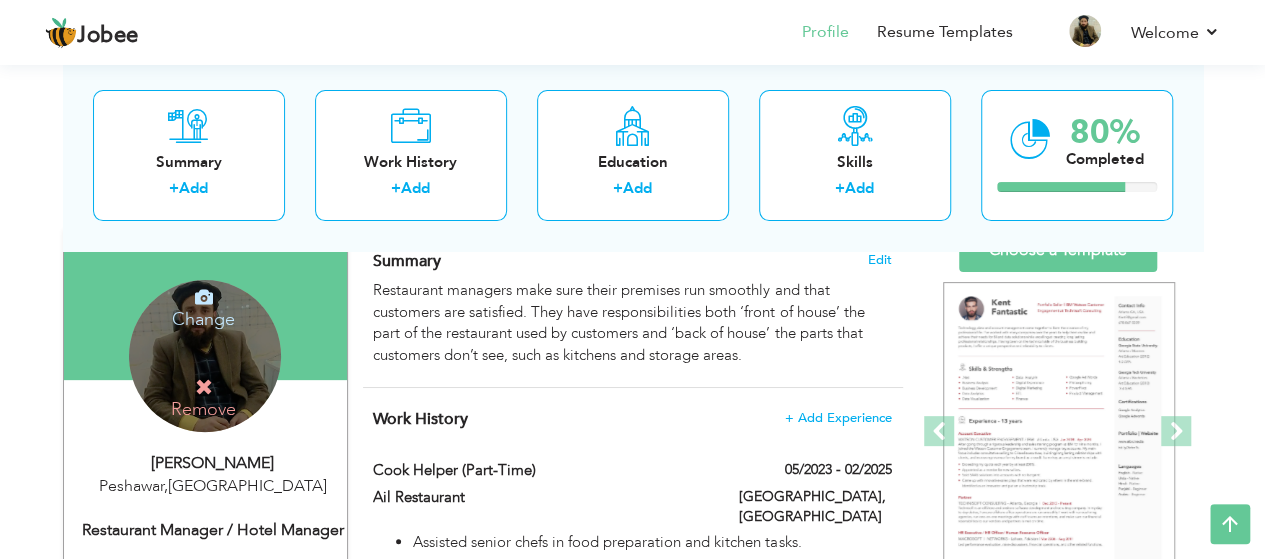 click on "Change" at bounding box center [203, 306] 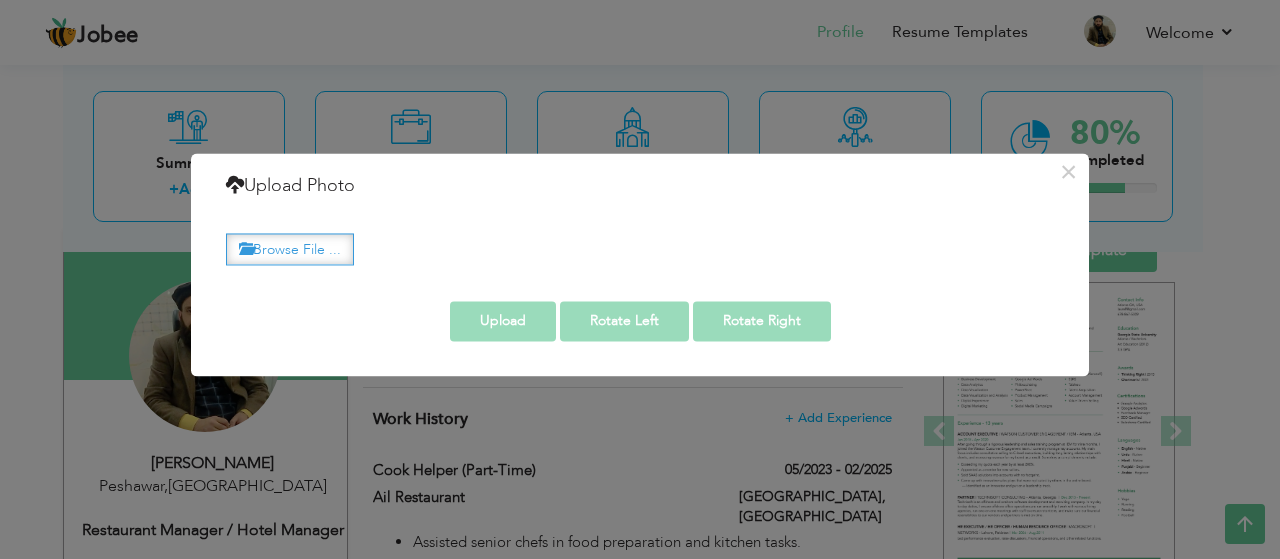 click on "Browse File ..." at bounding box center [290, 249] 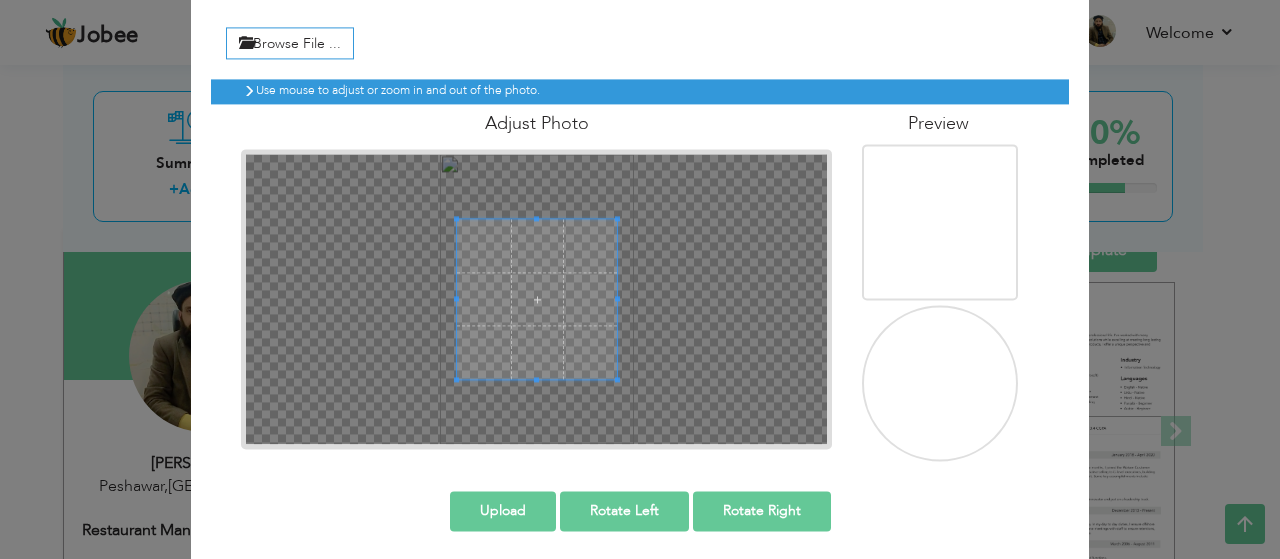 scroll, scrollTop: 116, scrollLeft: 0, axis: vertical 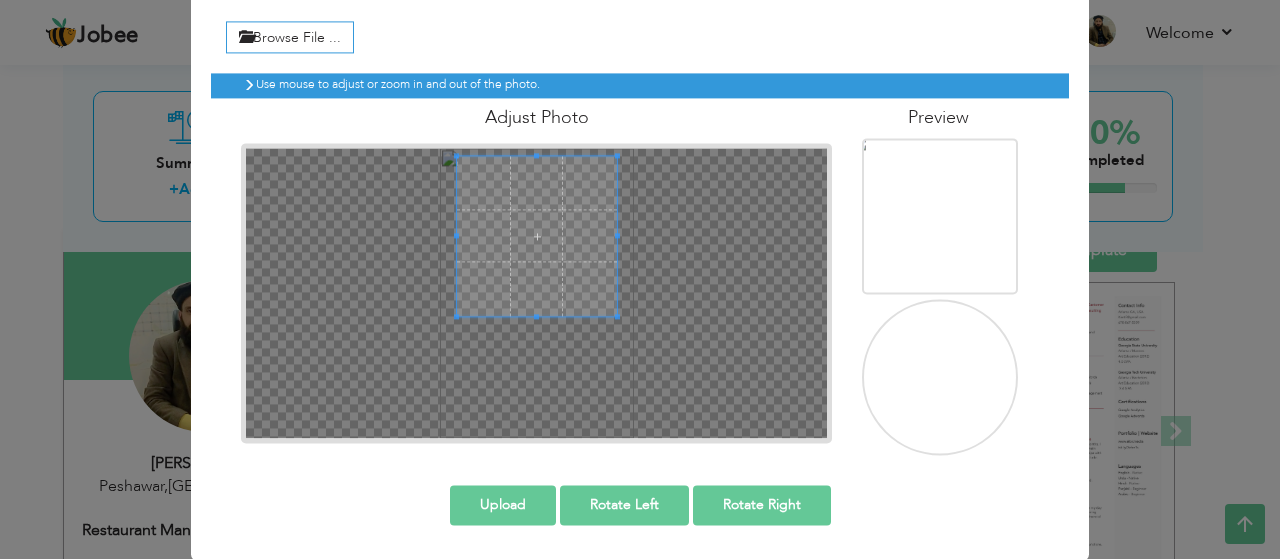 click at bounding box center (537, 236) 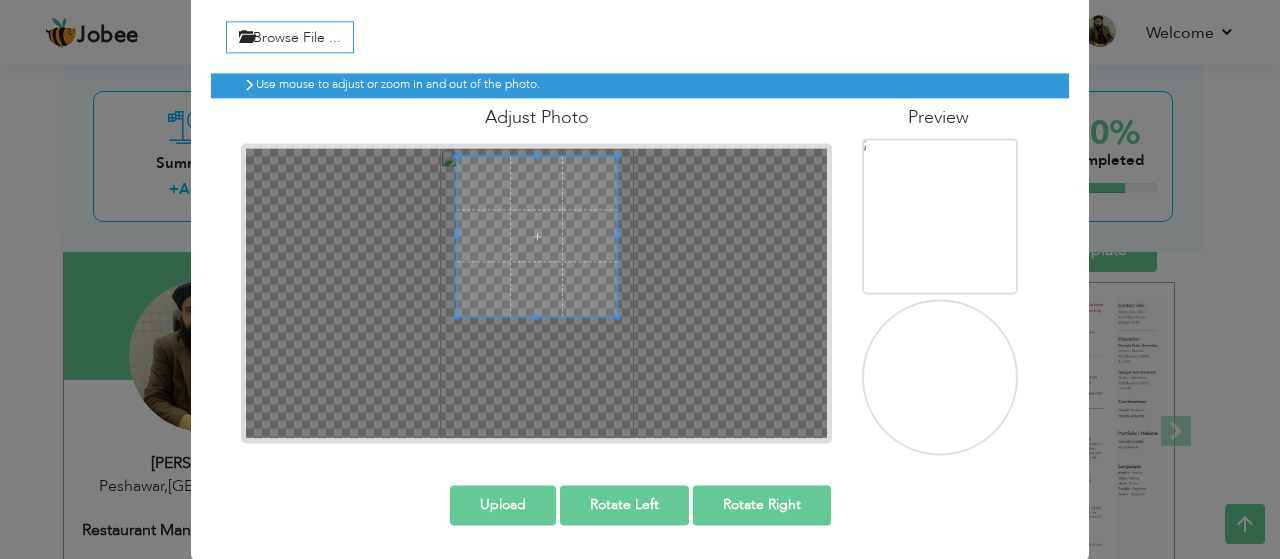 click on "Upload" at bounding box center [503, 505] 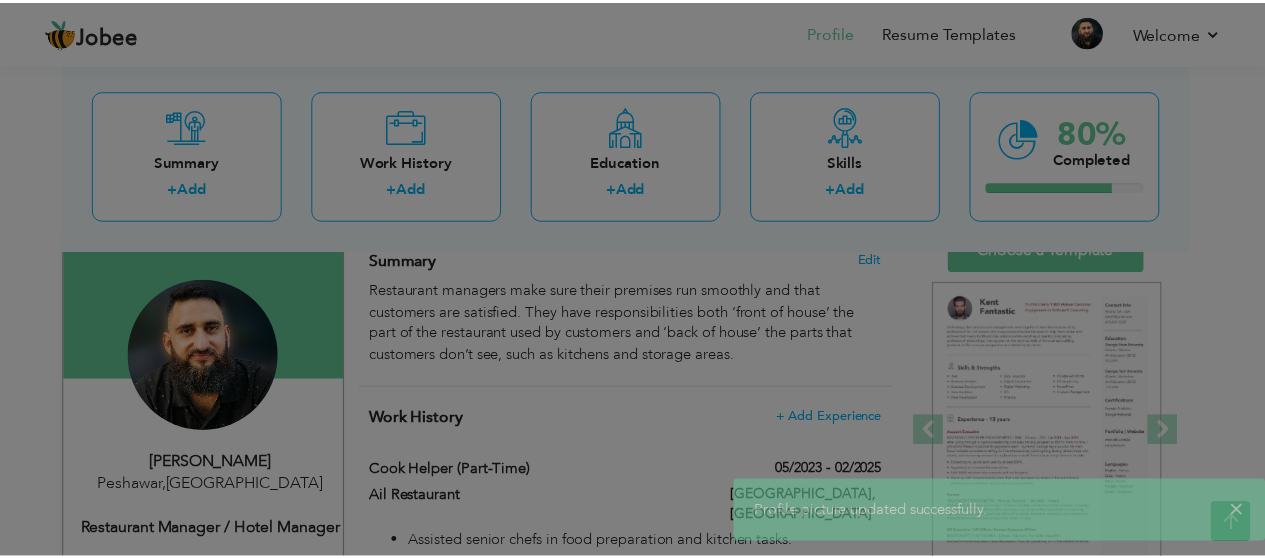 scroll, scrollTop: 0, scrollLeft: 0, axis: both 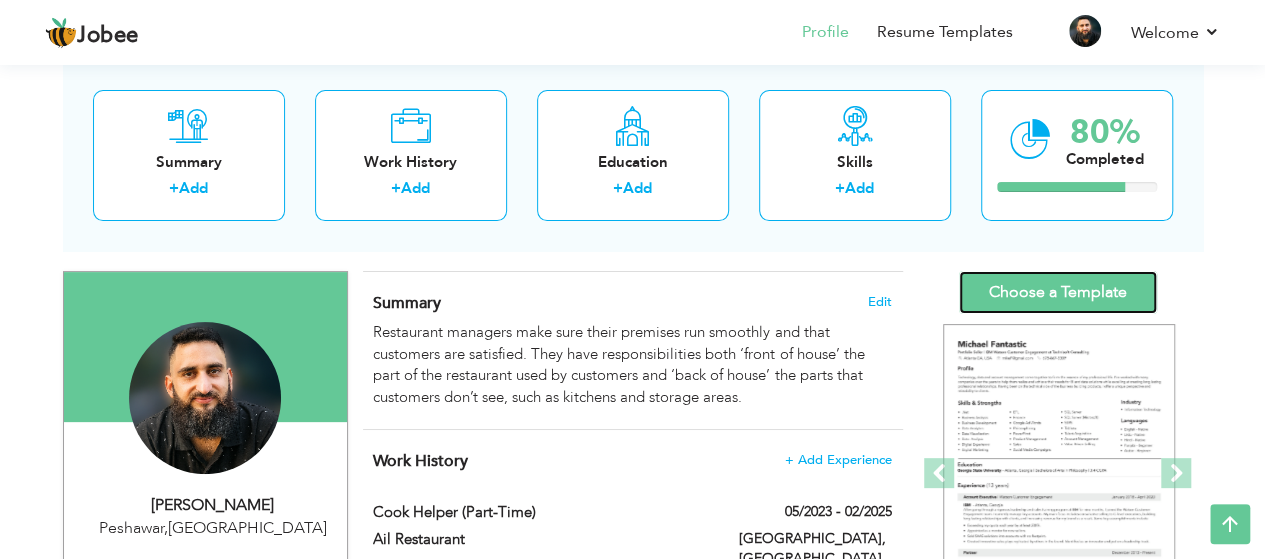 click on "Choose a Template" at bounding box center (1058, 292) 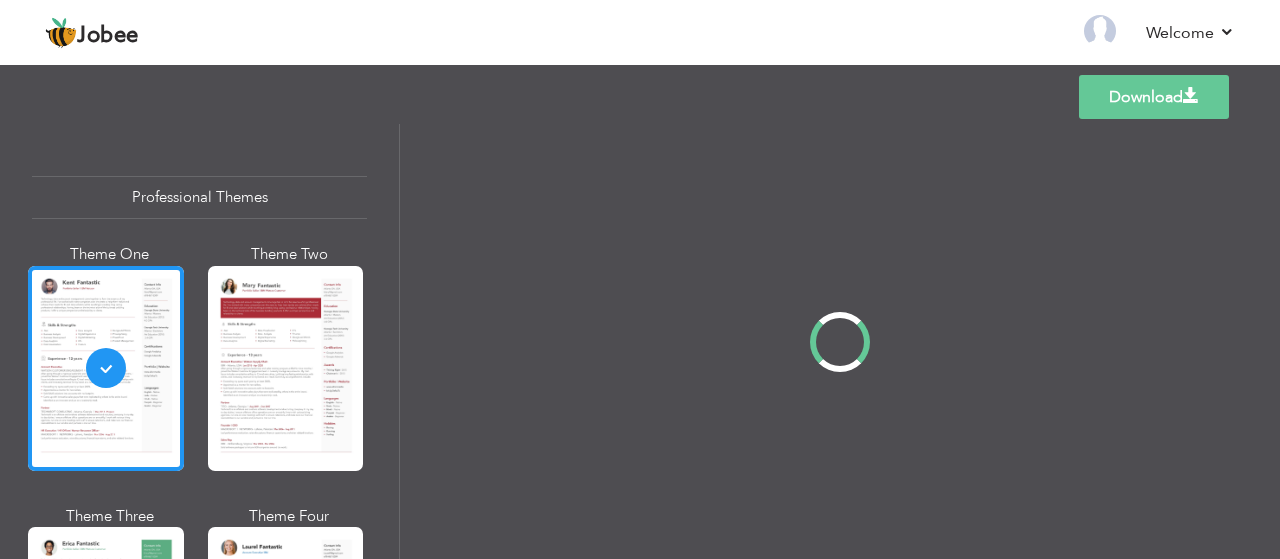 scroll, scrollTop: 0, scrollLeft: 0, axis: both 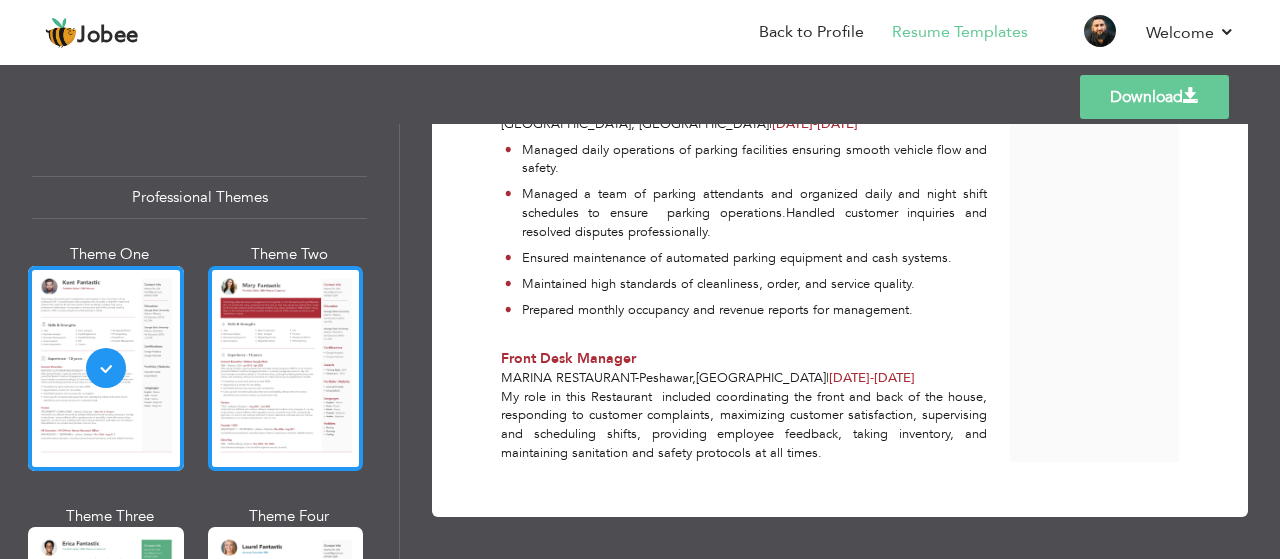 click at bounding box center (286, 368) 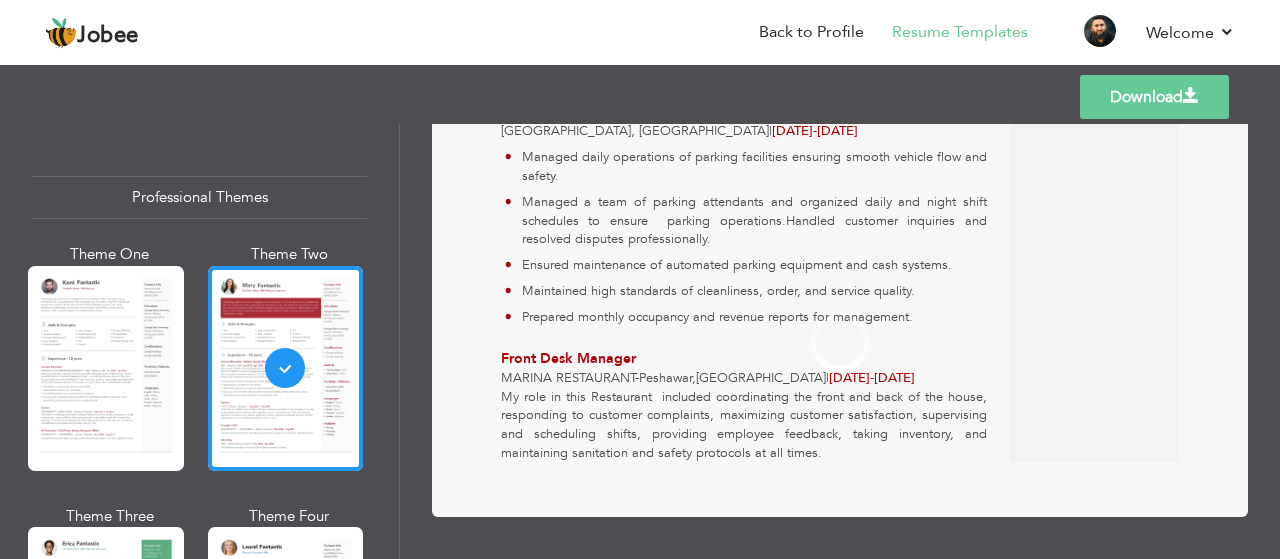 scroll, scrollTop: 0, scrollLeft: 0, axis: both 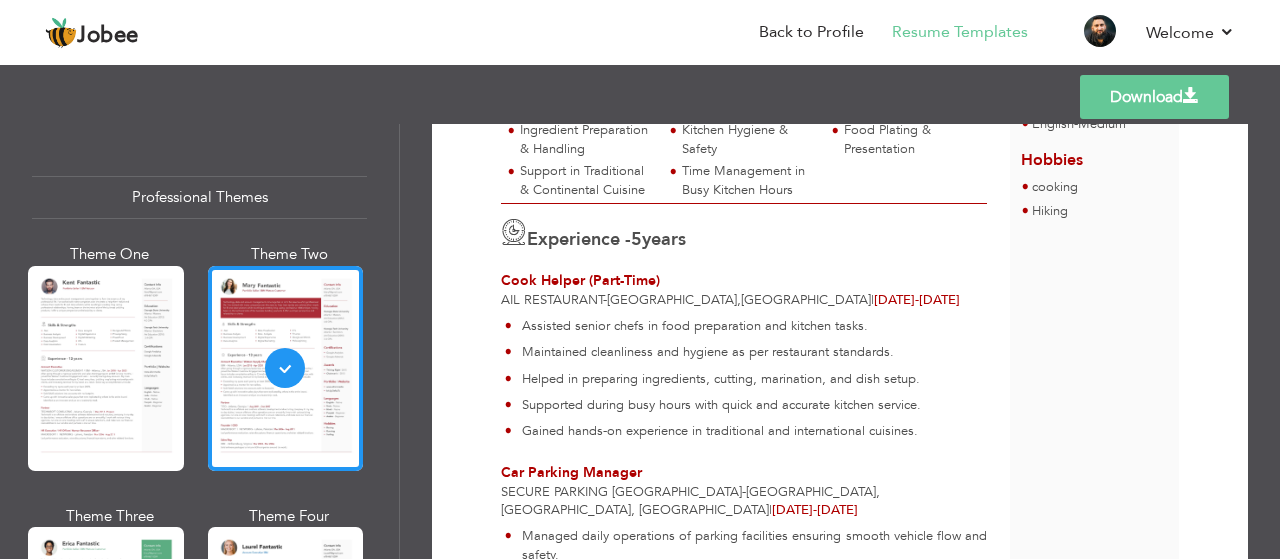 drag, startPoint x: 390, startPoint y: 146, endPoint x: 395, endPoint y: 177, distance: 31.400637 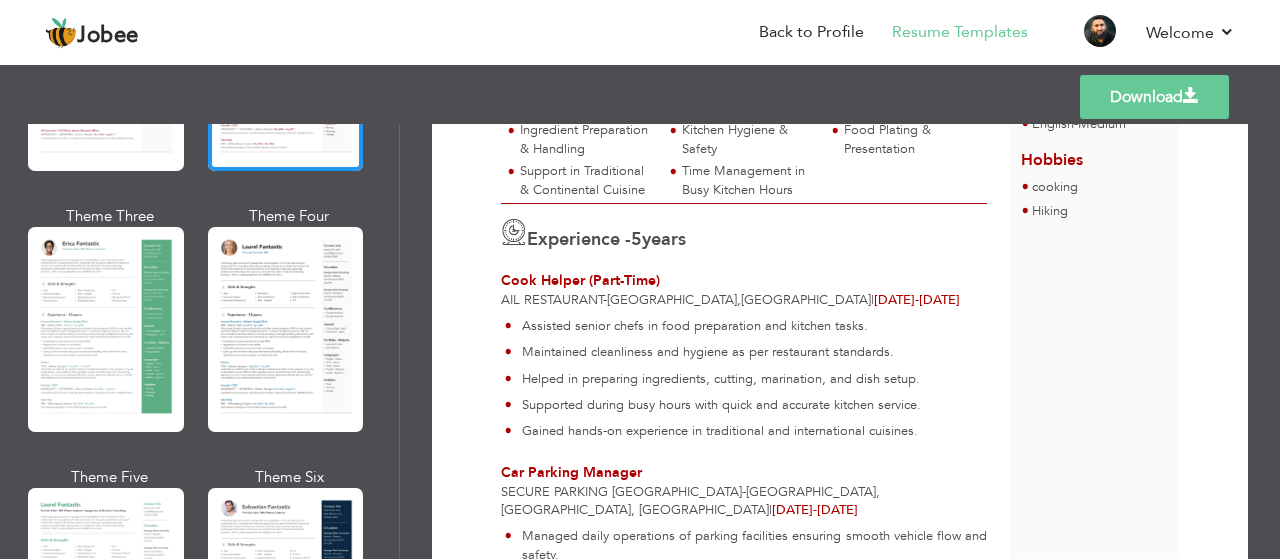 scroll, scrollTop: 312, scrollLeft: 0, axis: vertical 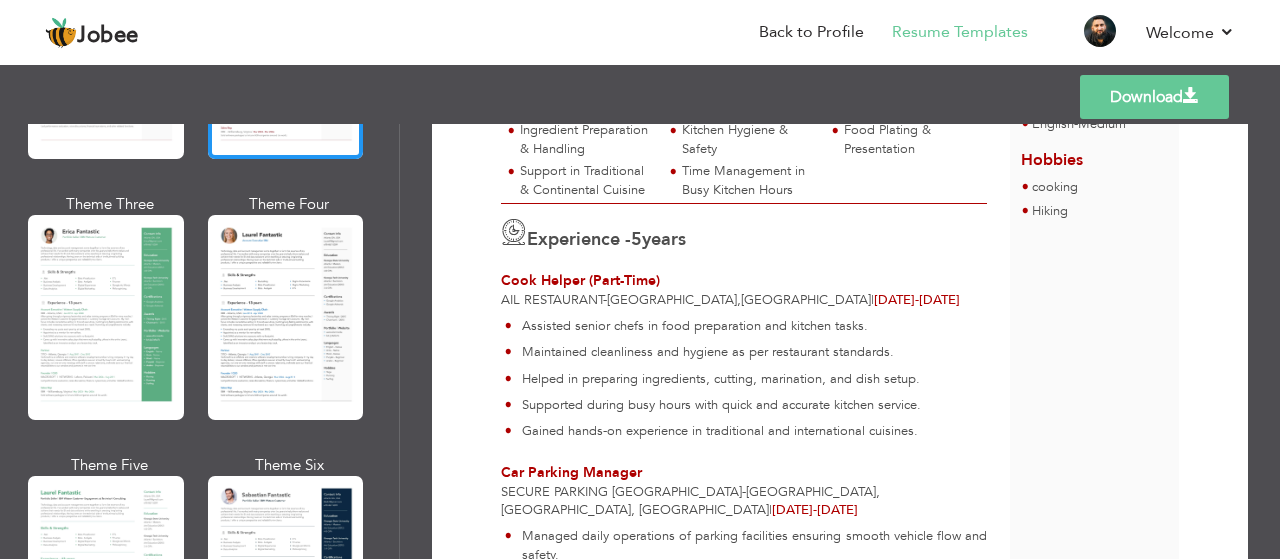 click at bounding box center [106, 317] 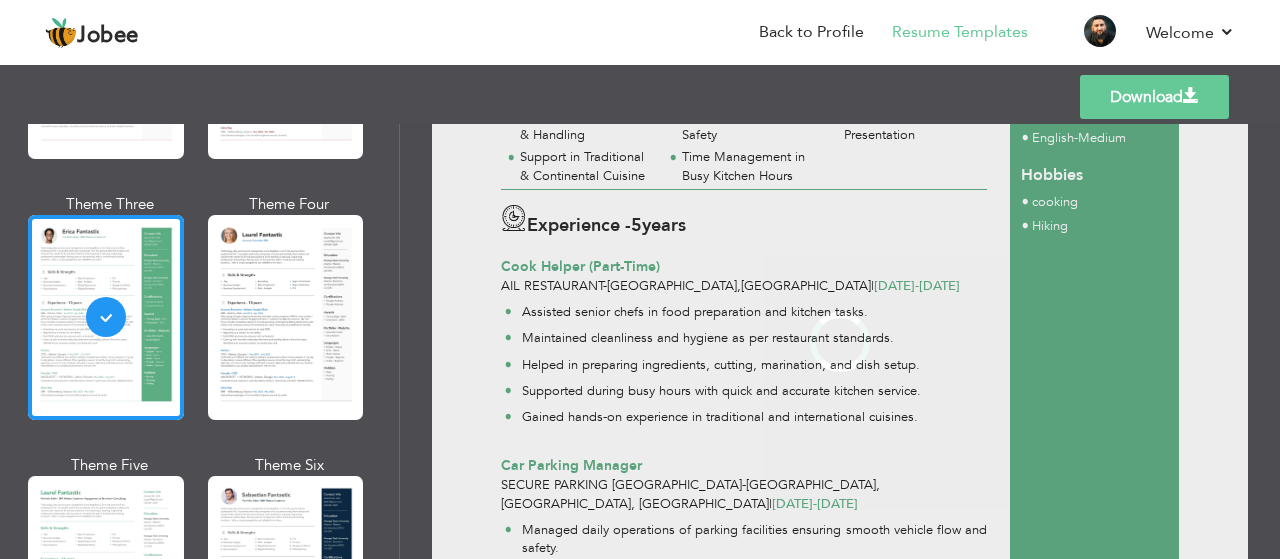 scroll, scrollTop: 0, scrollLeft: 0, axis: both 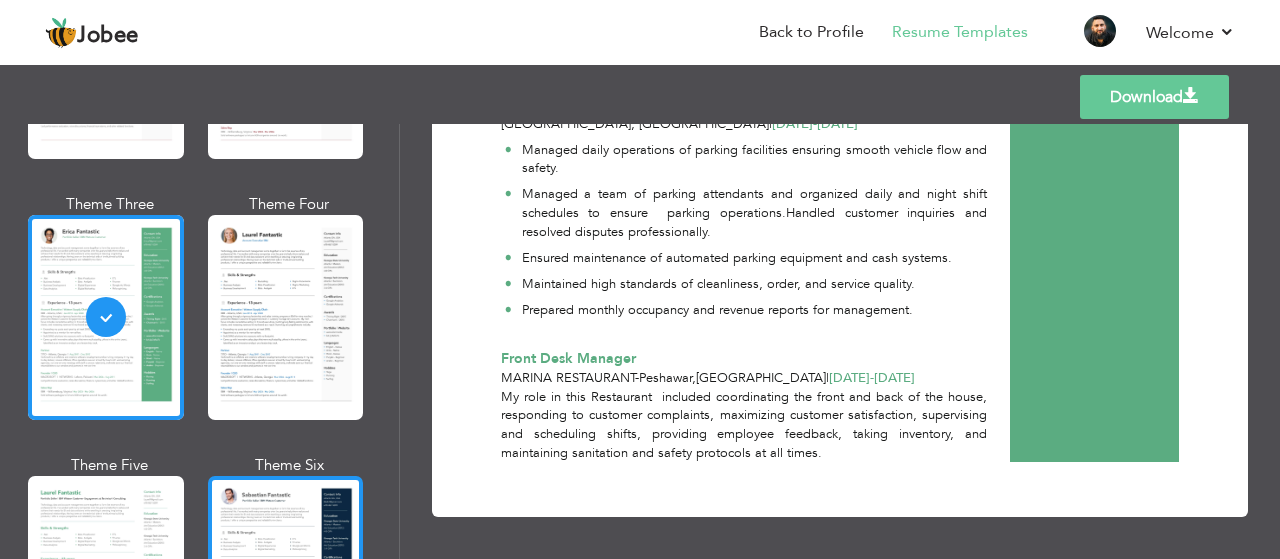 click at bounding box center [286, 578] 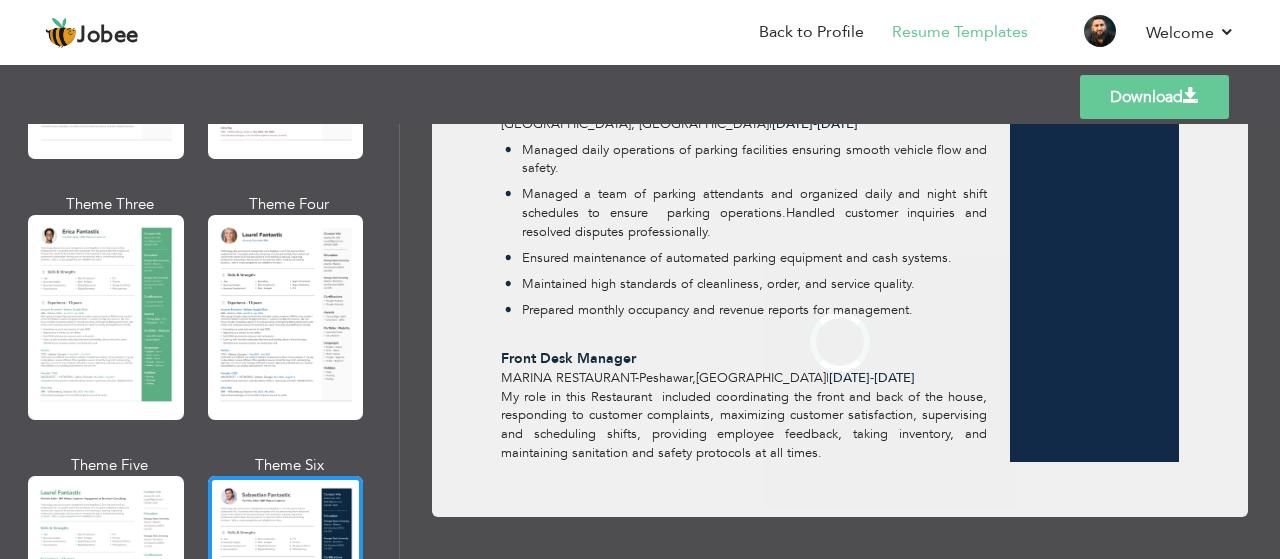 scroll, scrollTop: 0, scrollLeft: 0, axis: both 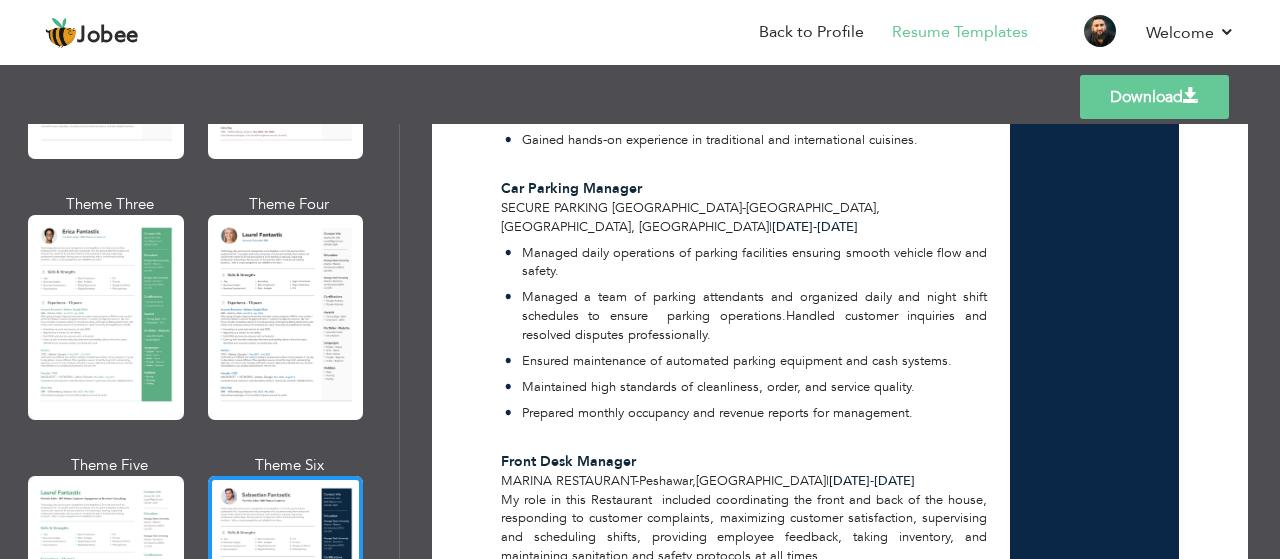click at bounding box center (106, 578) 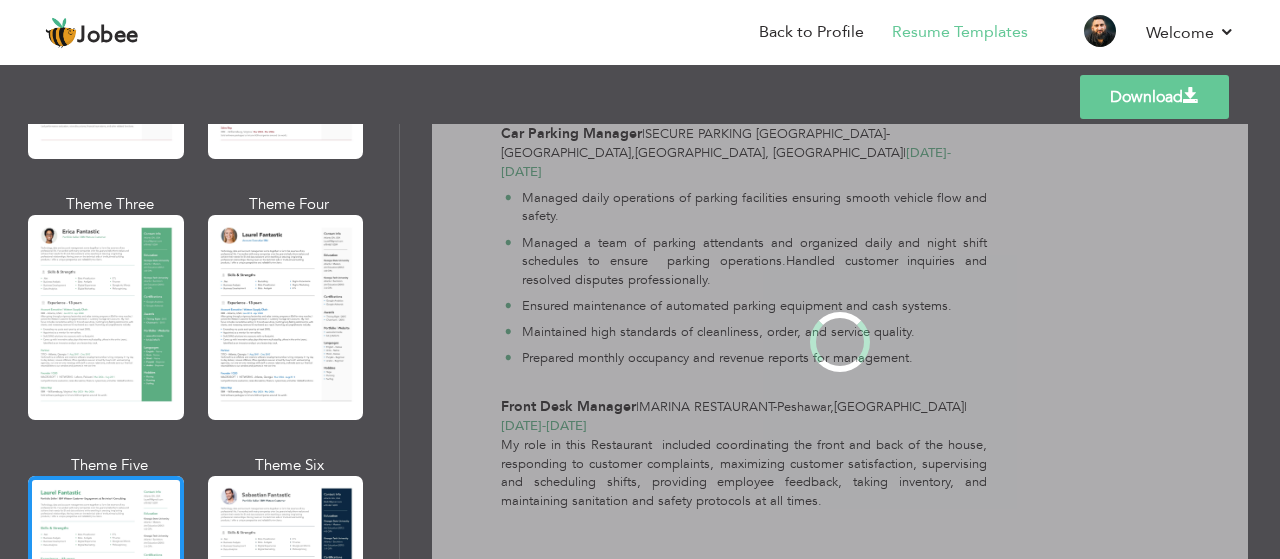 scroll, scrollTop: 0, scrollLeft: 0, axis: both 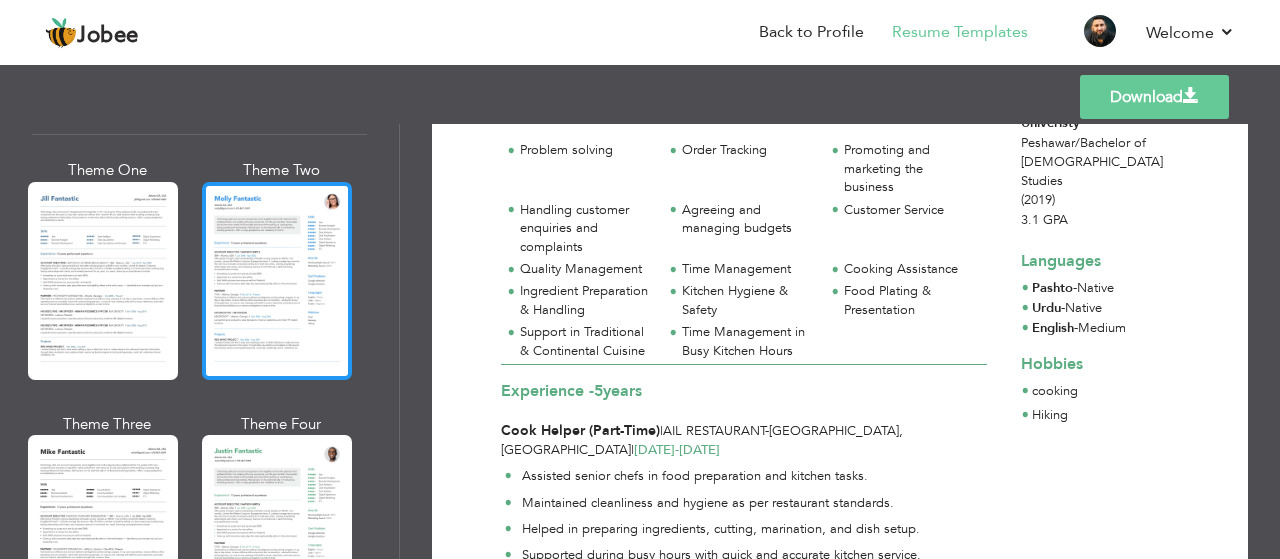 click at bounding box center (277, 281) 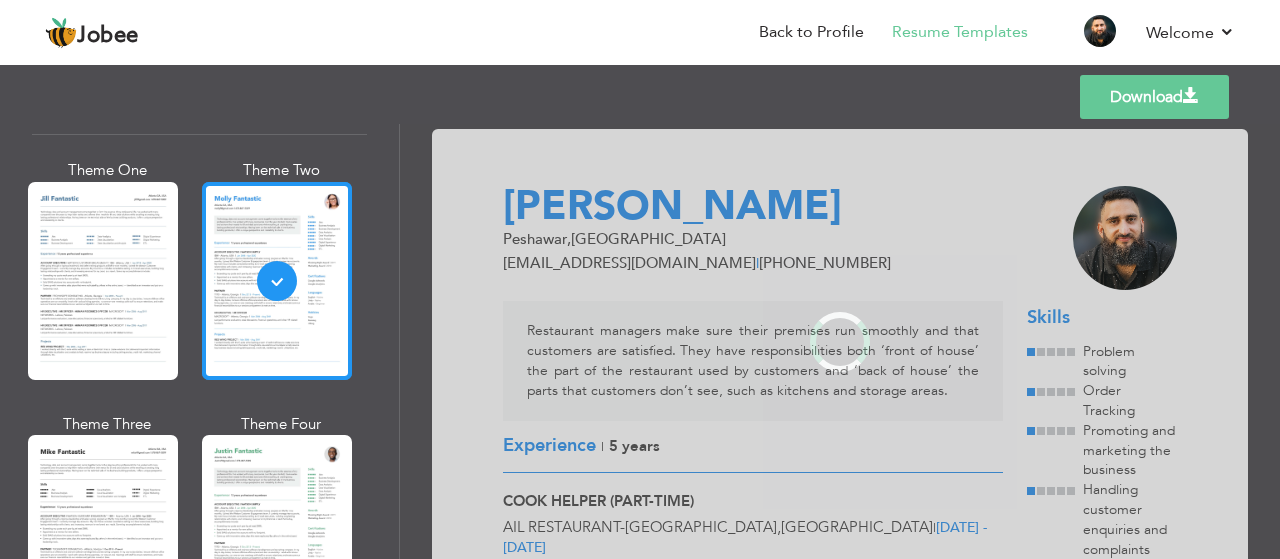 scroll, scrollTop: 0, scrollLeft: 0, axis: both 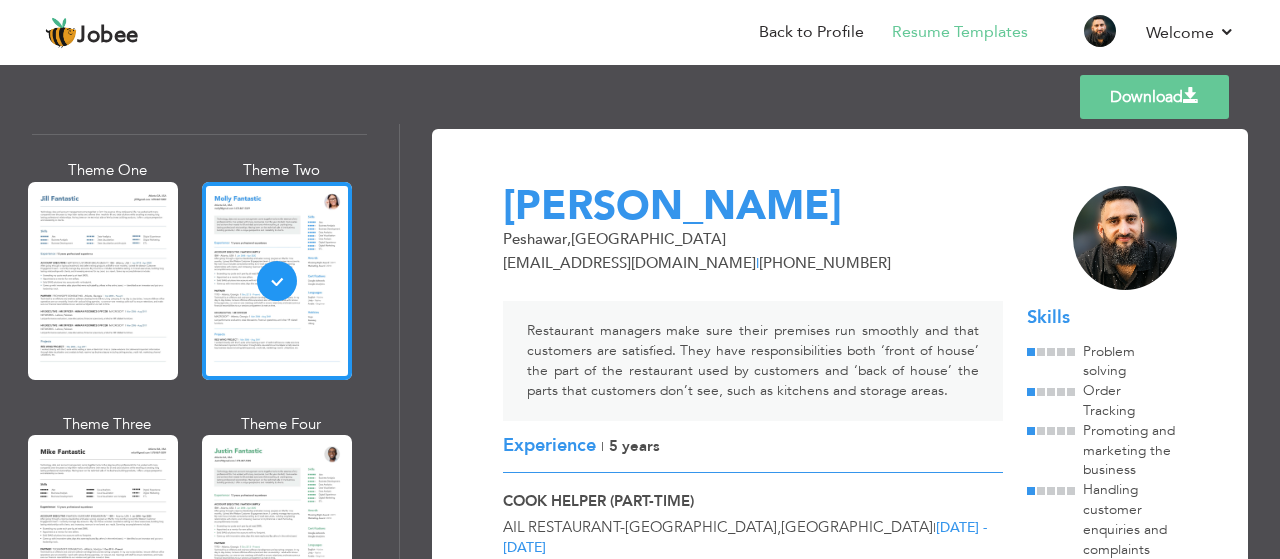 click on "Download" at bounding box center [1154, 97] 